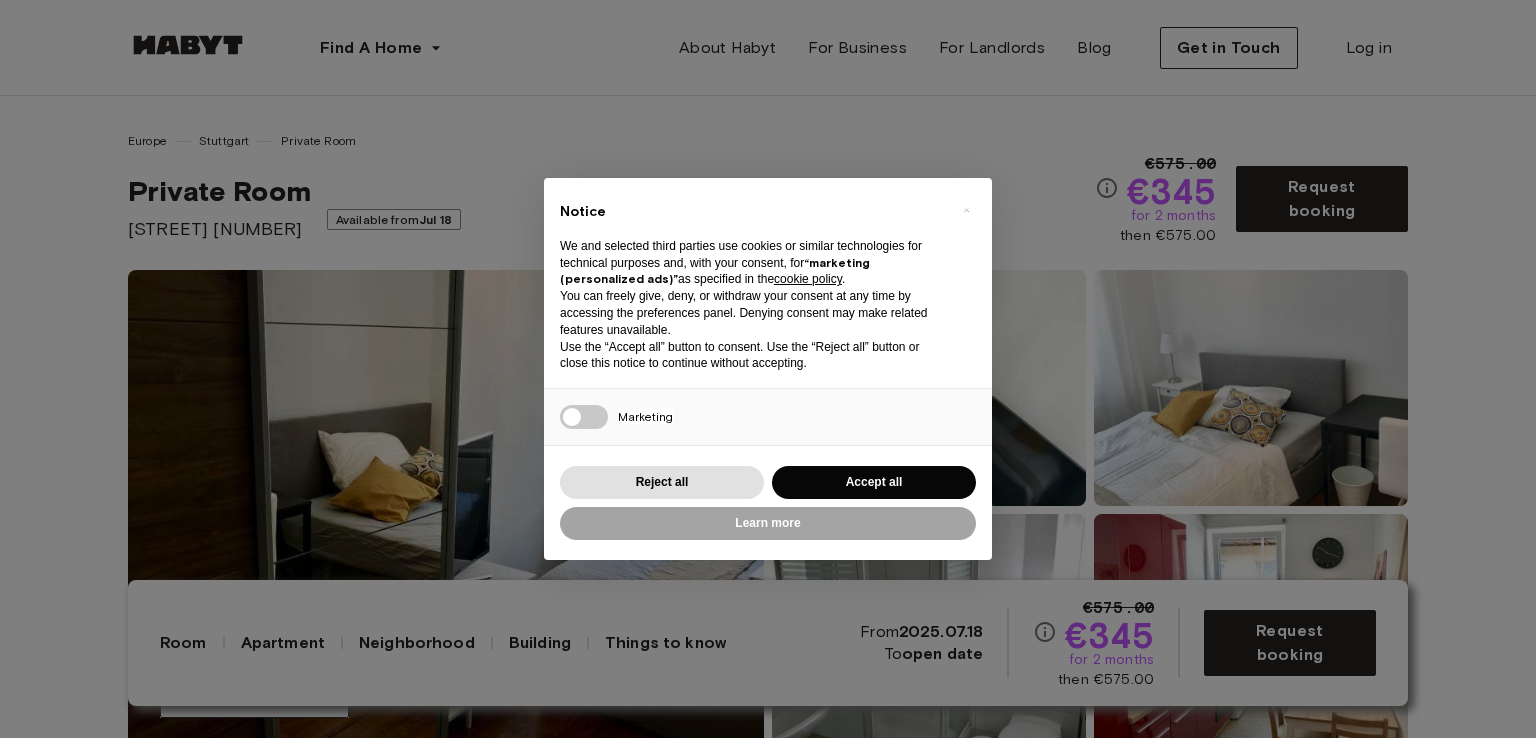 scroll, scrollTop: 0, scrollLeft: 0, axis: both 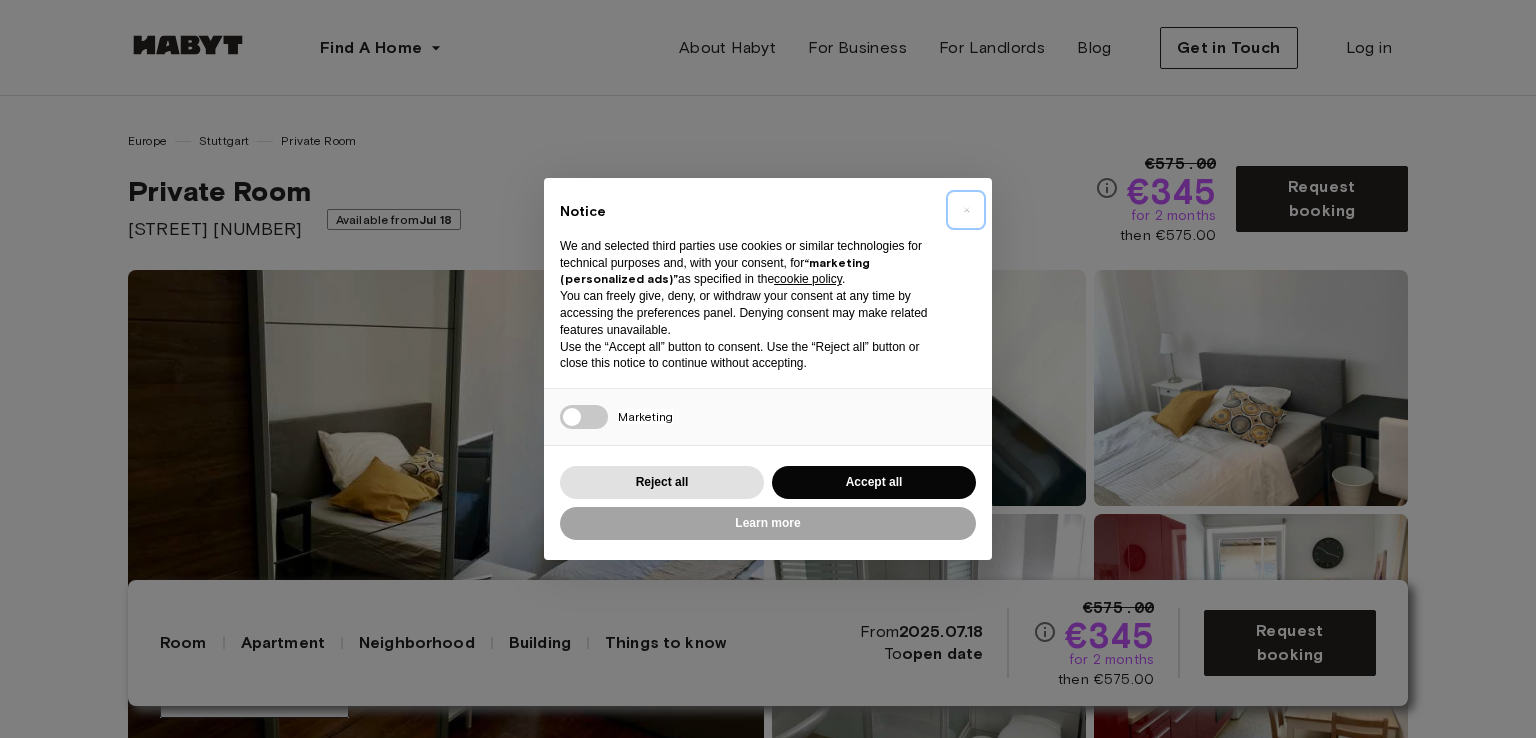 click on "×" at bounding box center (966, 210) 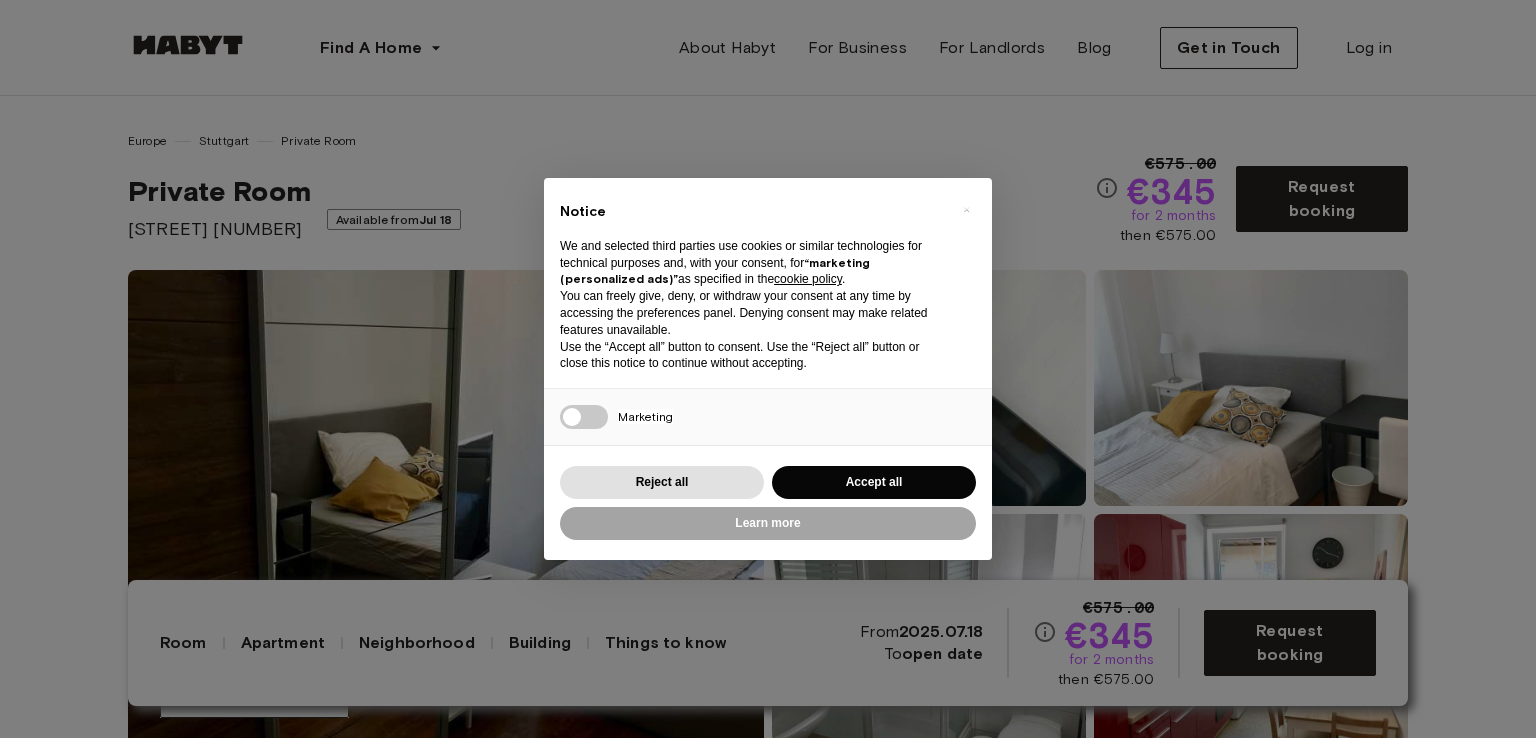 scroll, scrollTop: 0, scrollLeft: 0, axis: both 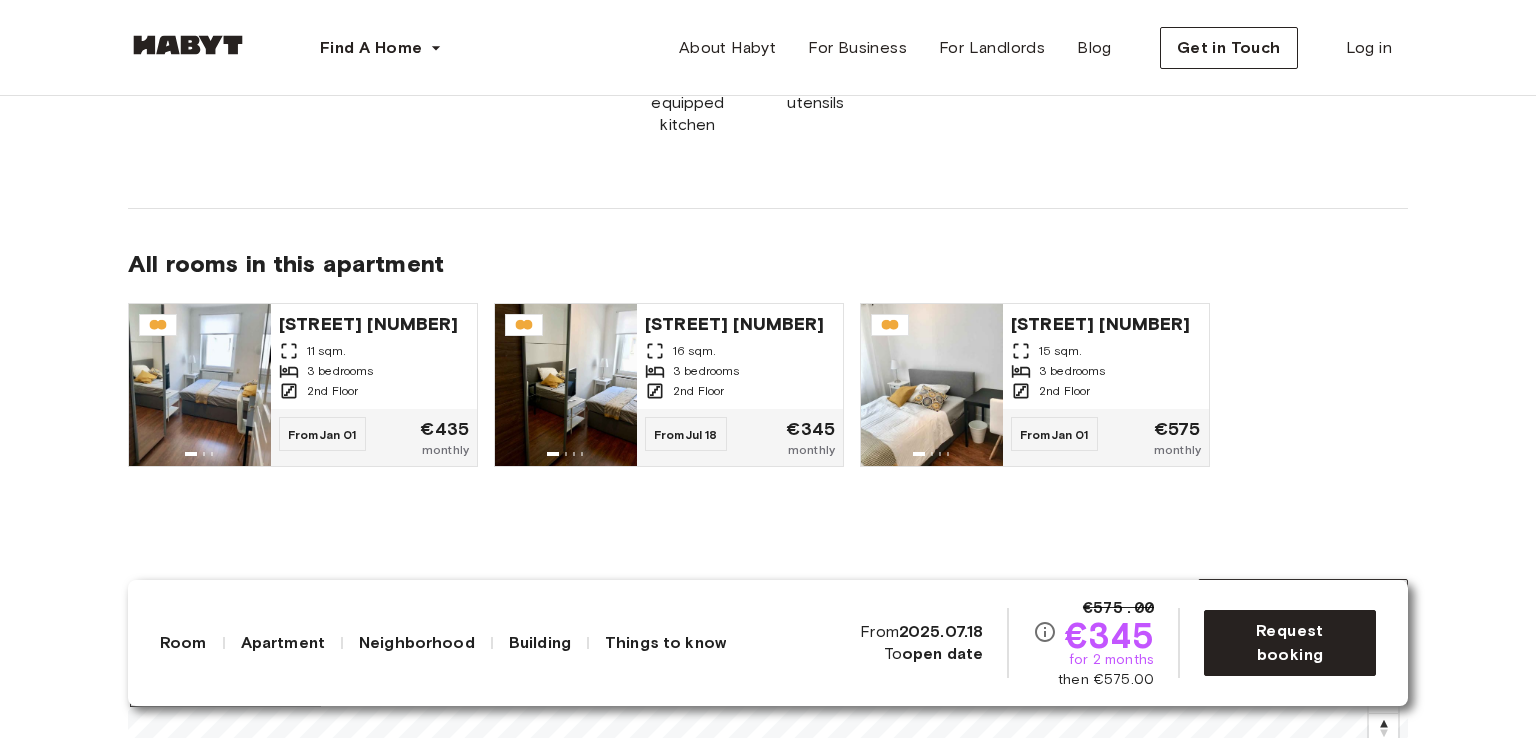 click on "About the apartment The Heusteigviertel is located in the south of Stuttgart and is known as creative district with many cafés, restaurants and worthwhile shops. The famous Teehaus is not far away. From here you have the most beautiful view over the city. Just in a few minutes you can reach the city centre and the popular GERBER quarter. 75 sqm. 2nd Floor 3 bedrooms WiFi Fully-equipped kitchen Kitchen utensils All rooms in this apartment Hauptstätter Straße 55a 11 sqm. 3 bedrooms 2nd Floor From  Jan 01 €435 monthly Hauptstätter Straße 55a 16 sqm. 3 bedrooms 2nd Floor From  Jul 18 €345 monthly Hauptstätter Straße 55a 15 sqm. 3 bedrooms 2nd Floor From  Jan 01 €575 monthly" at bounding box center [768, 126] 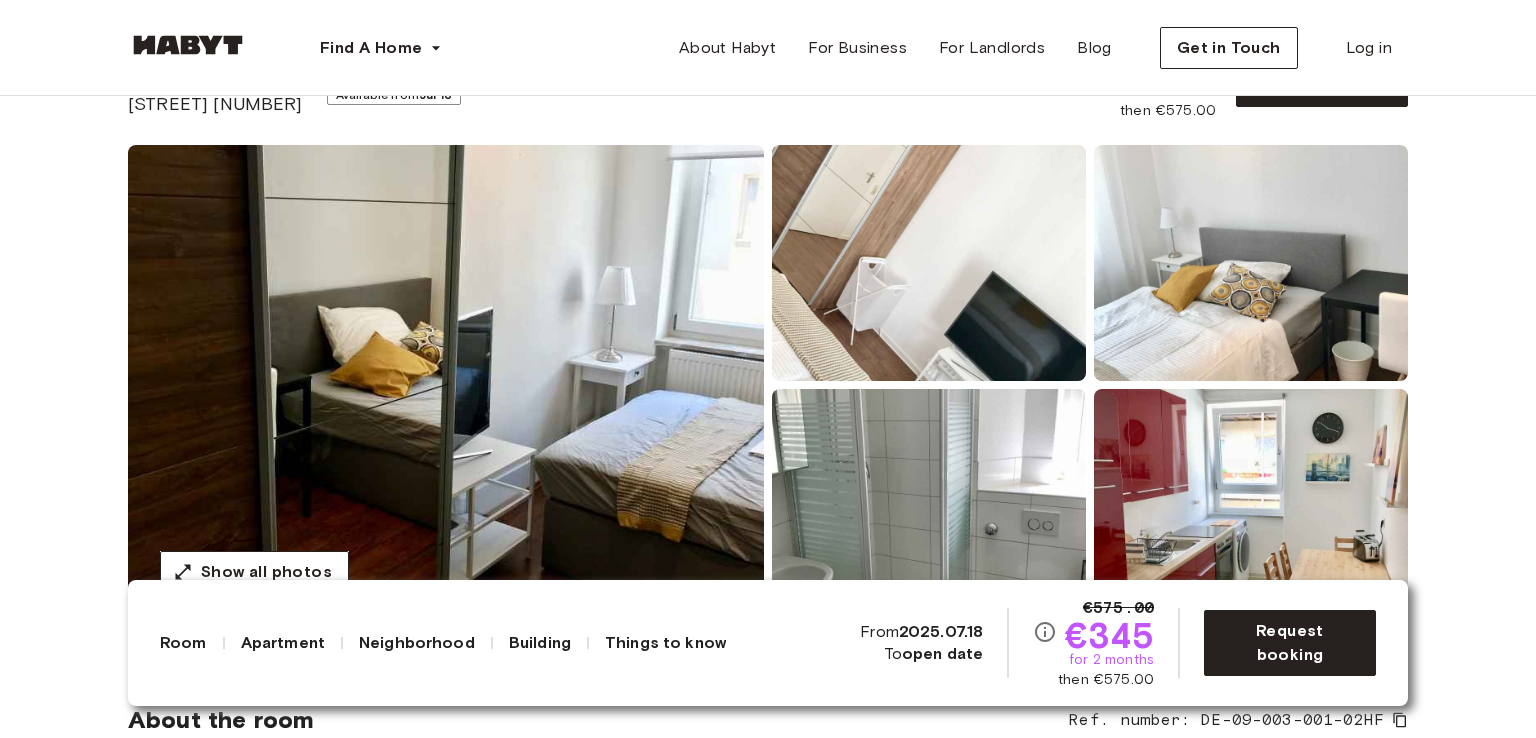 scroll, scrollTop: 0, scrollLeft: 0, axis: both 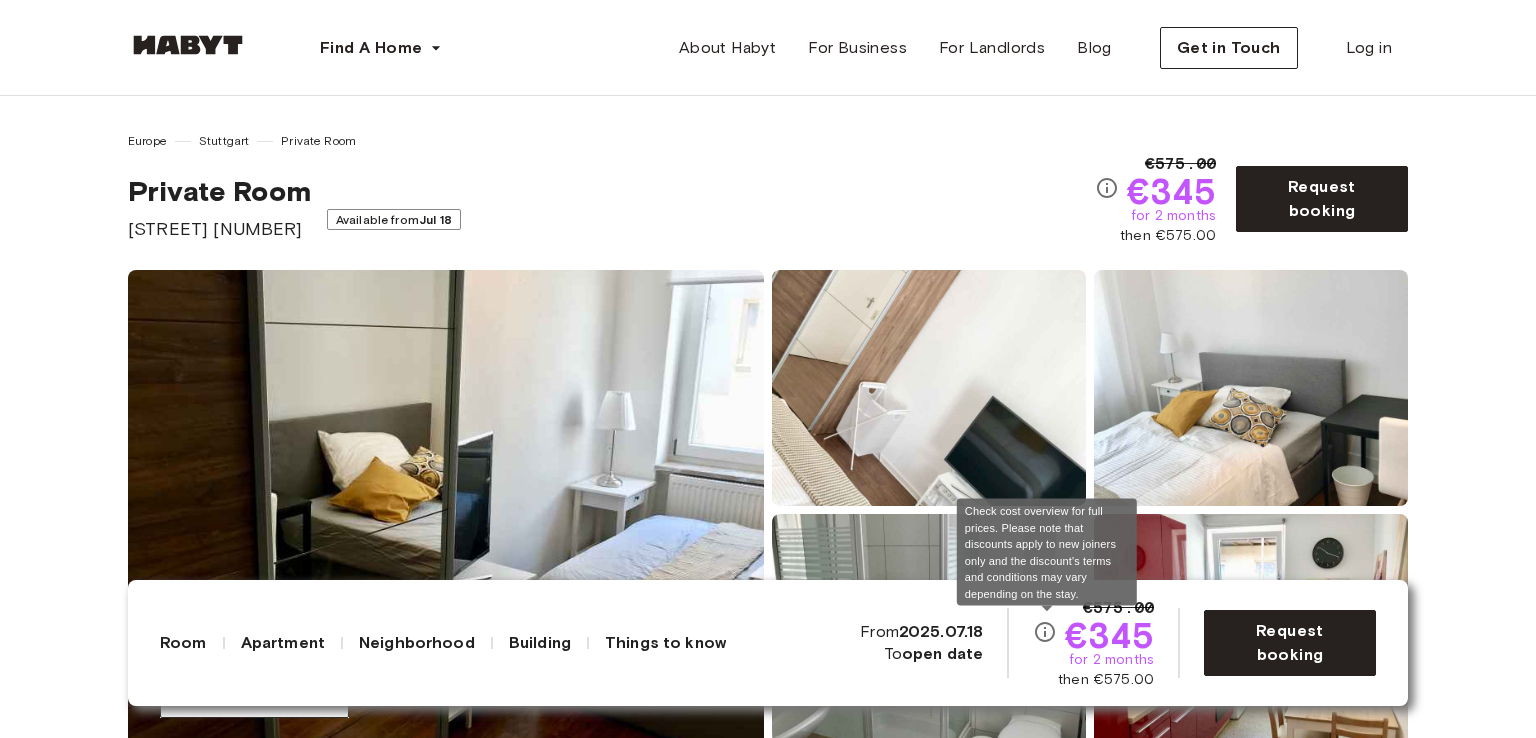 click 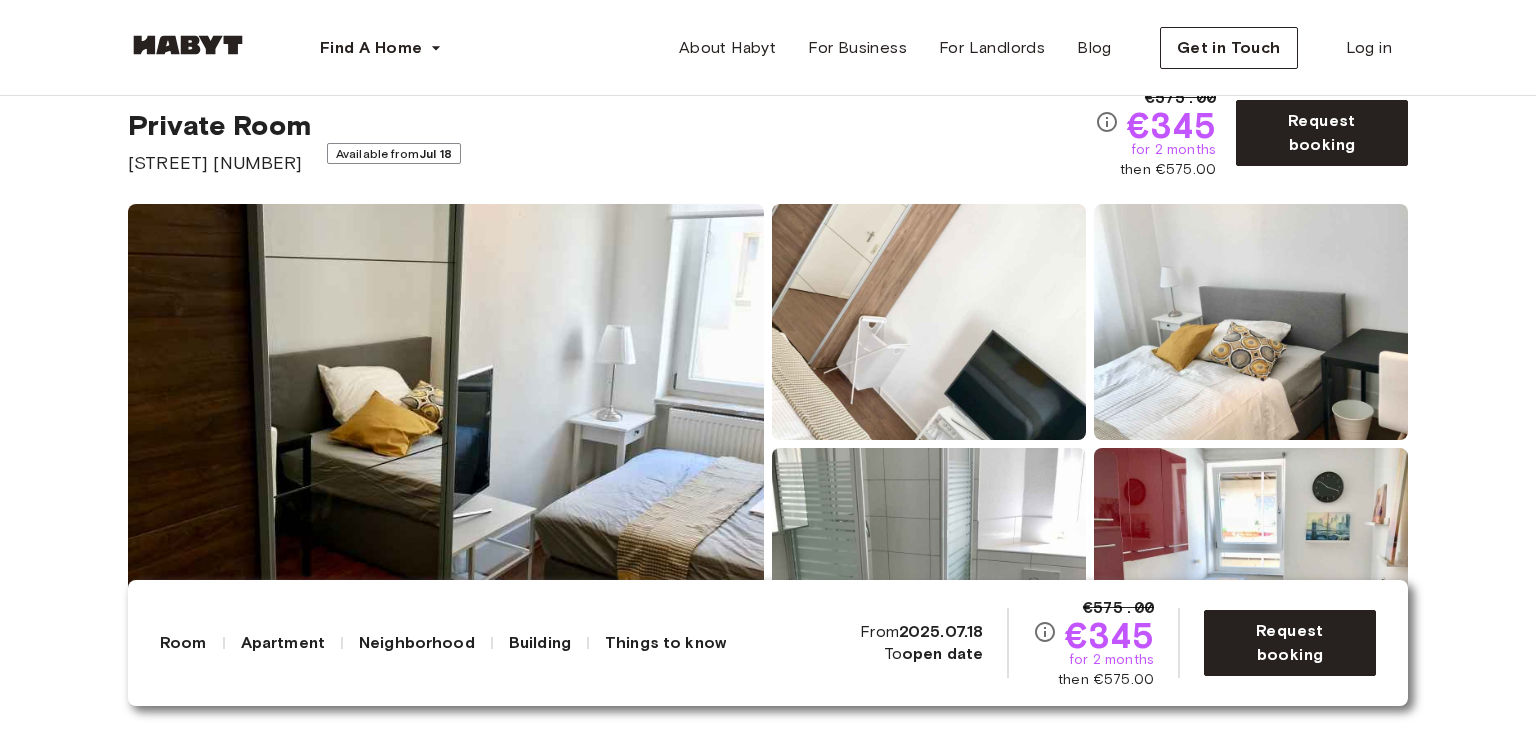scroll, scrollTop: 200, scrollLeft: 0, axis: vertical 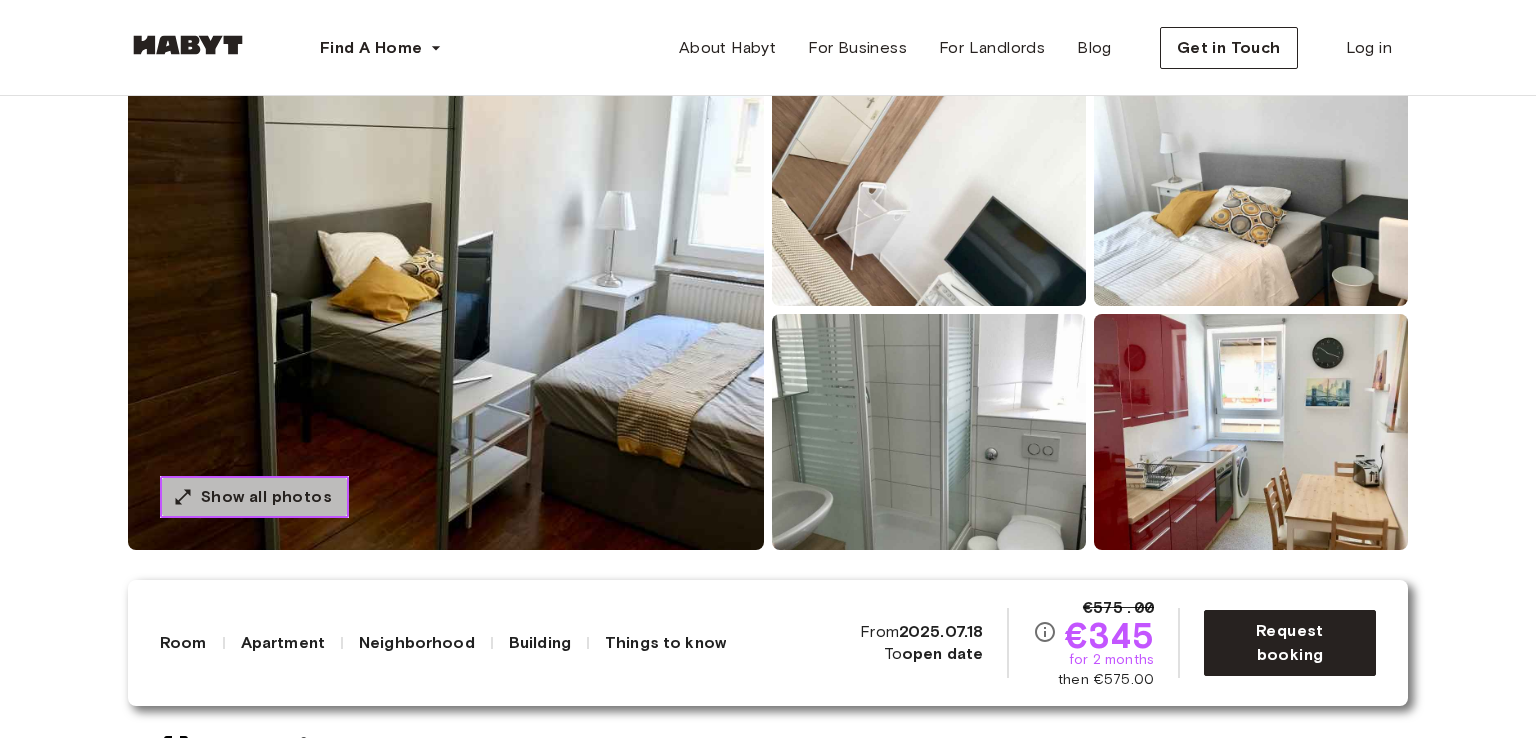 click on "Show all photos" at bounding box center (266, 497) 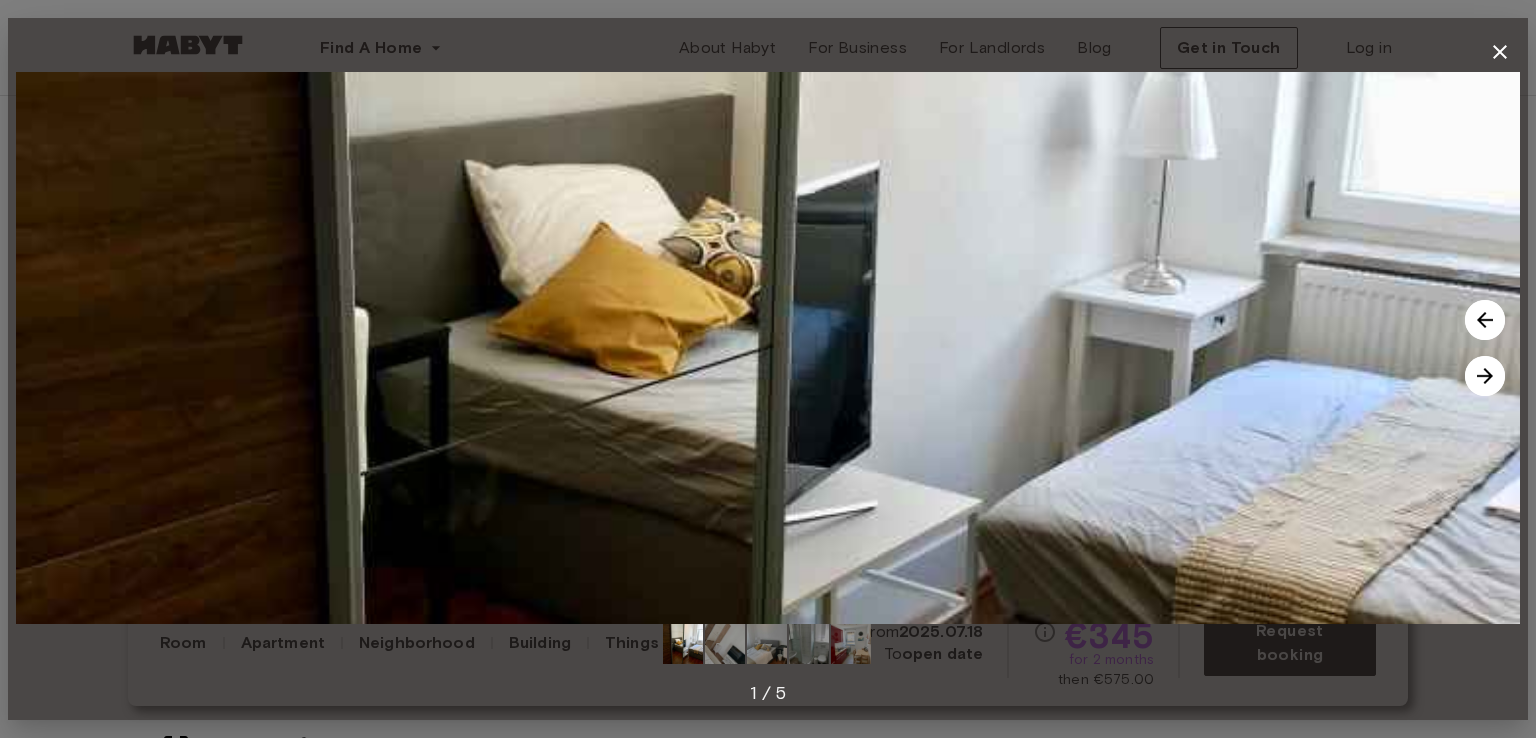 click at bounding box center (1485, 376) 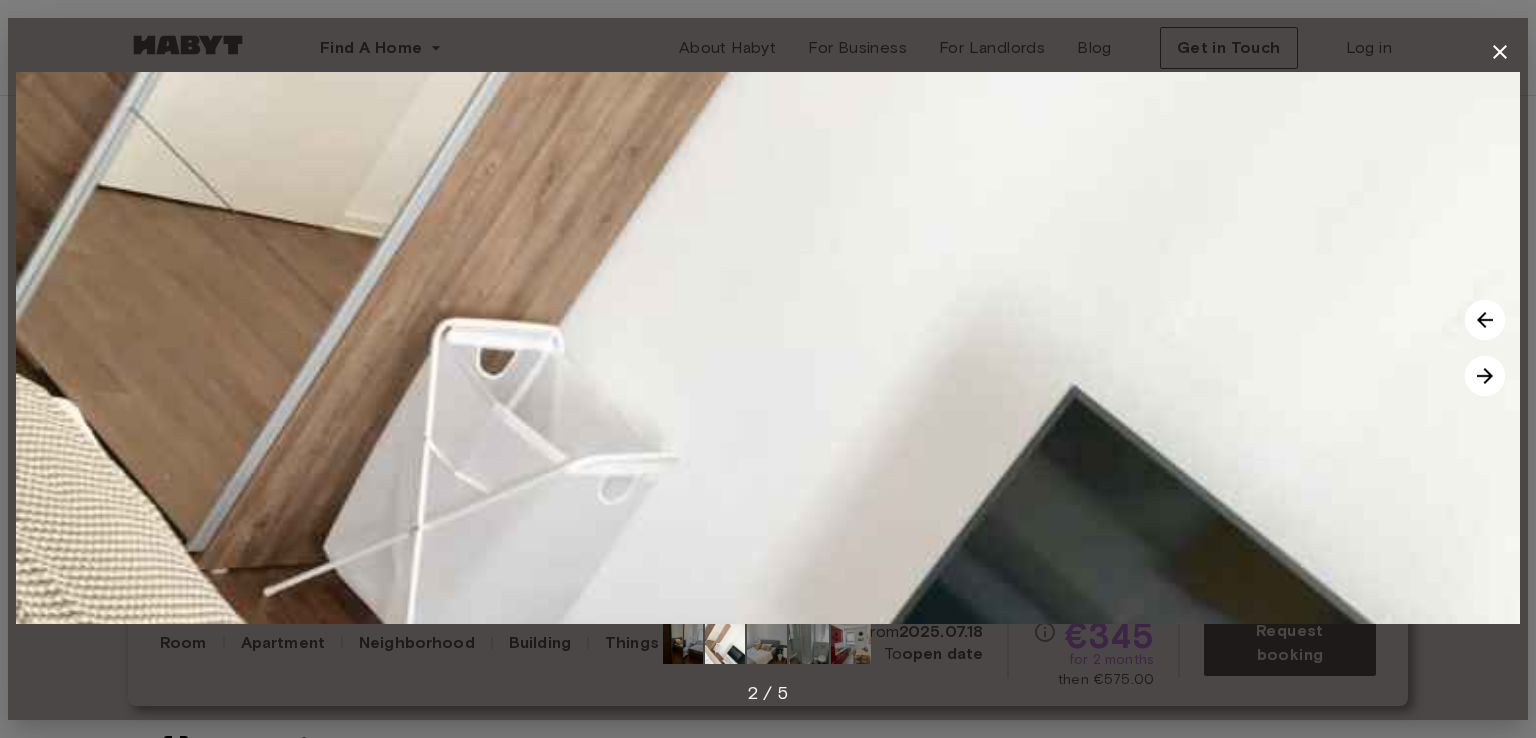 click at bounding box center (1485, 376) 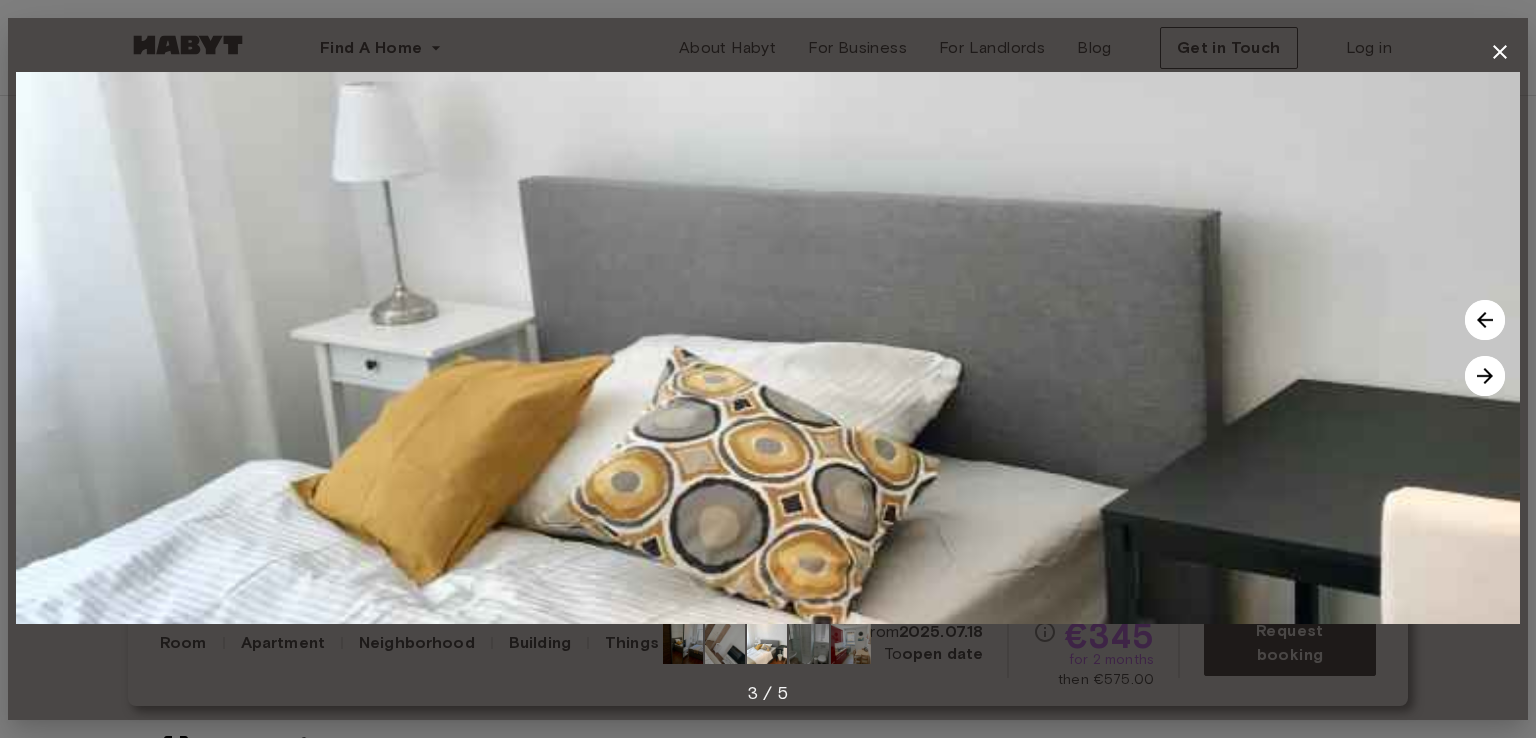click at bounding box center (1485, 376) 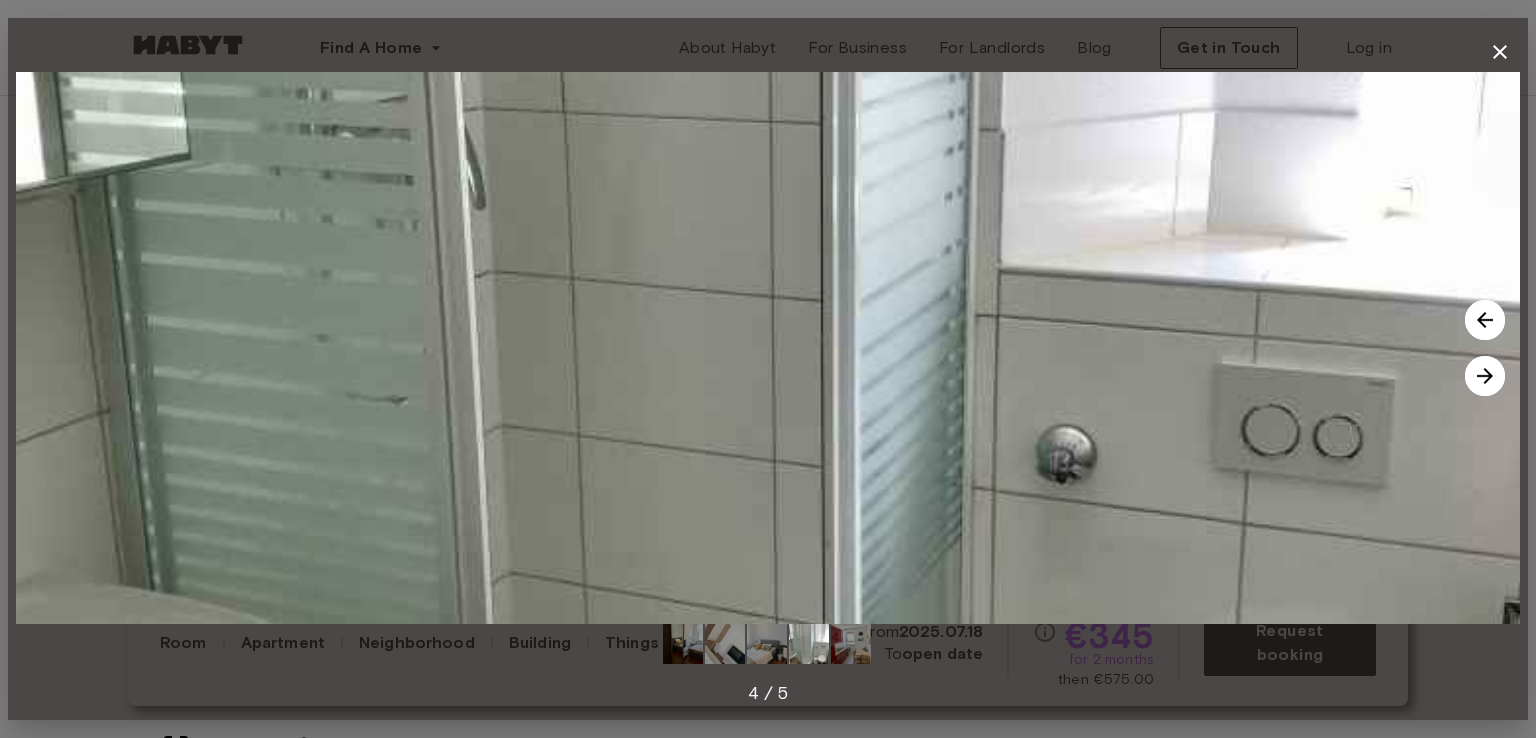 click 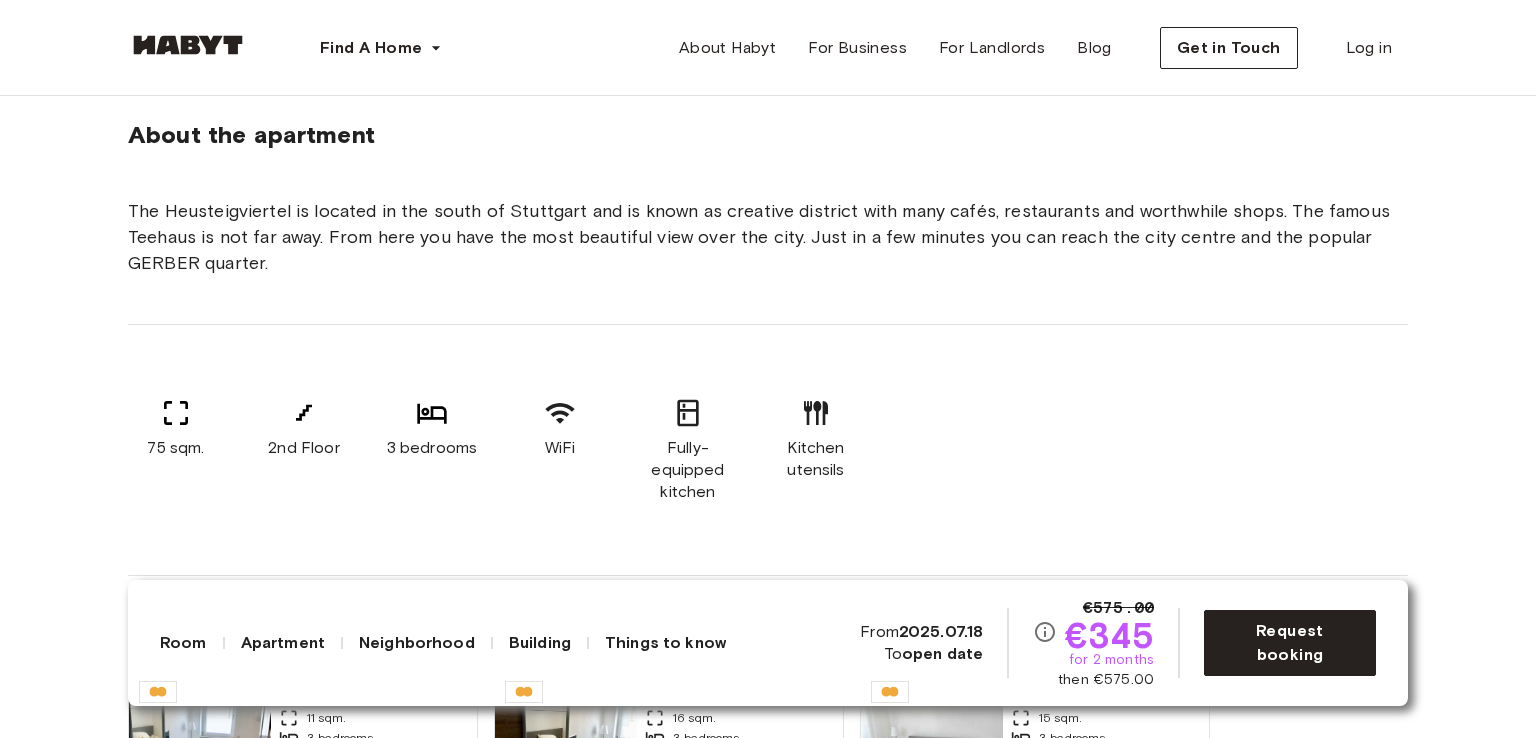 scroll, scrollTop: 1000, scrollLeft: 0, axis: vertical 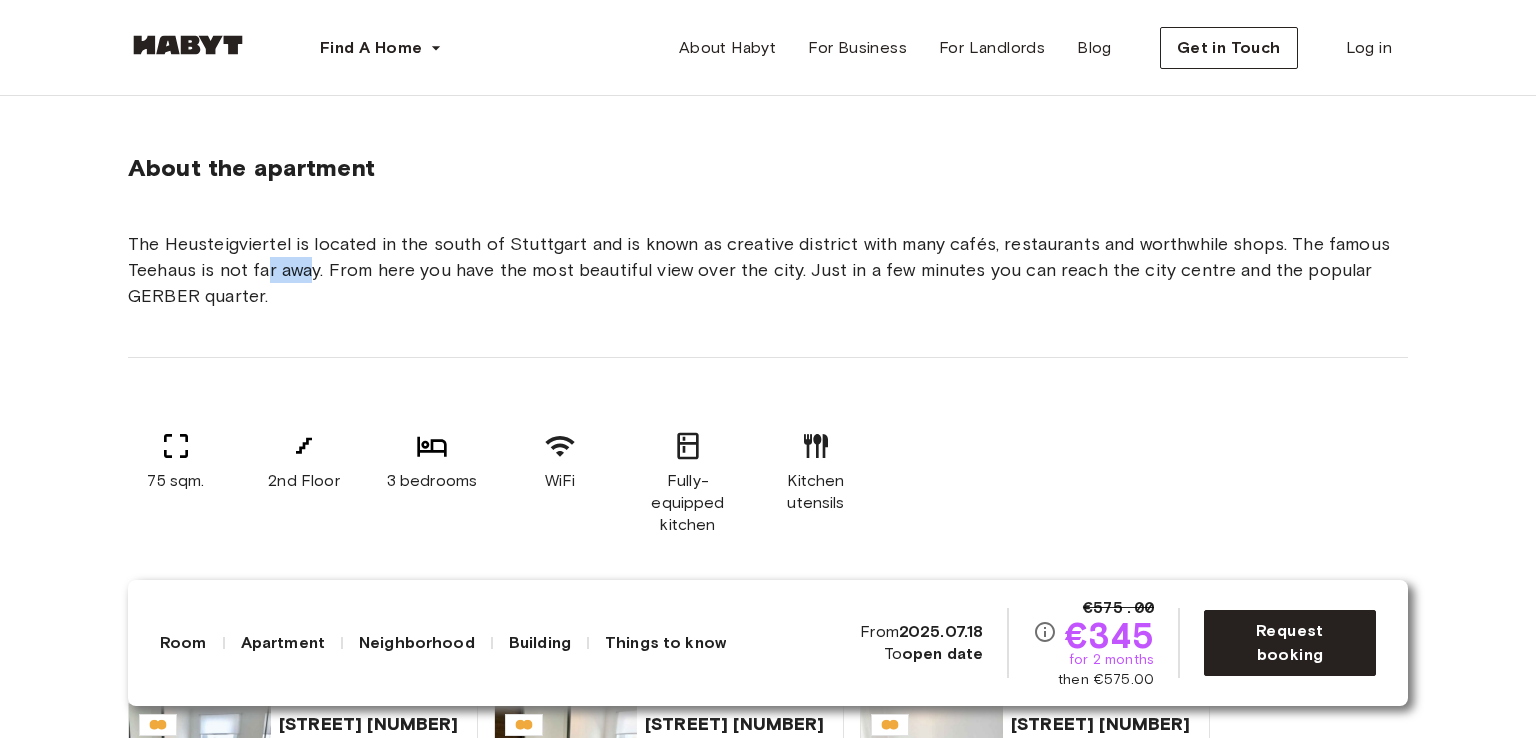drag, startPoint x: 263, startPoint y: 278, endPoint x: 306, endPoint y: 277, distance: 43.011627 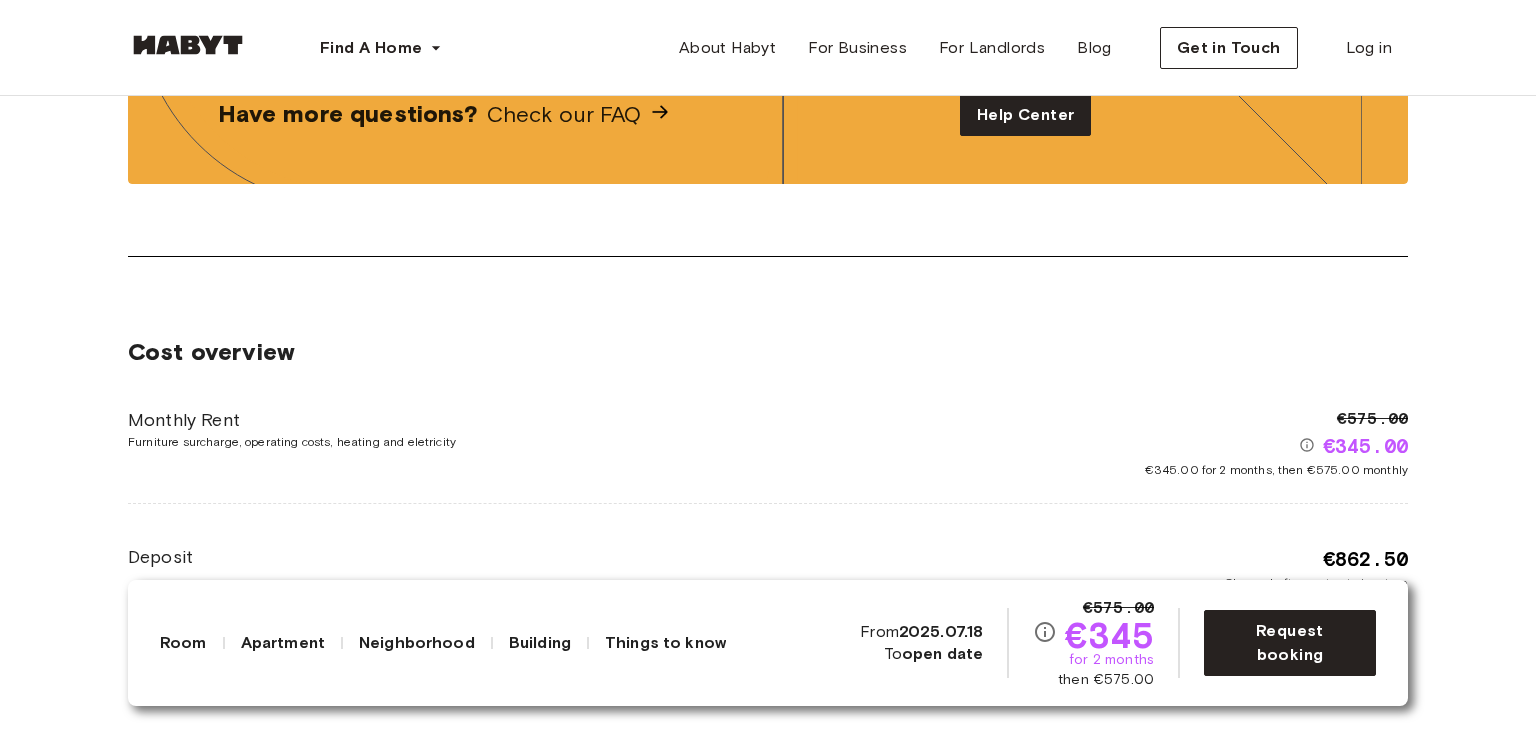 scroll, scrollTop: 2800, scrollLeft: 0, axis: vertical 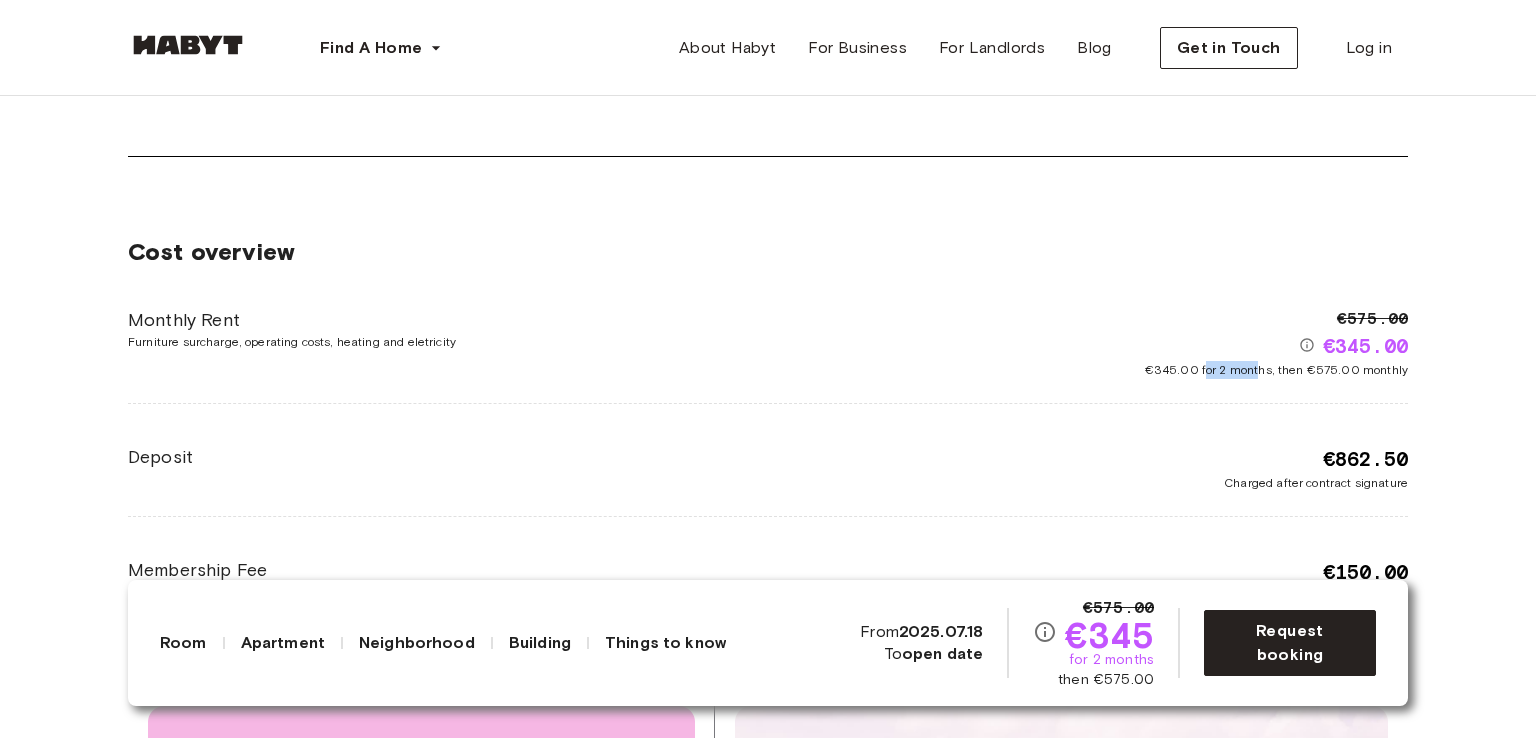 drag, startPoint x: 1208, startPoint y: 373, endPoint x: 1263, endPoint y: 369, distance: 55.145264 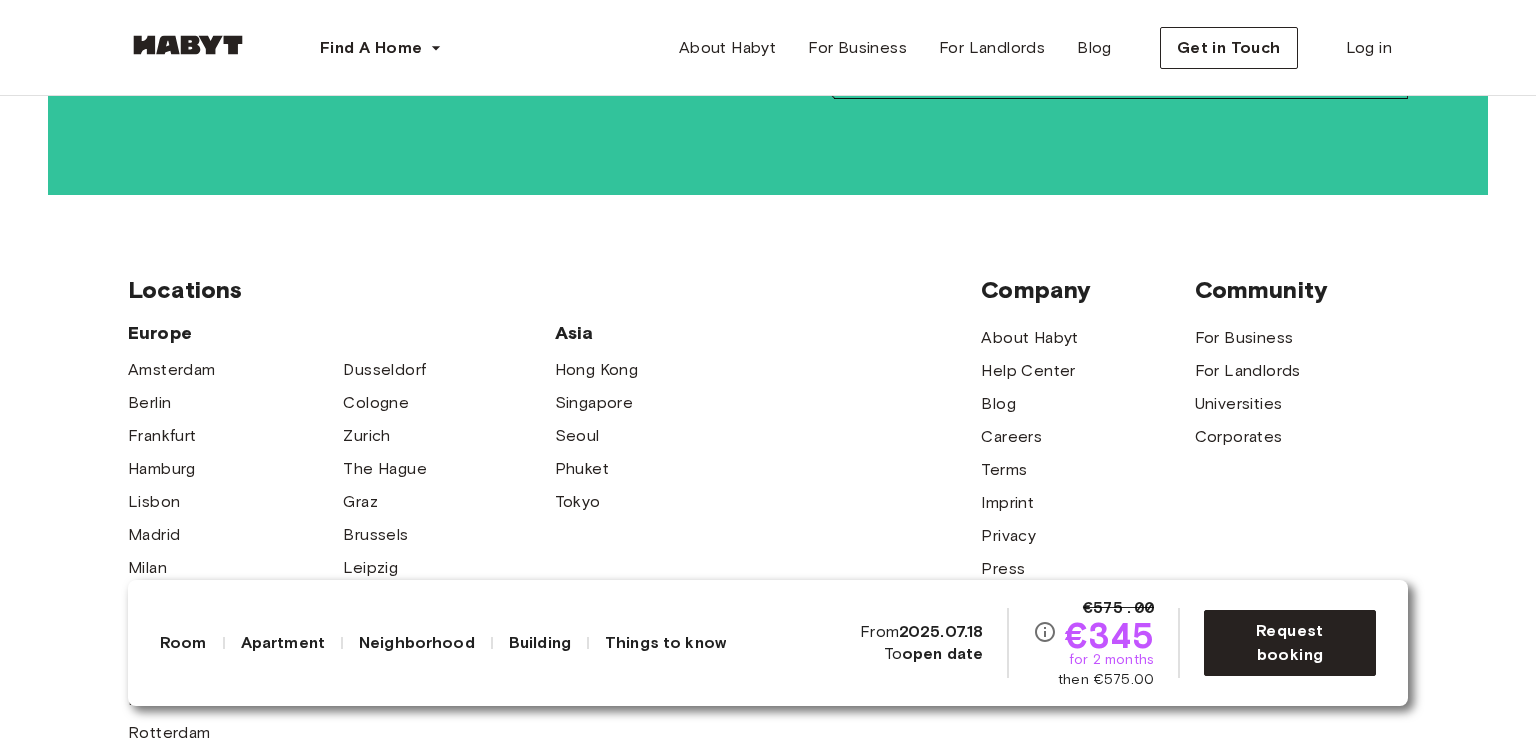 scroll, scrollTop: 5400, scrollLeft: 0, axis: vertical 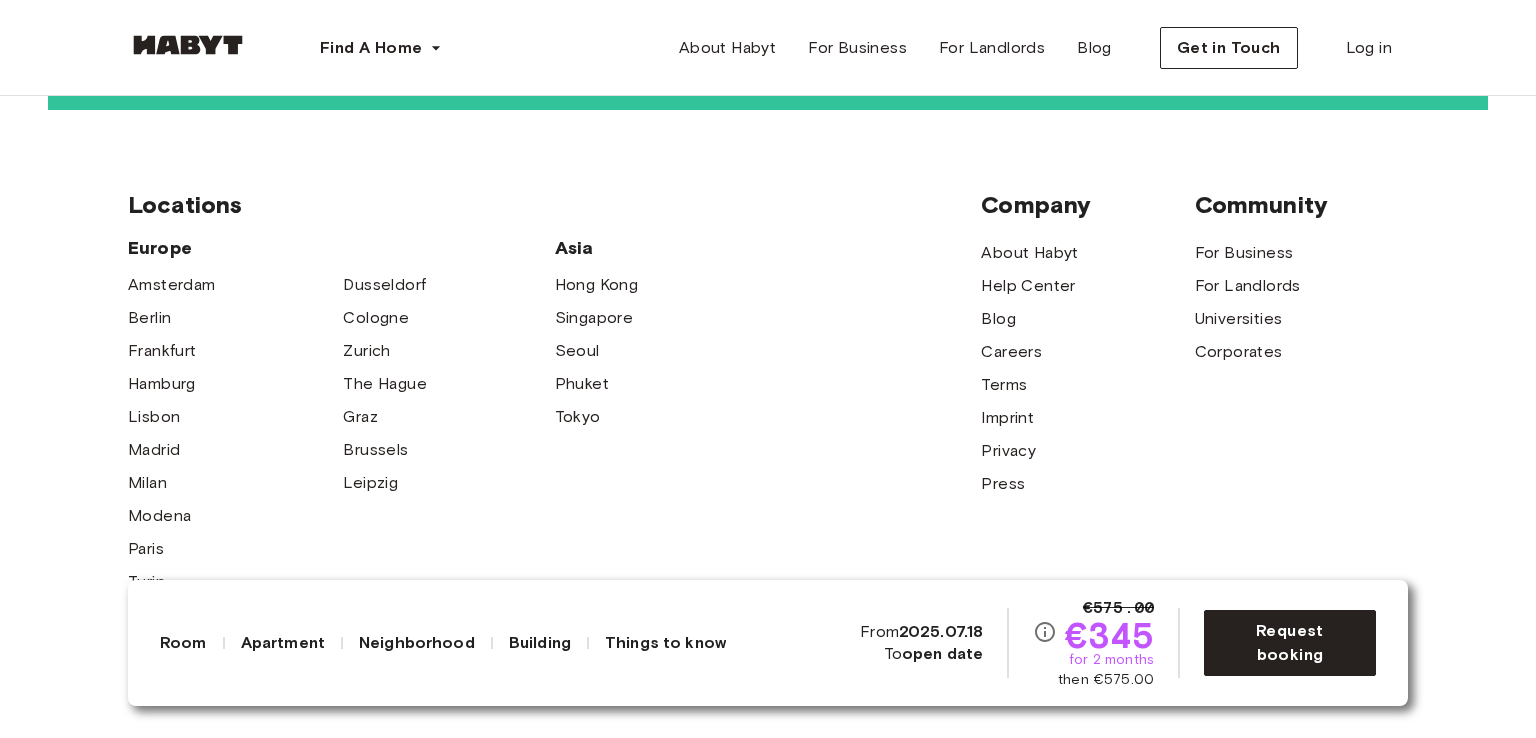 click on "Room Apartment Neighborhood Building Things to know" at bounding box center (443, 643) 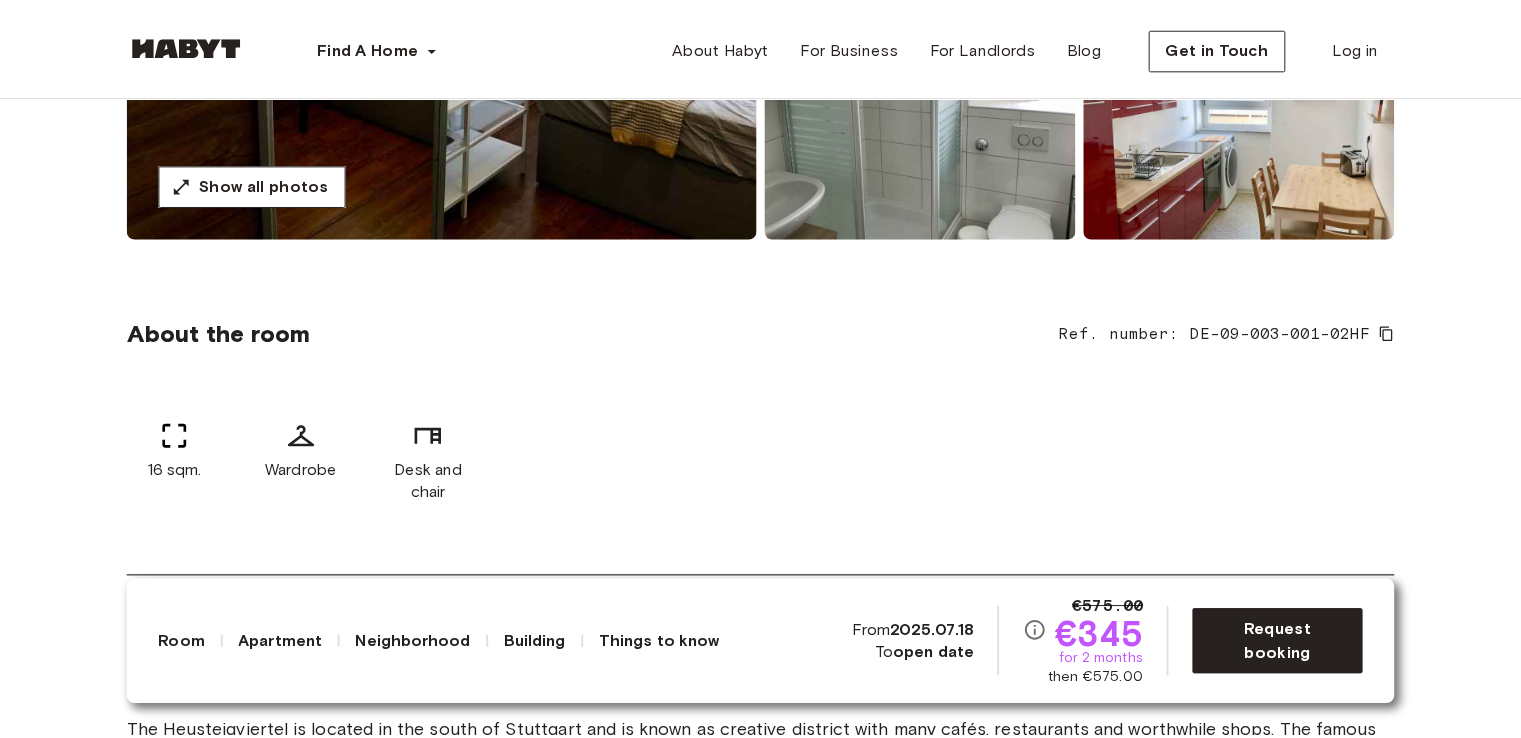 scroll, scrollTop: 0, scrollLeft: 0, axis: both 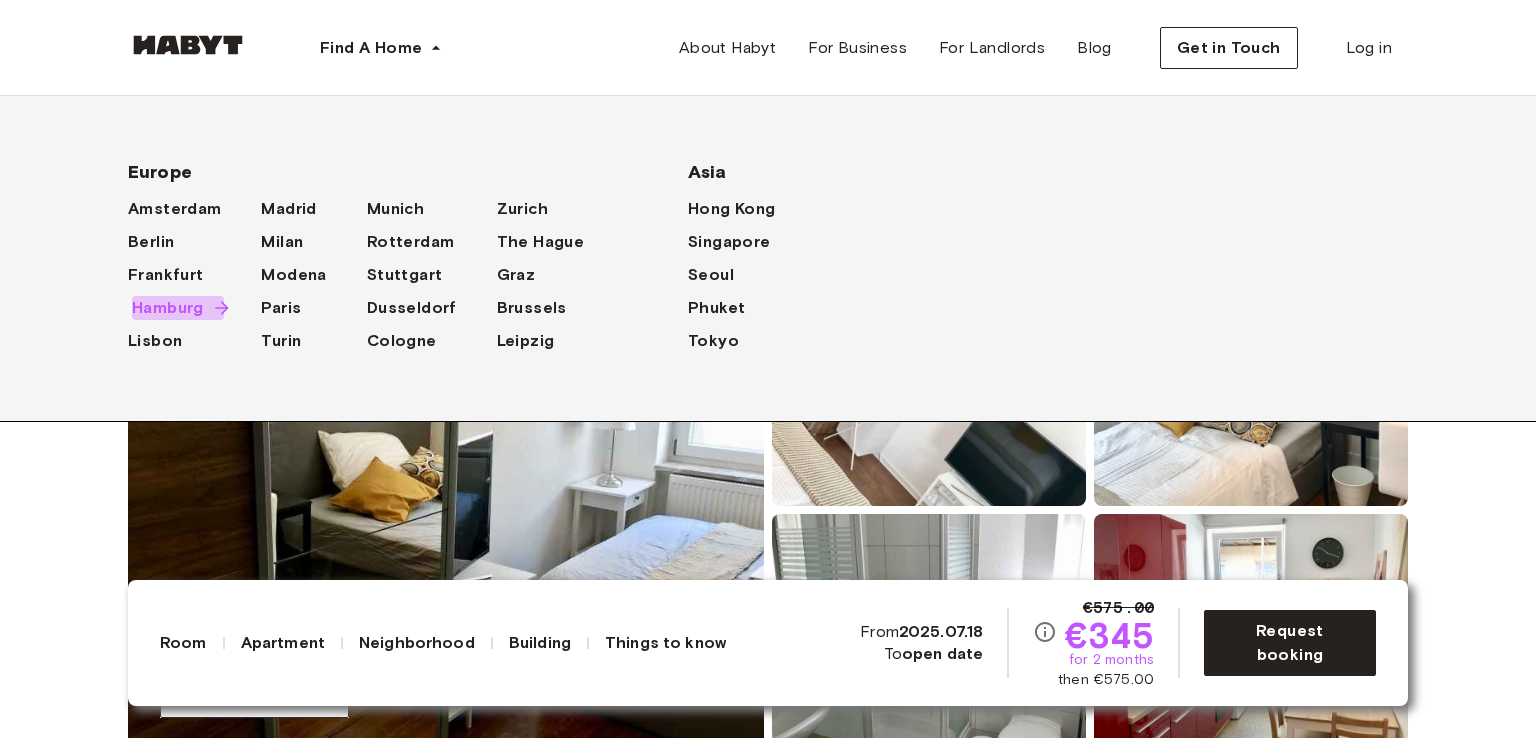 click on "Hamburg" at bounding box center (168, 308) 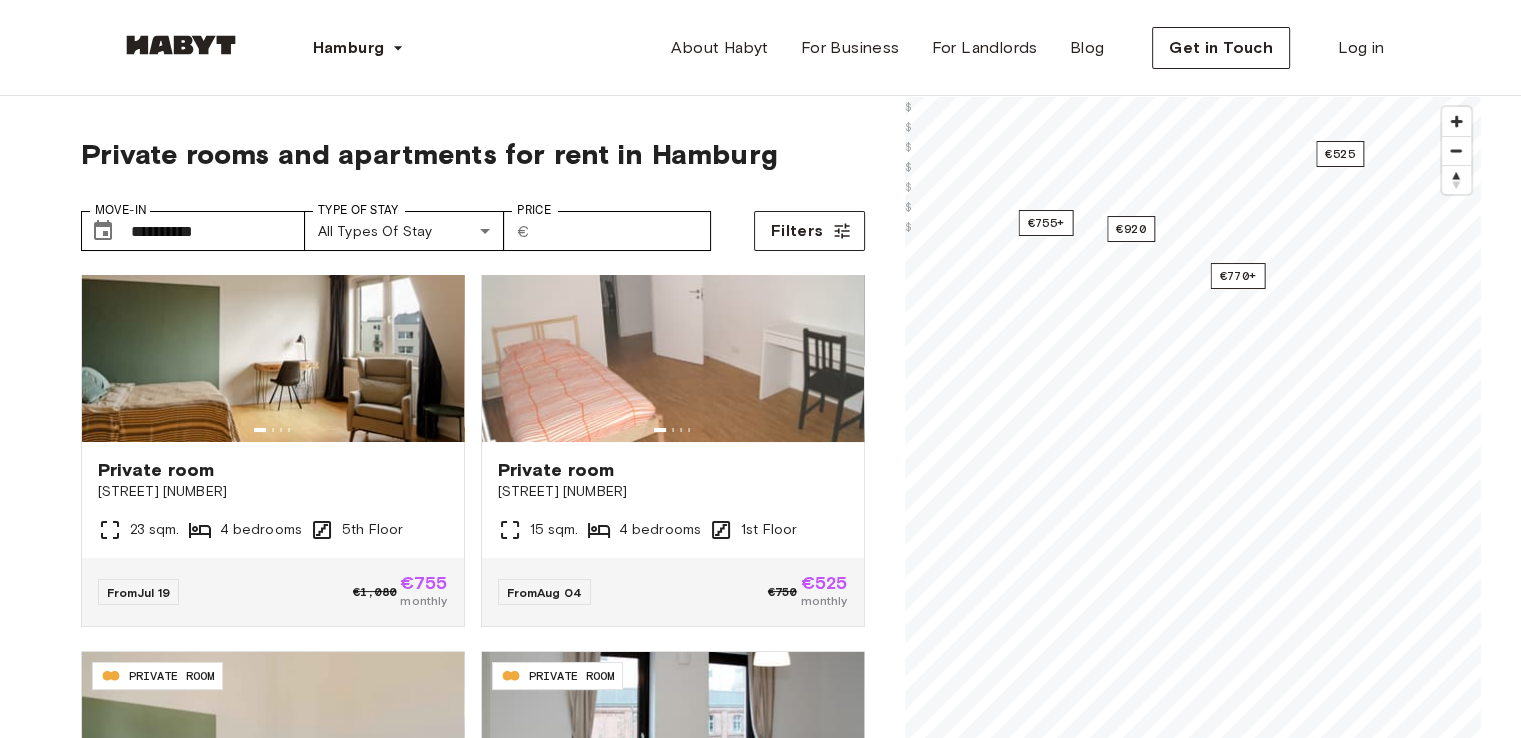 scroll, scrollTop: 0, scrollLeft: 0, axis: both 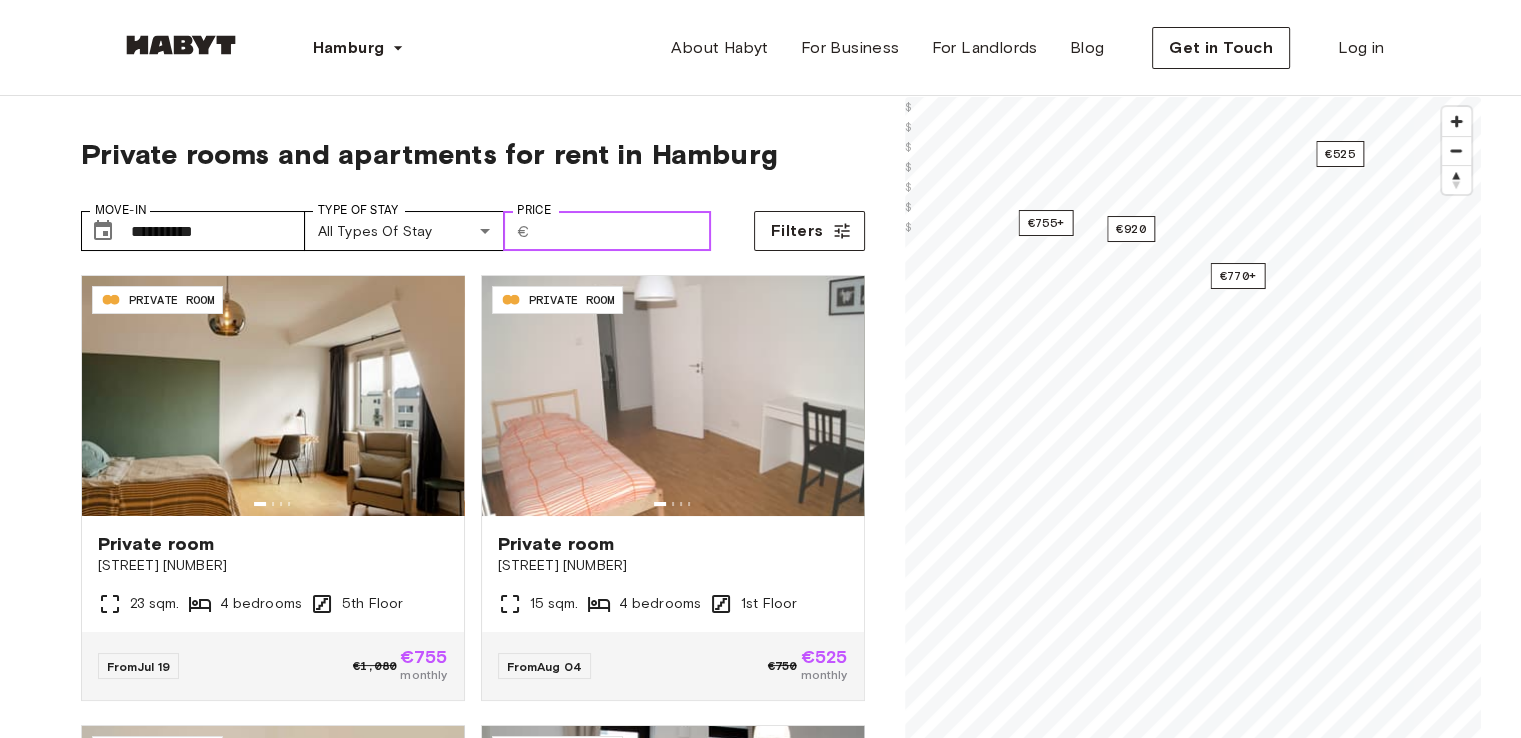 click on "Price" at bounding box center [624, 231] 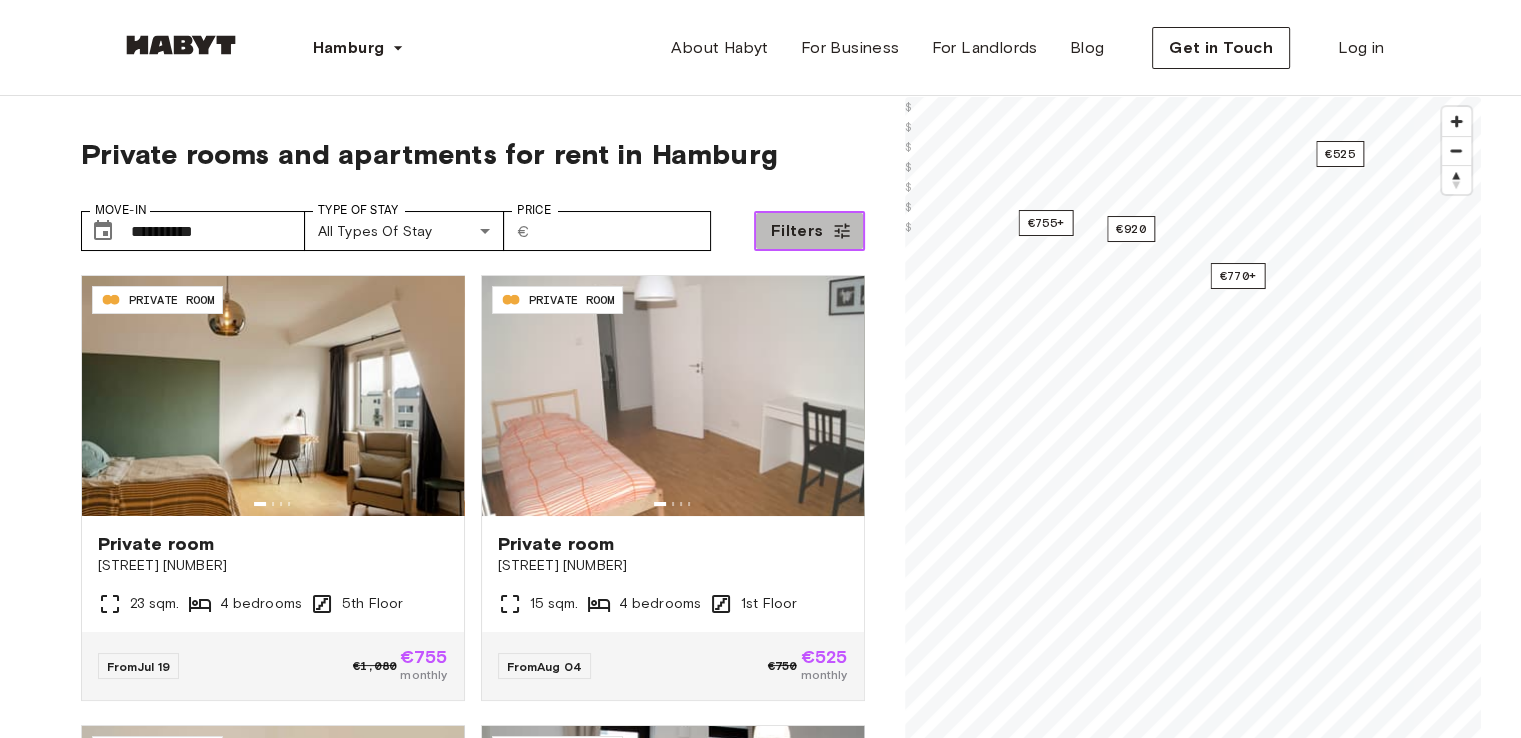 click on "Filters" at bounding box center (809, 231) 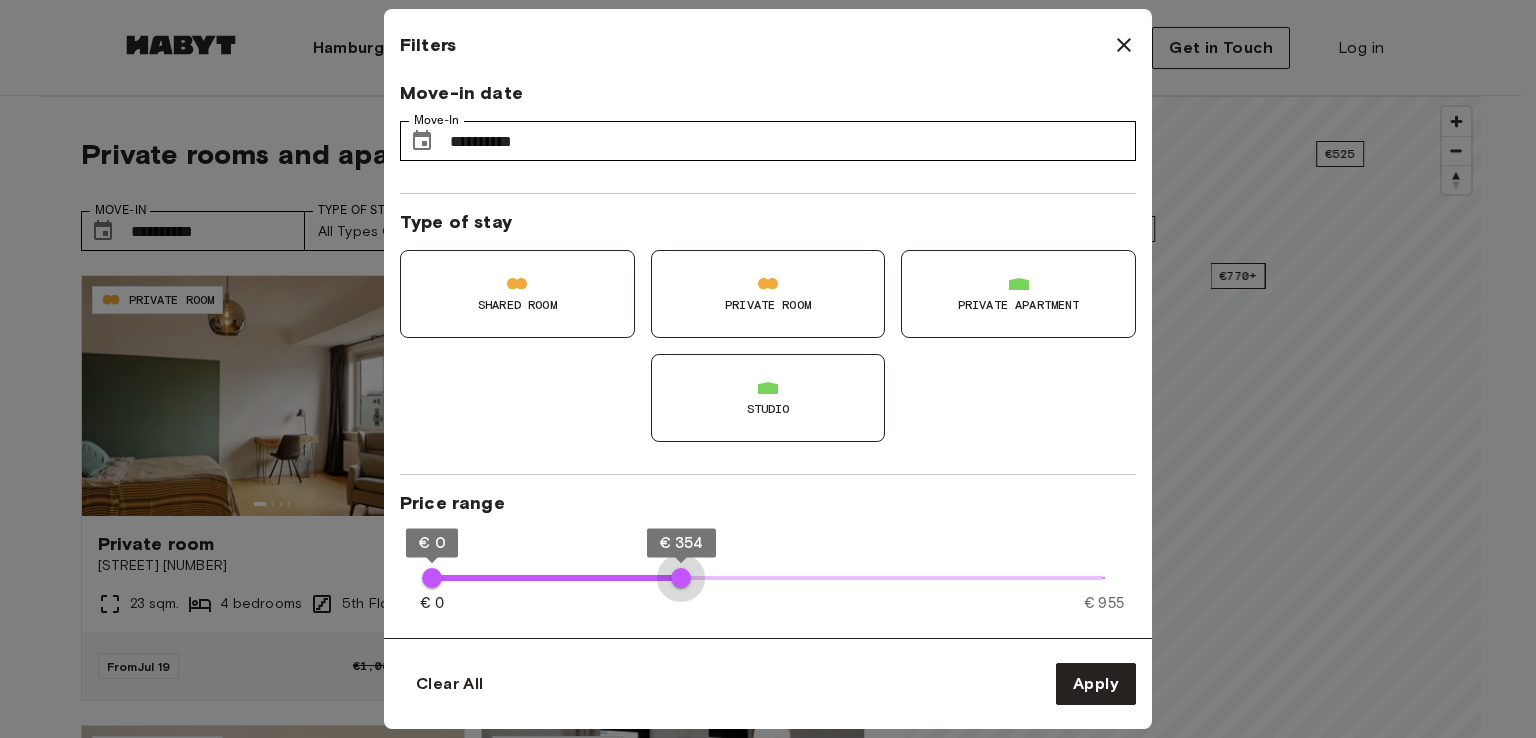 type on "***" 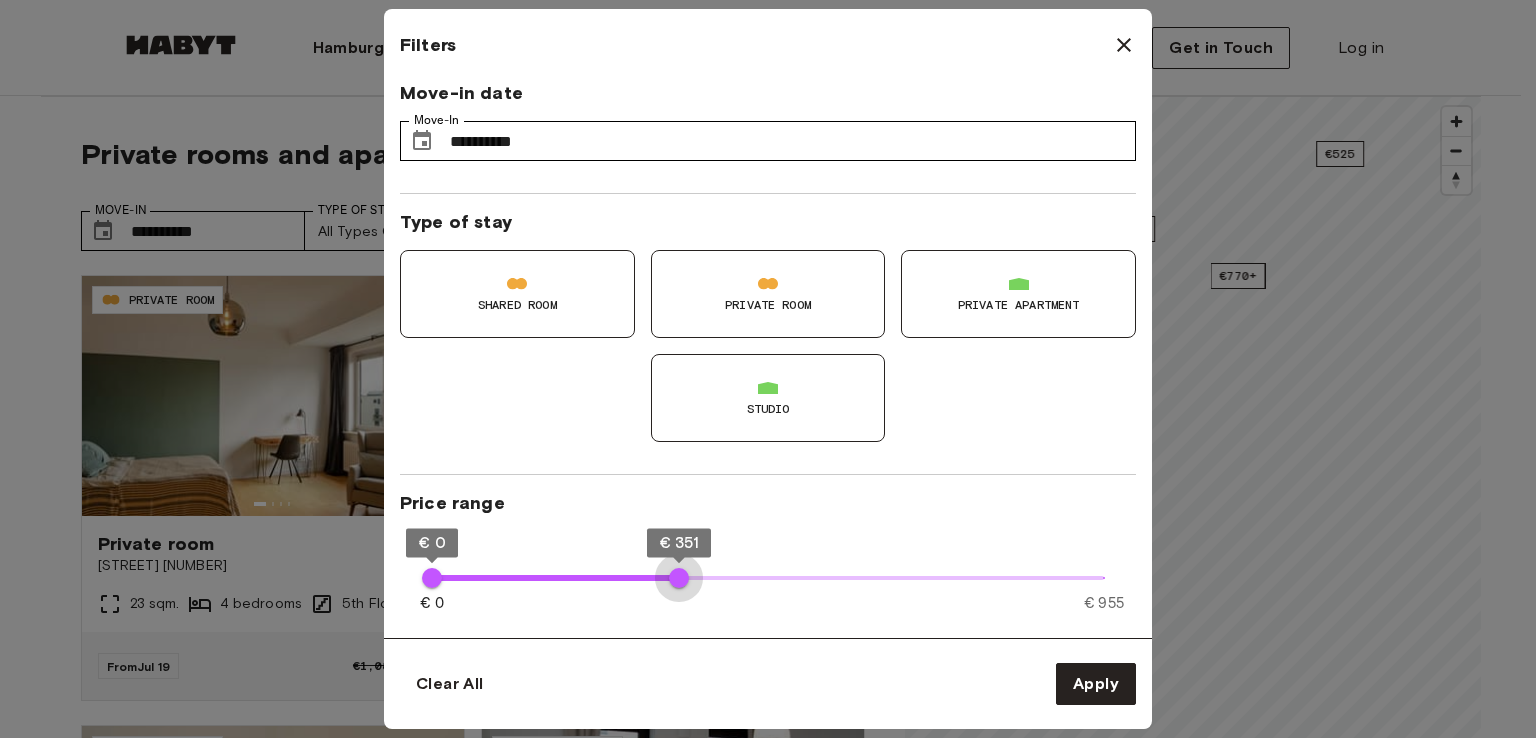 drag, startPoint x: 1101, startPoint y: 567, endPoint x: 679, endPoint y: 584, distance: 422.3423 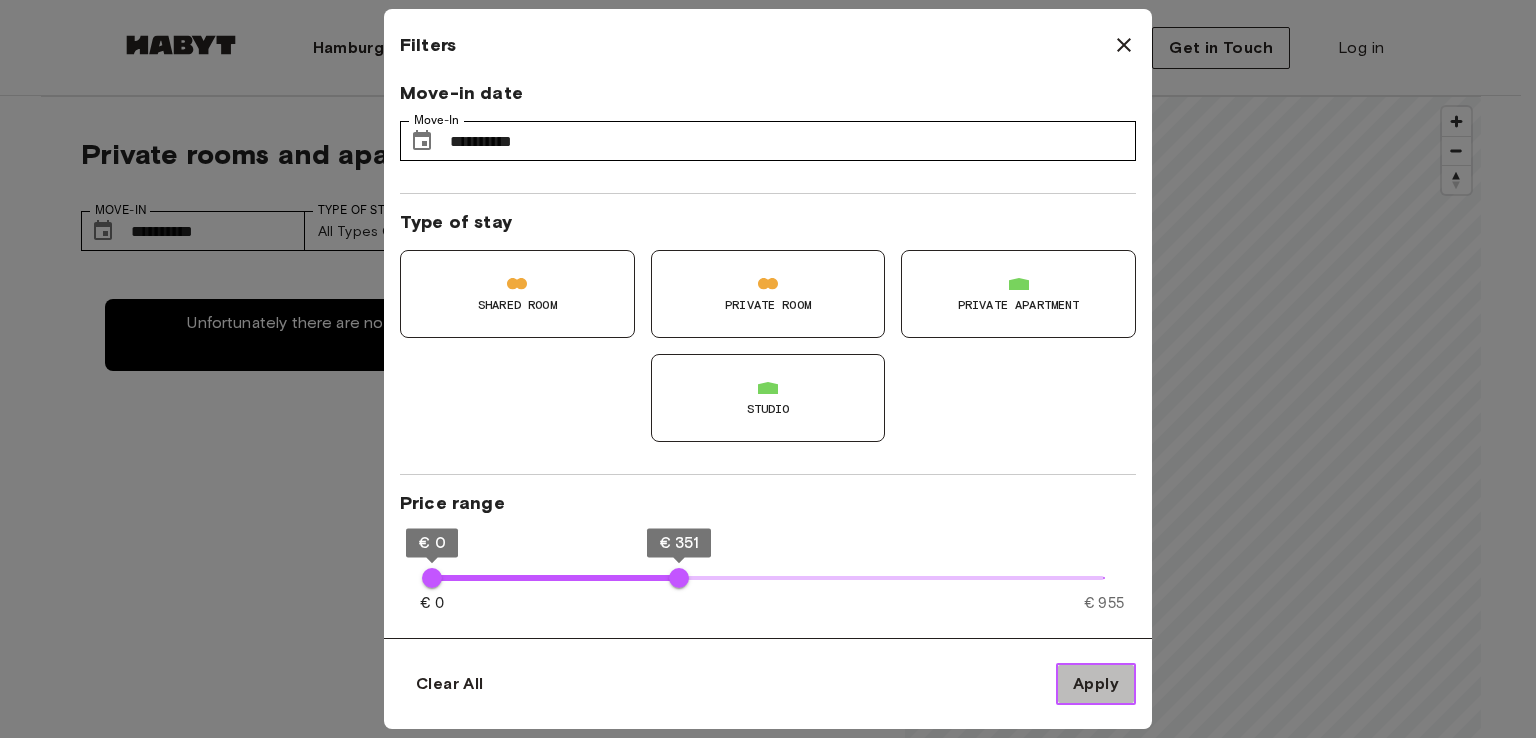click on "Apply" at bounding box center (1096, 684) 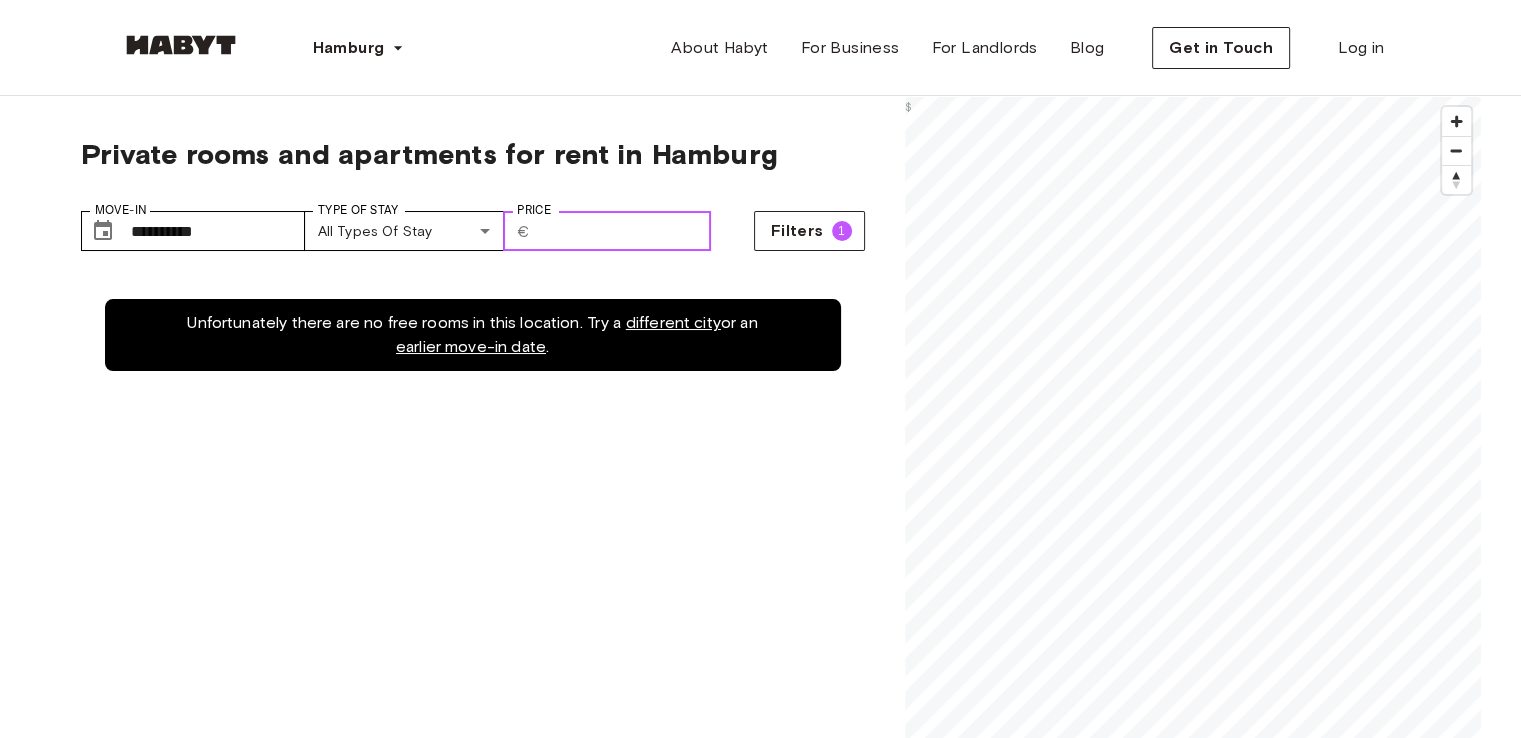 click on "***" at bounding box center [624, 231] 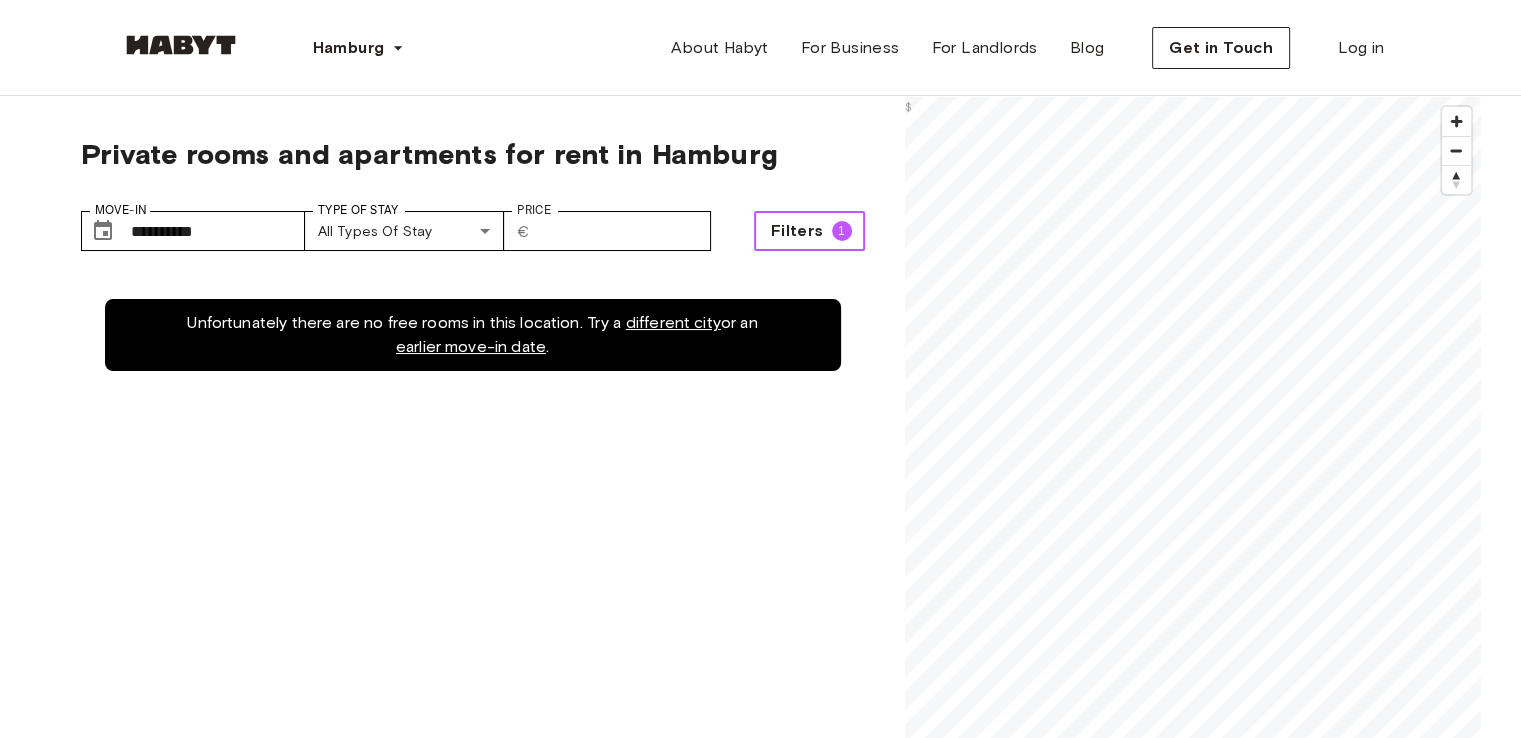 click on "Filters 1" at bounding box center (809, 231) 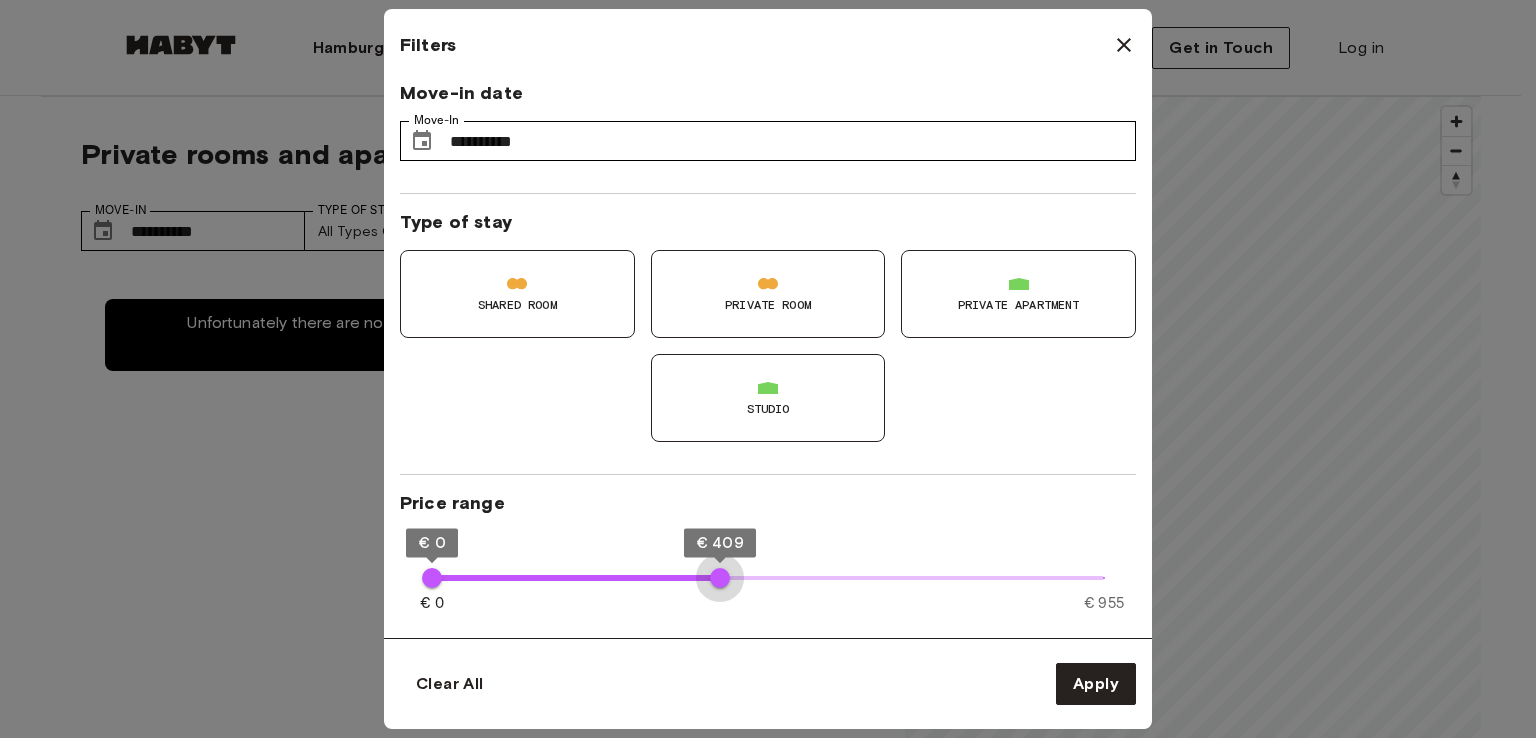 type on "***" 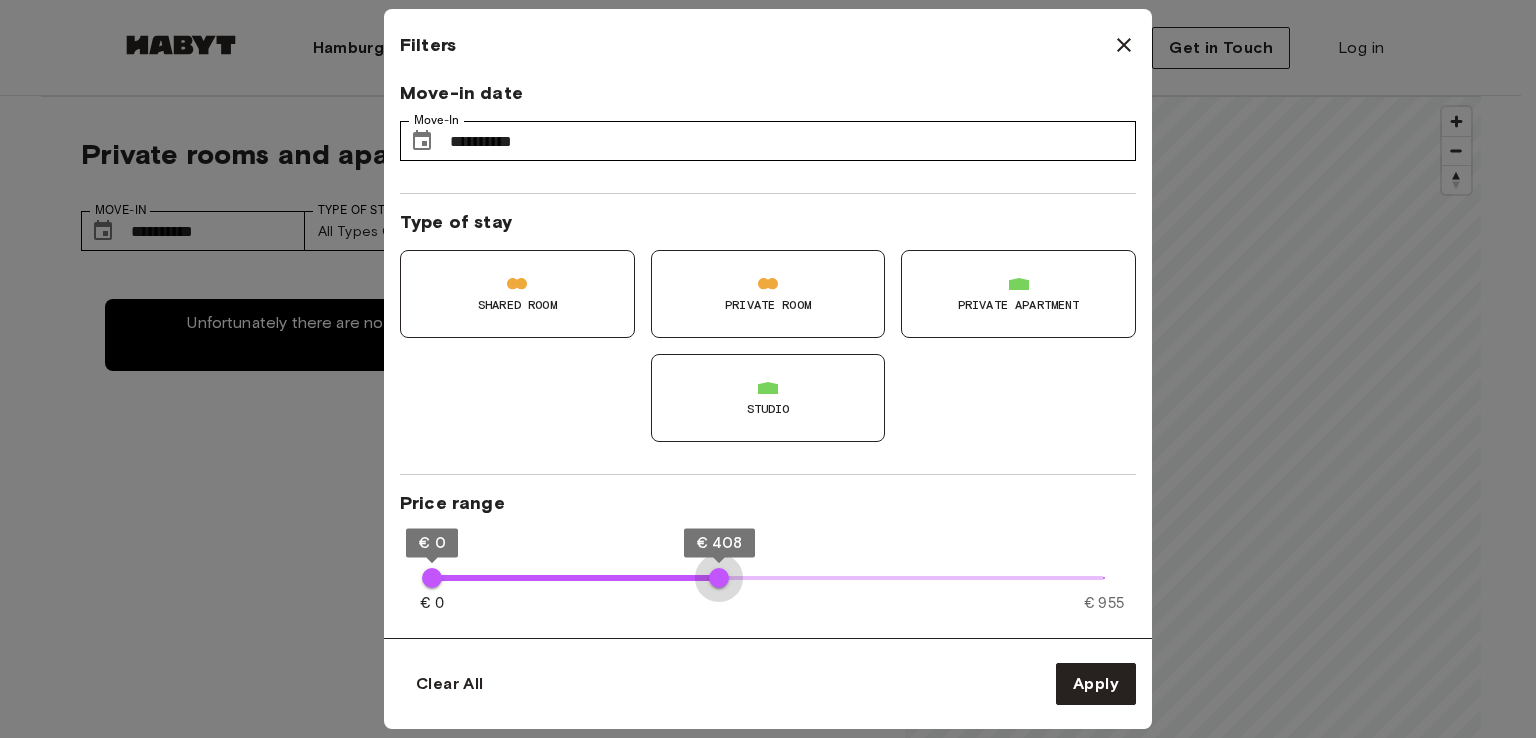 drag, startPoint x: 678, startPoint y: 579, endPoint x: 719, endPoint y: 577, distance: 41.04875 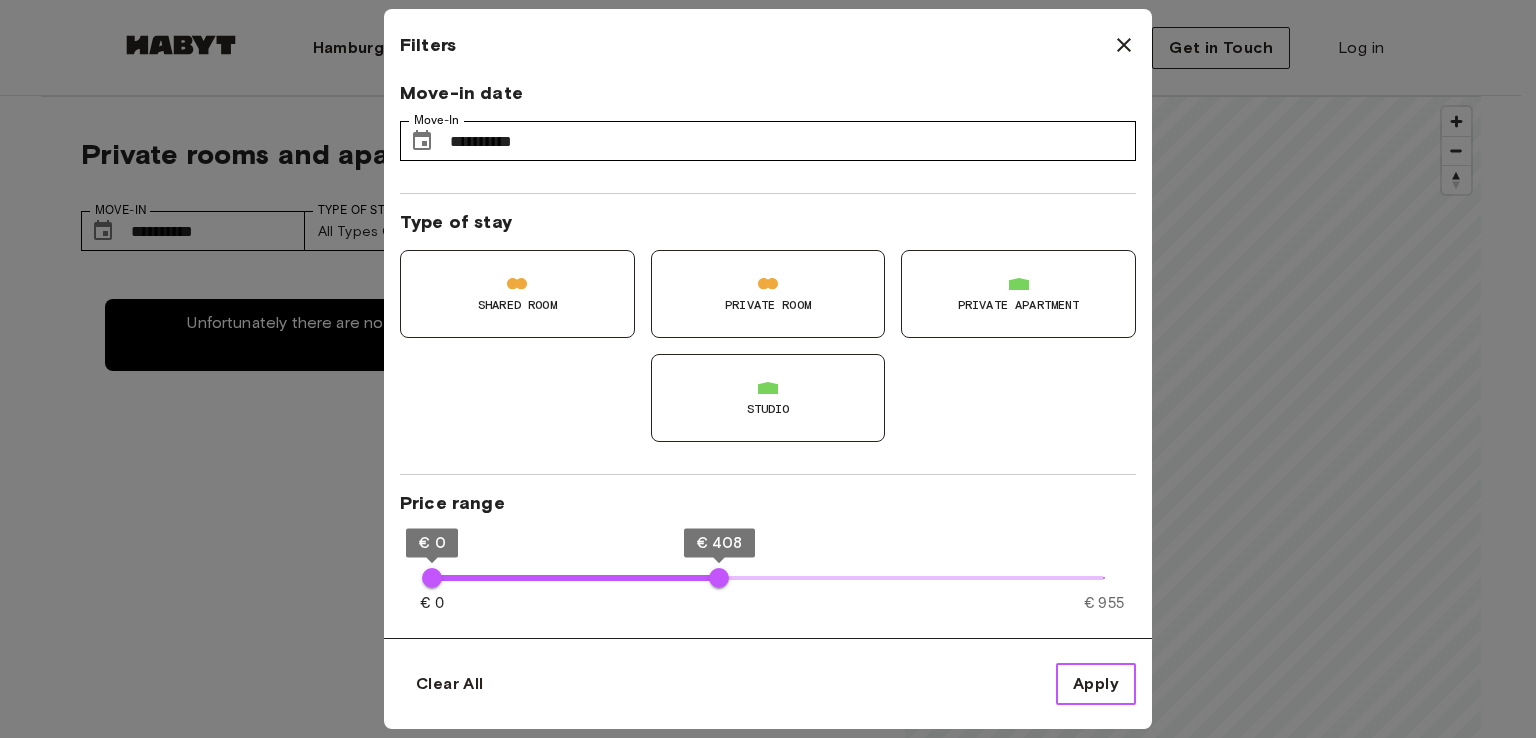 click on "Apply" at bounding box center (1096, 684) 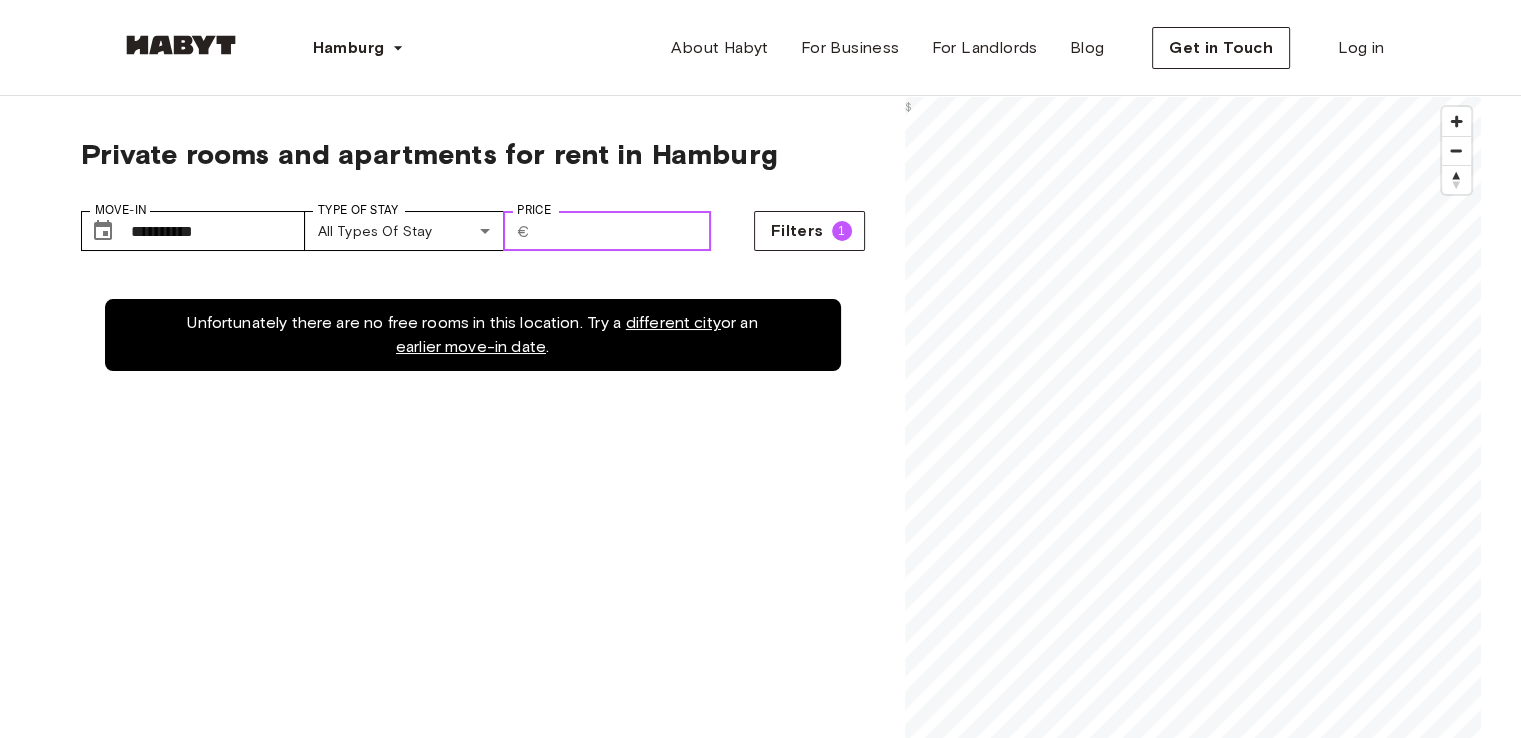 click on "***" at bounding box center (624, 231) 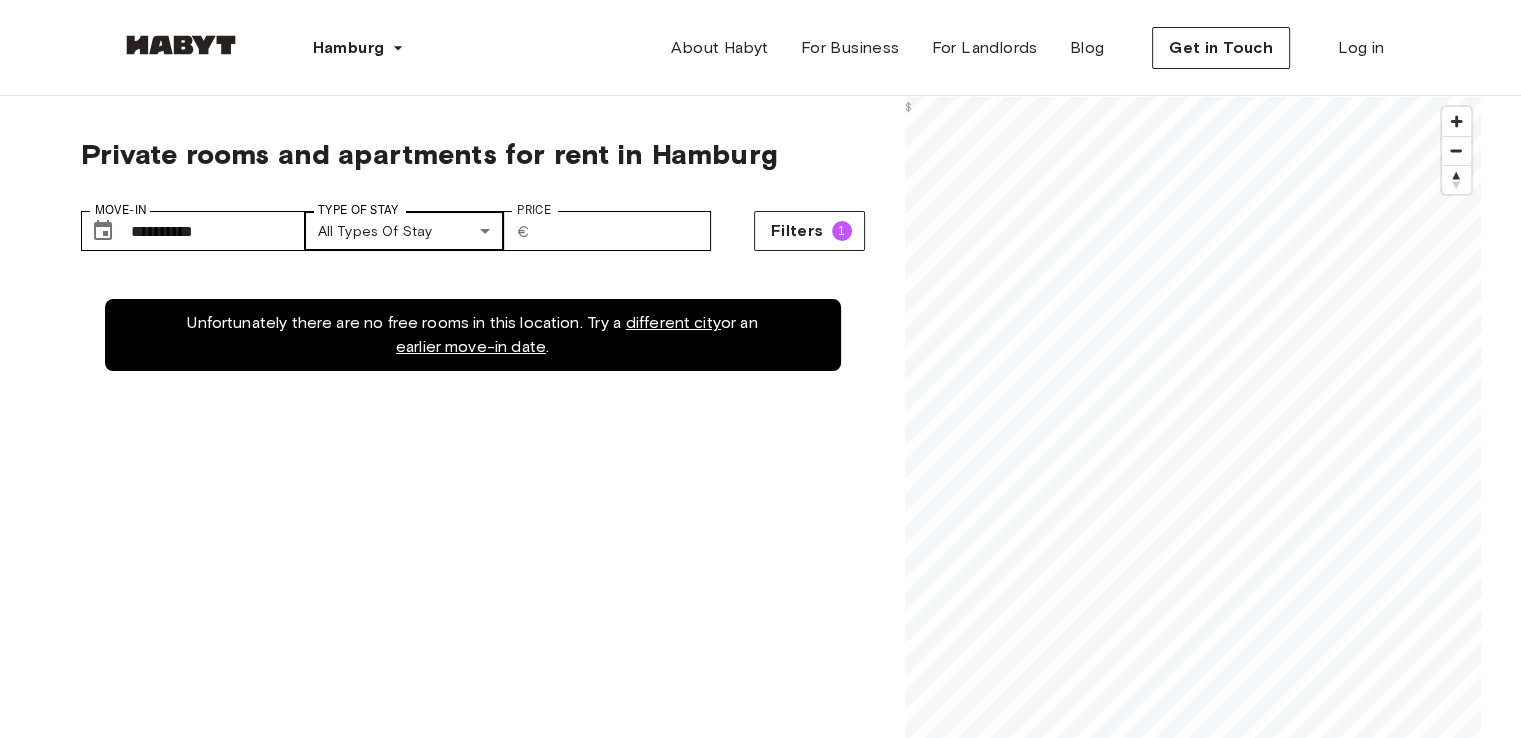 click on "**********" at bounding box center [760, 2412] 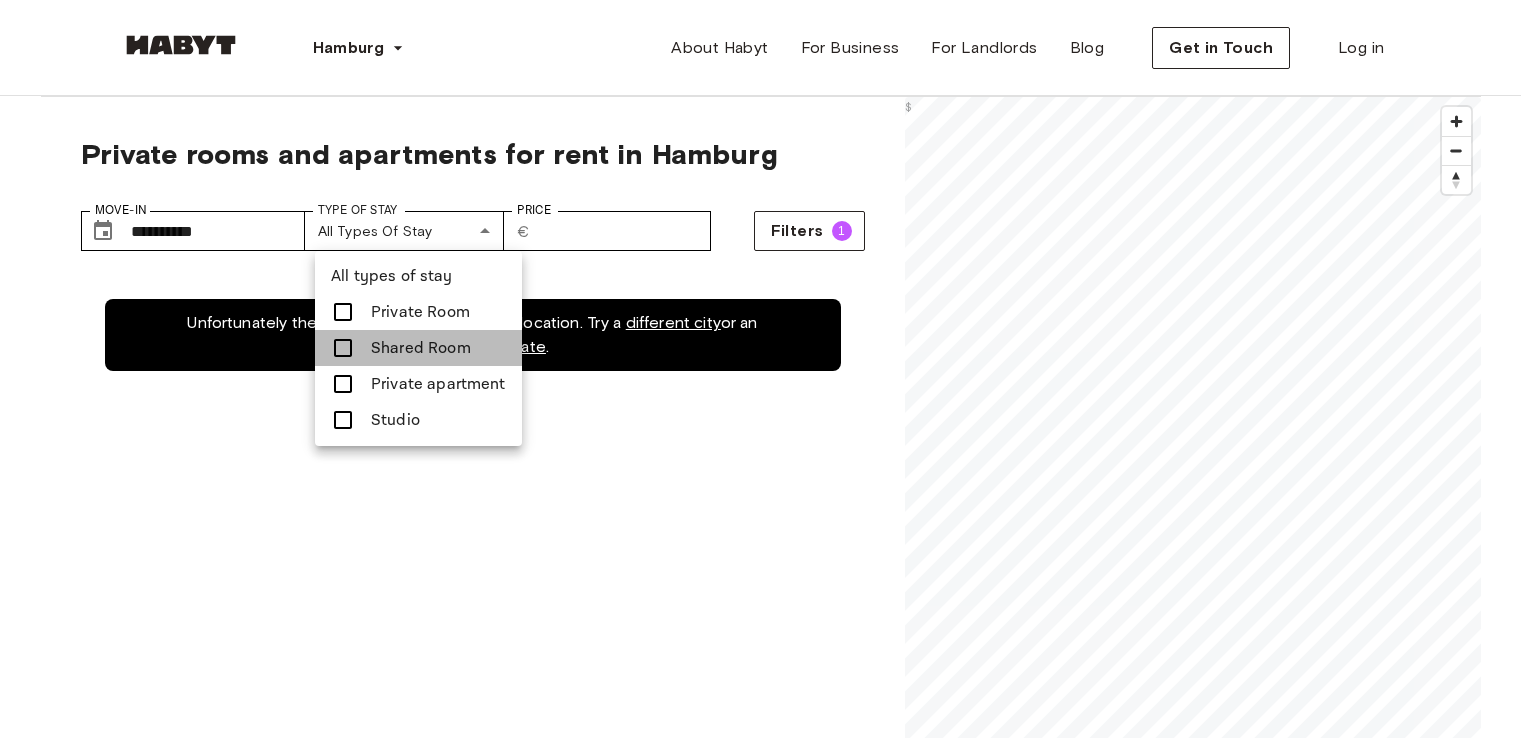 drag, startPoint x: 424, startPoint y: 333, endPoint x: 410, endPoint y: 349, distance: 21.260292 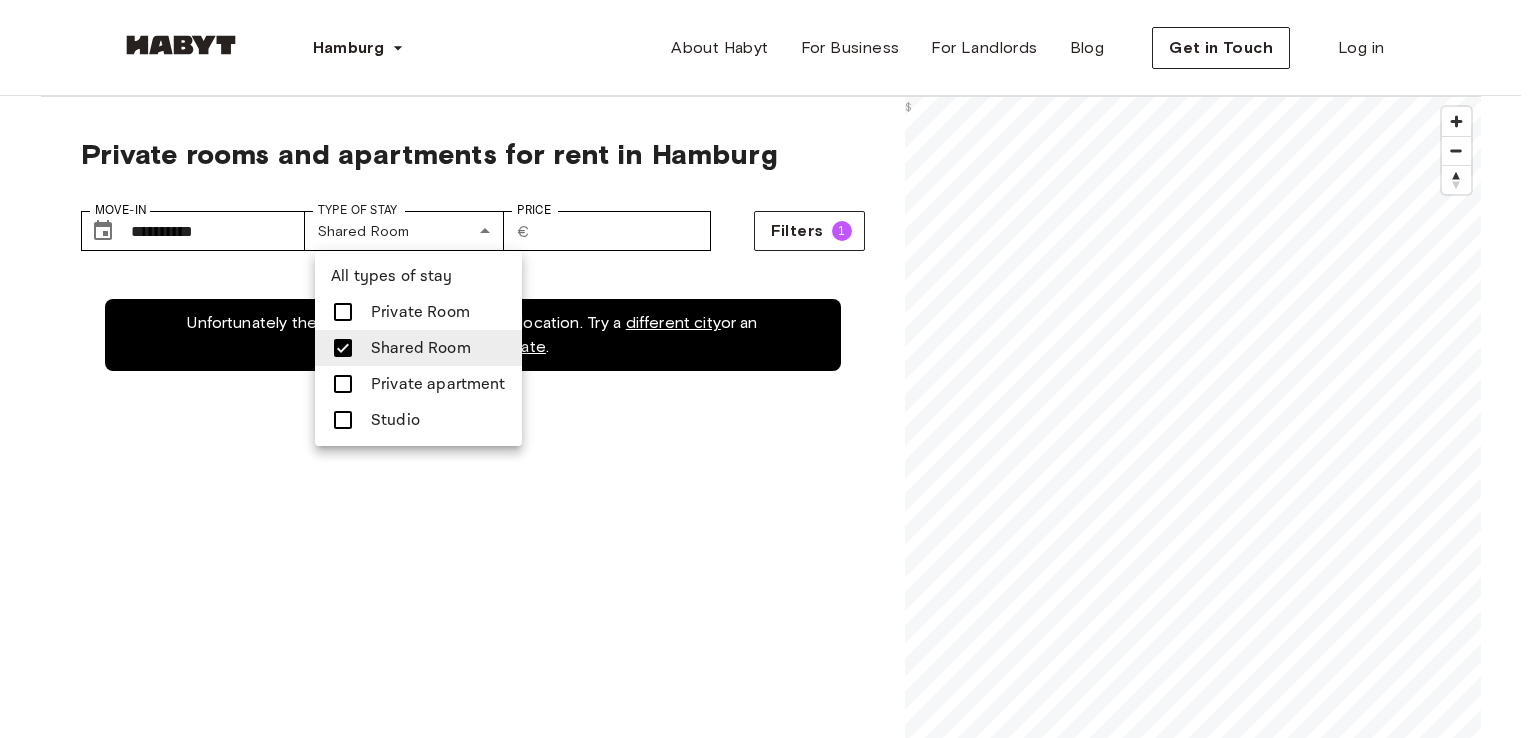 click at bounding box center (768, 369) 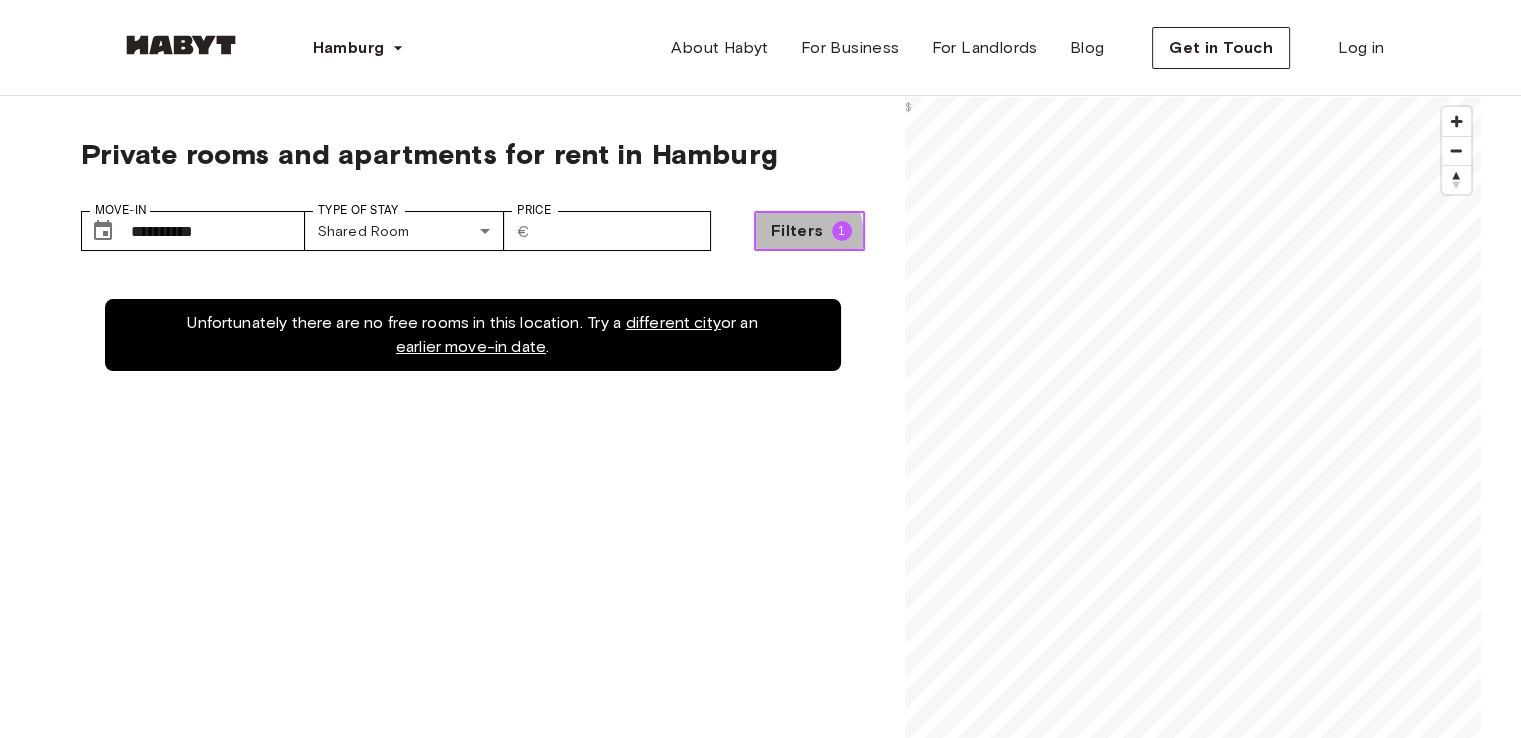 click on "Filters" at bounding box center [797, 231] 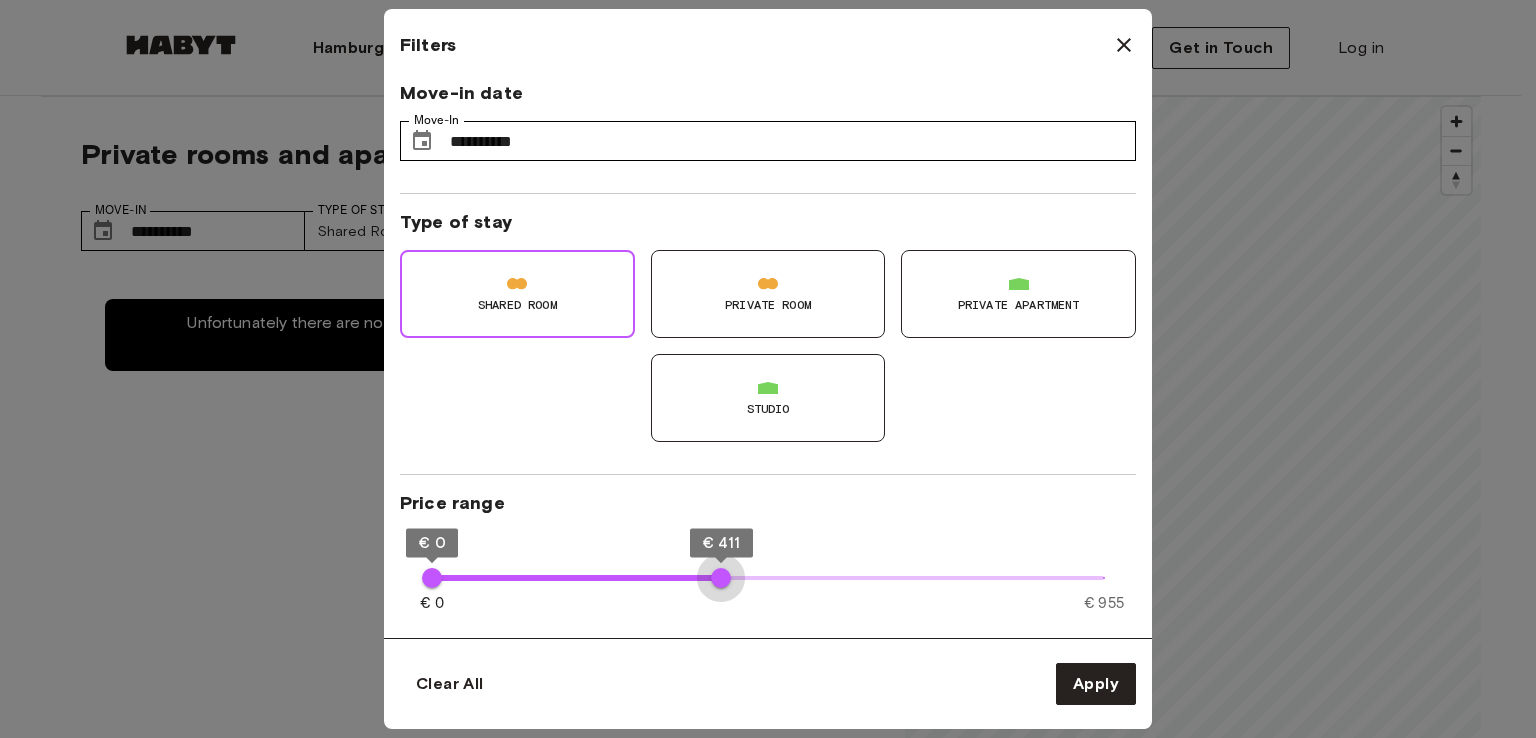 type on "***" 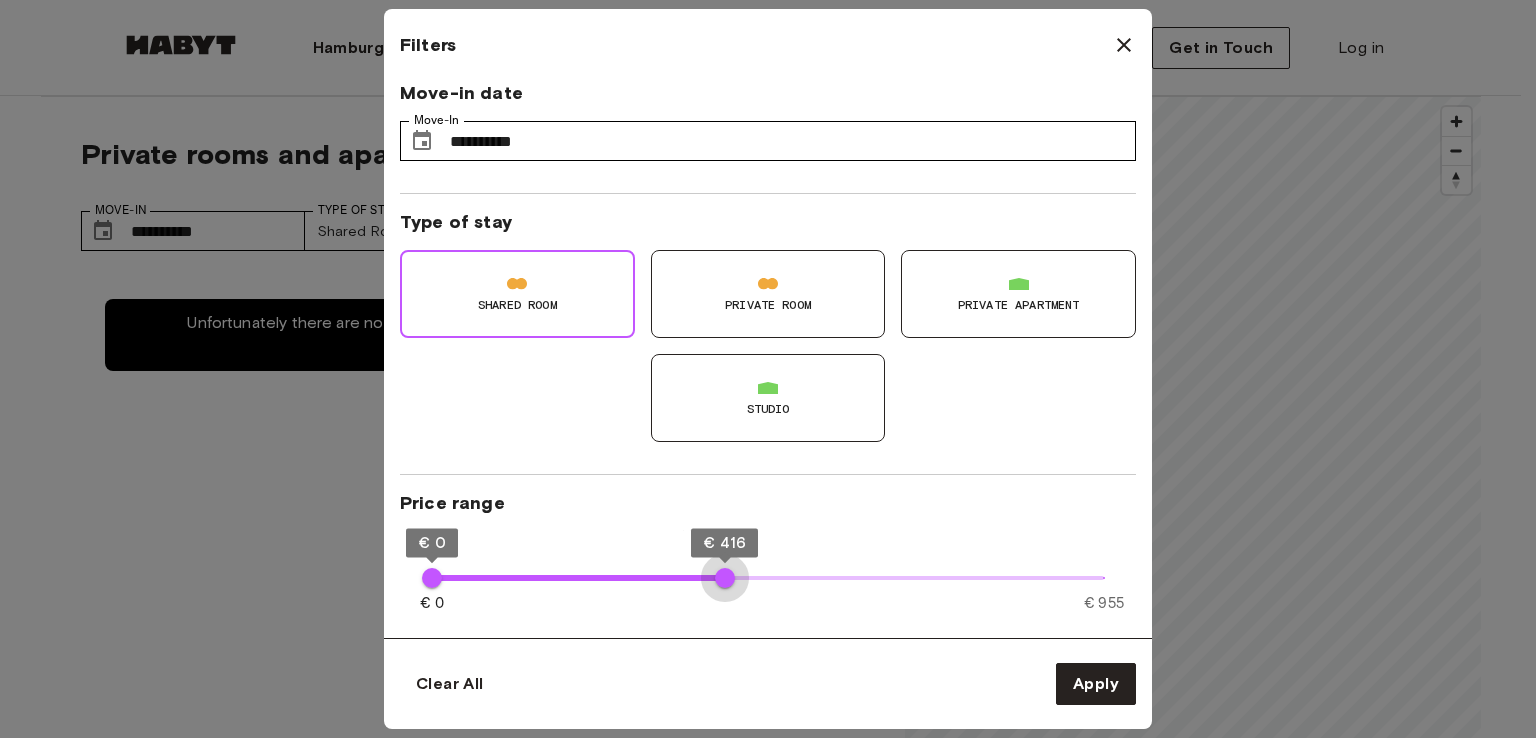 click on "€ 416" at bounding box center [725, 578] 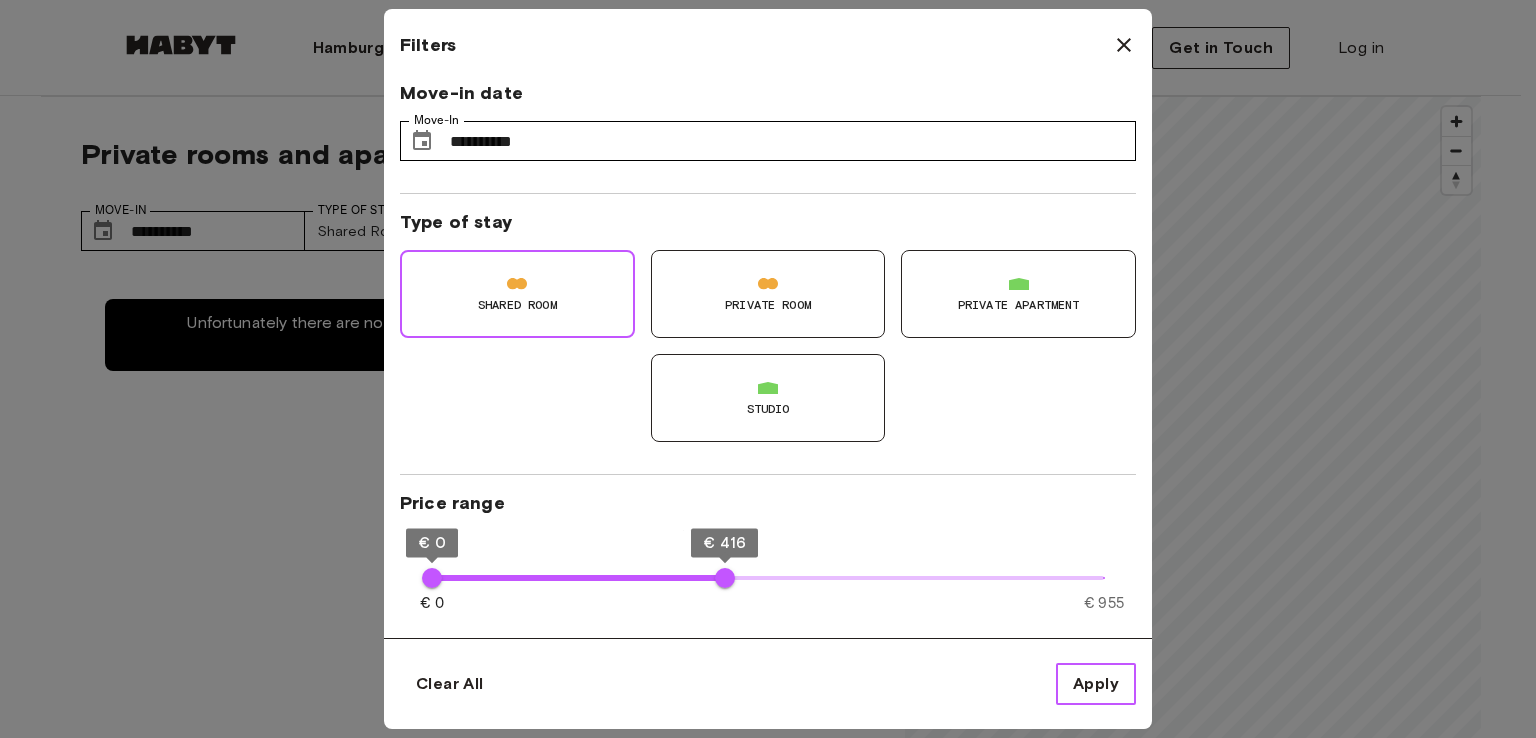 click on "Apply" at bounding box center [1096, 684] 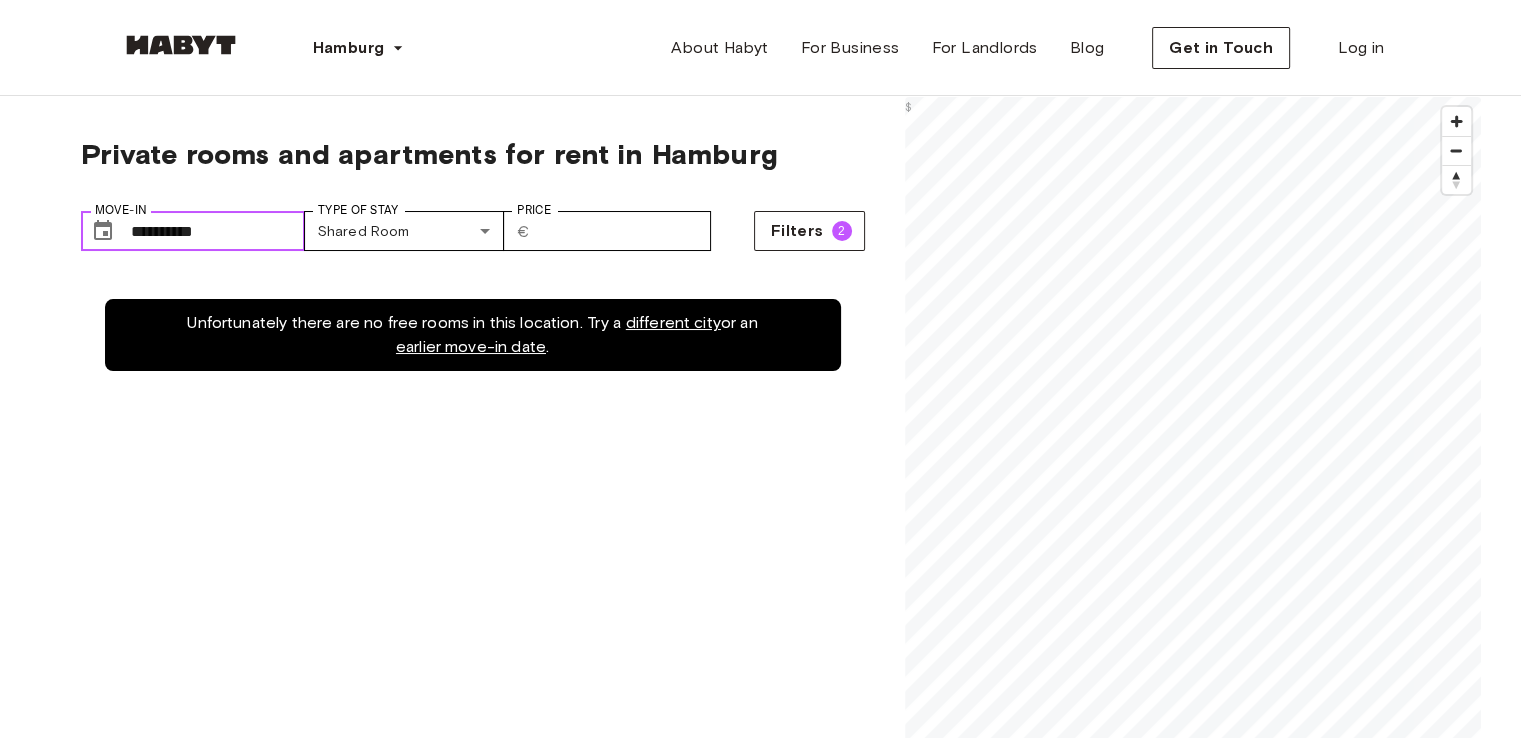 click on "**********" at bounding box center (218, 231) 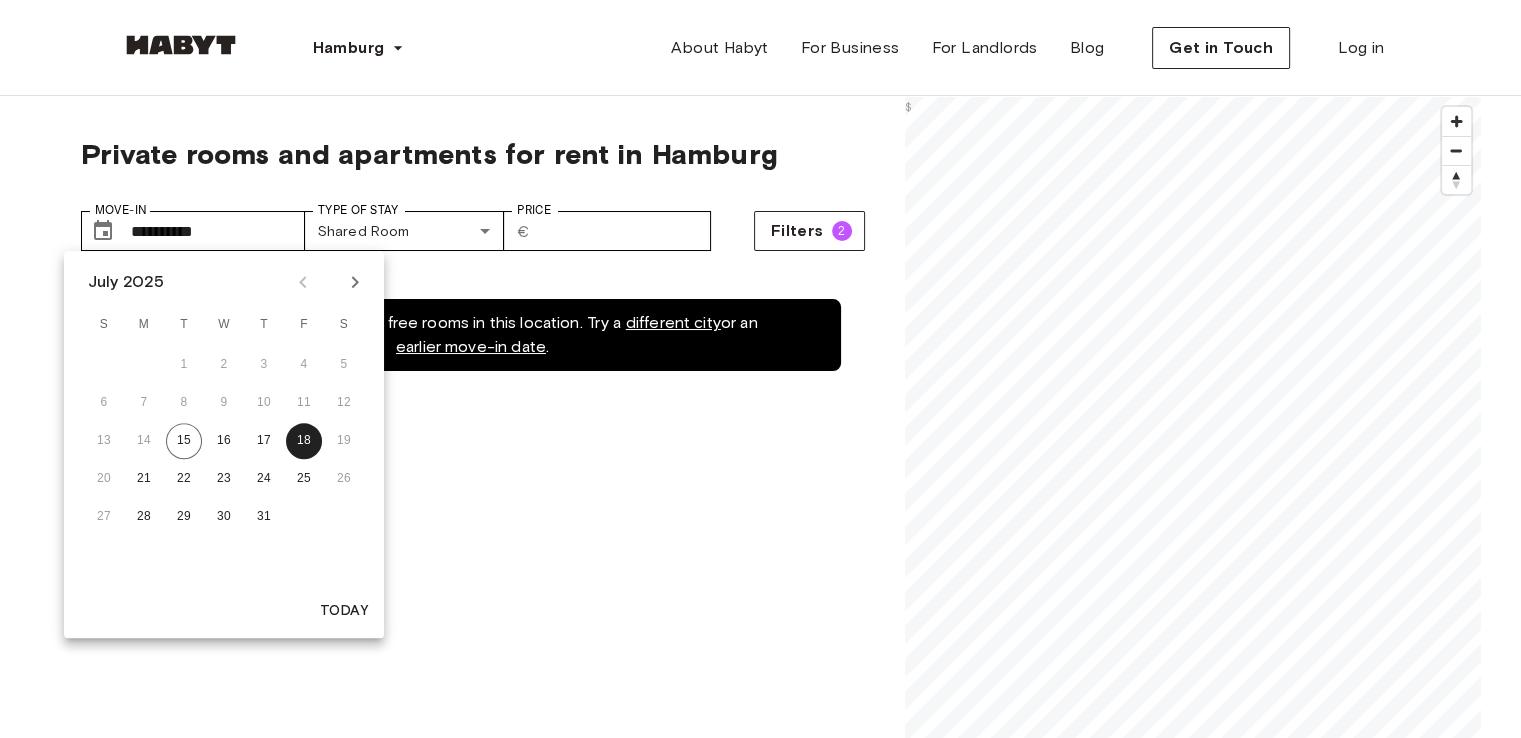 click 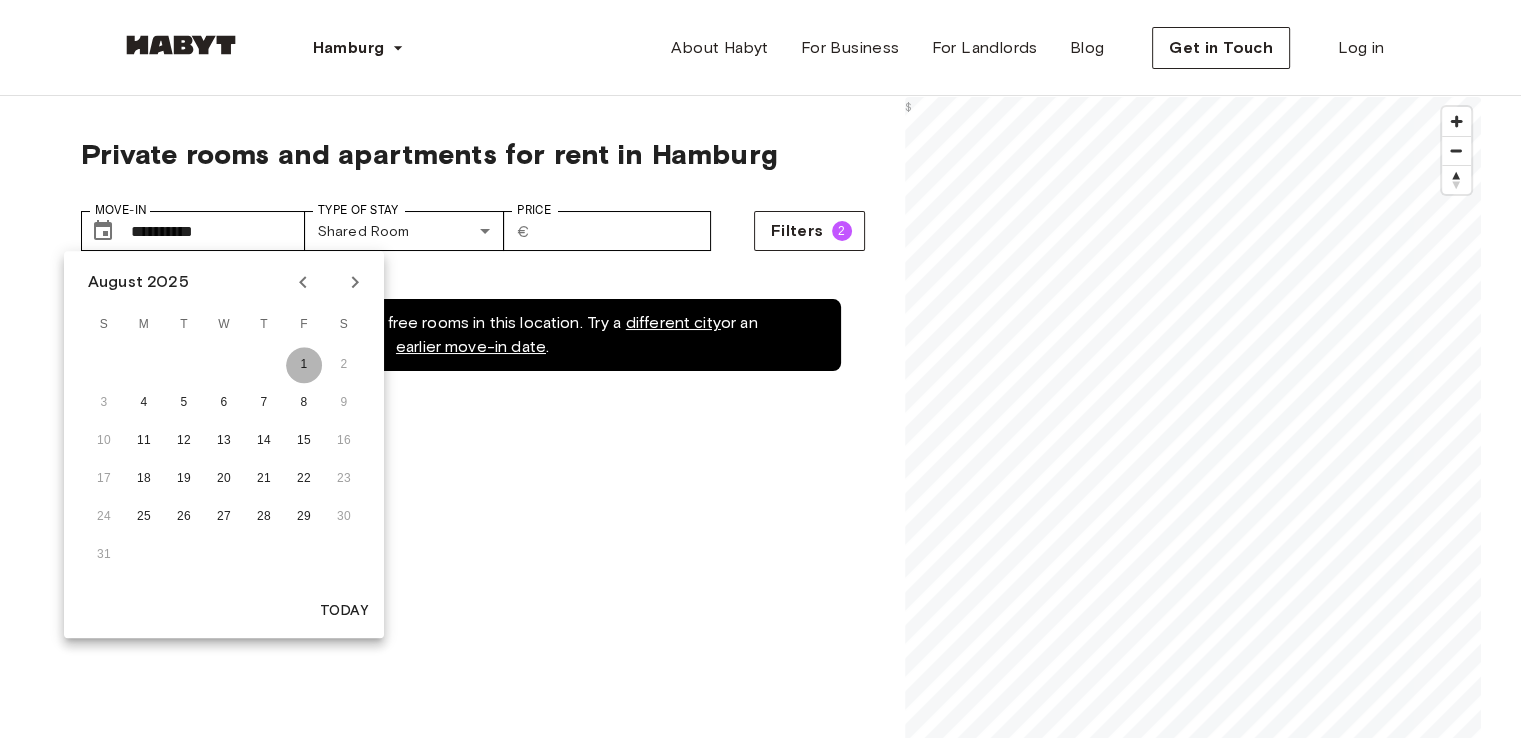 click on "1" at bounding box center (304, 365) 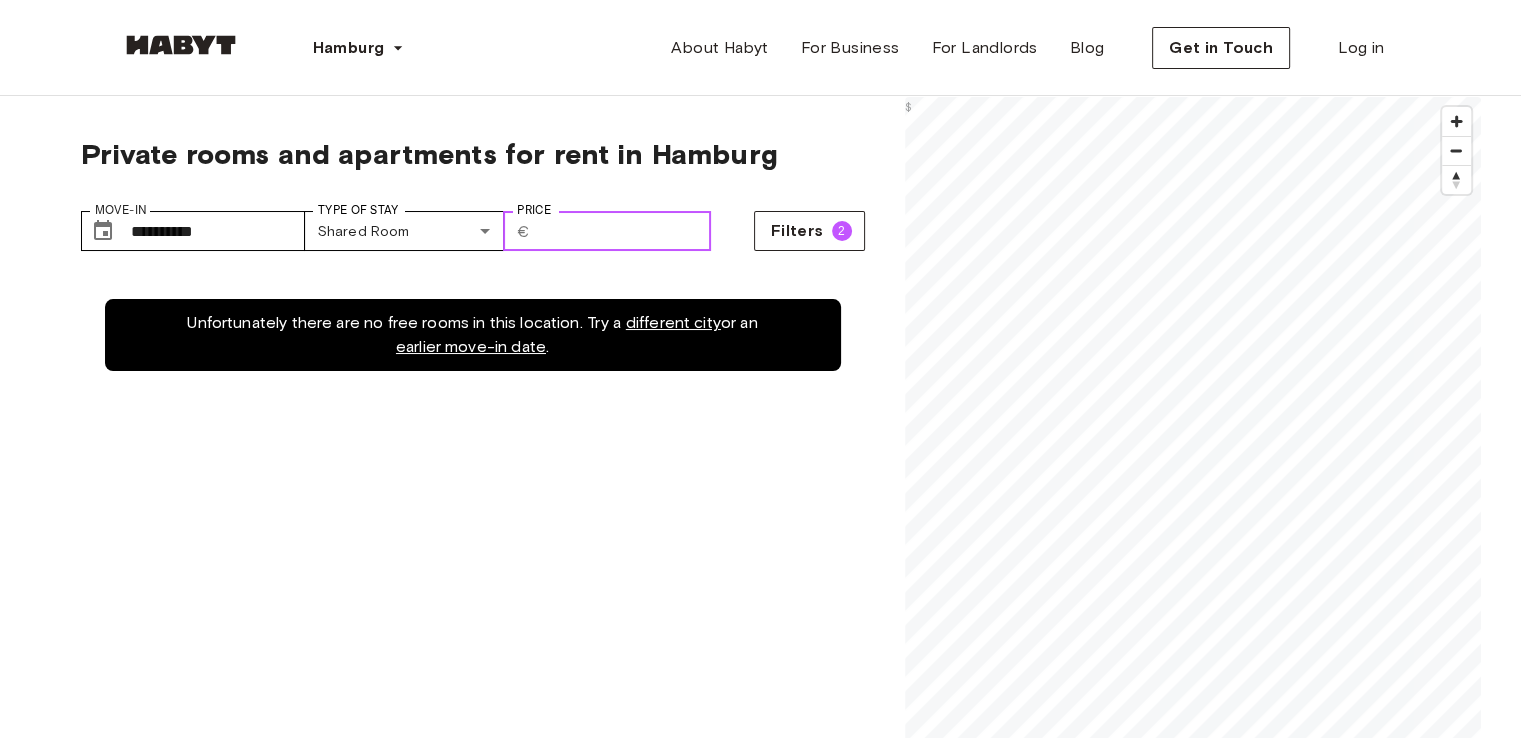 click on "***" at bounding box center (624, 231) 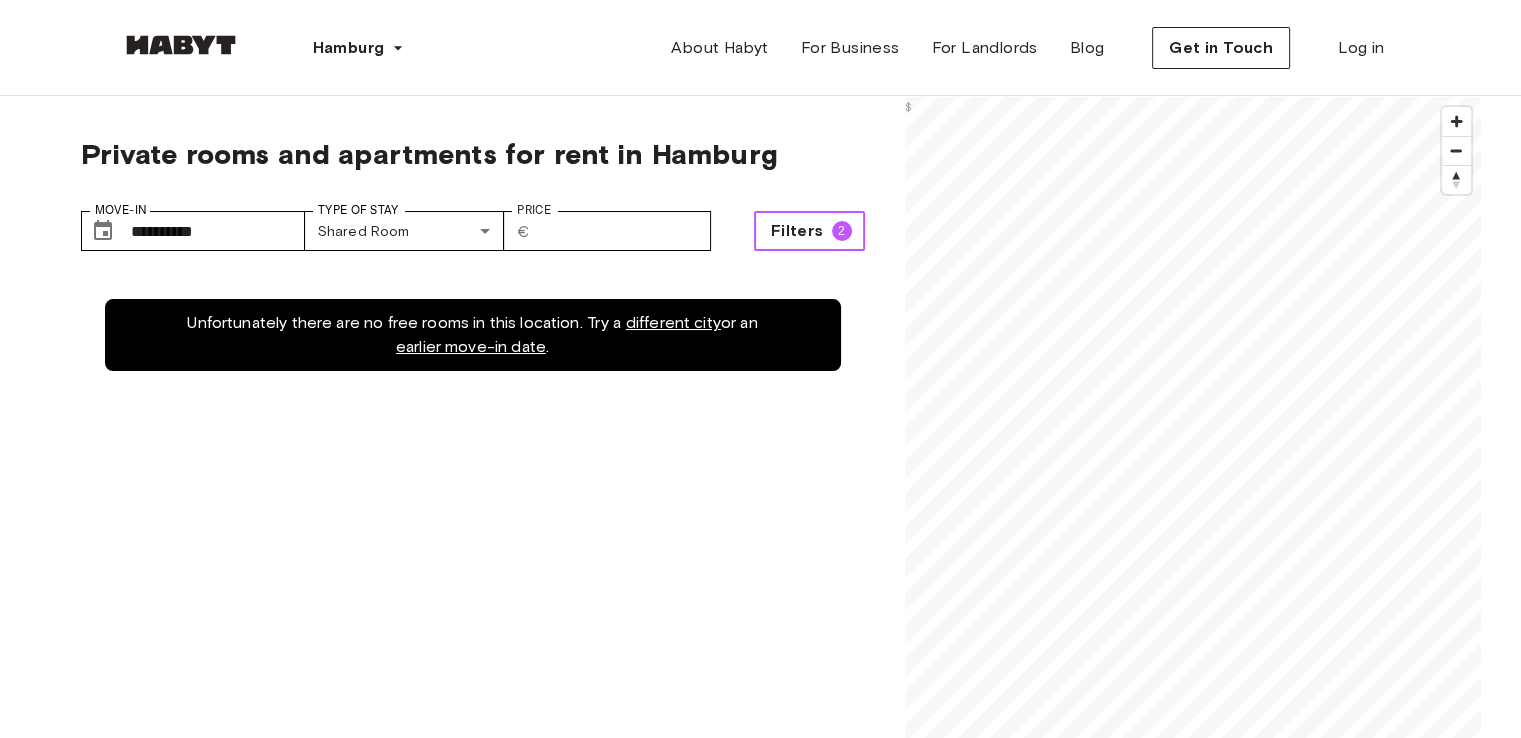 click on "Filters 2" at bounding box center (809, 231) 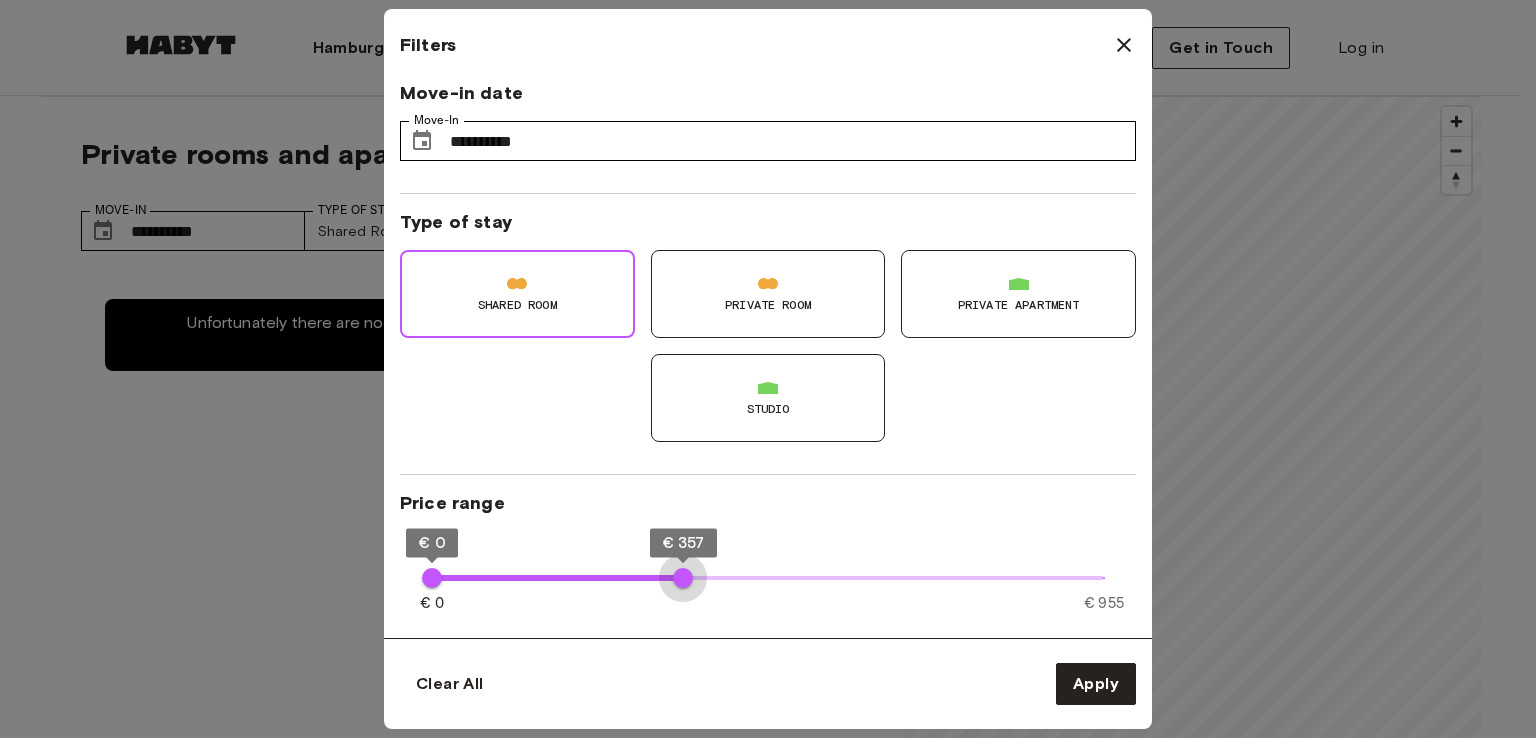 type on "***" 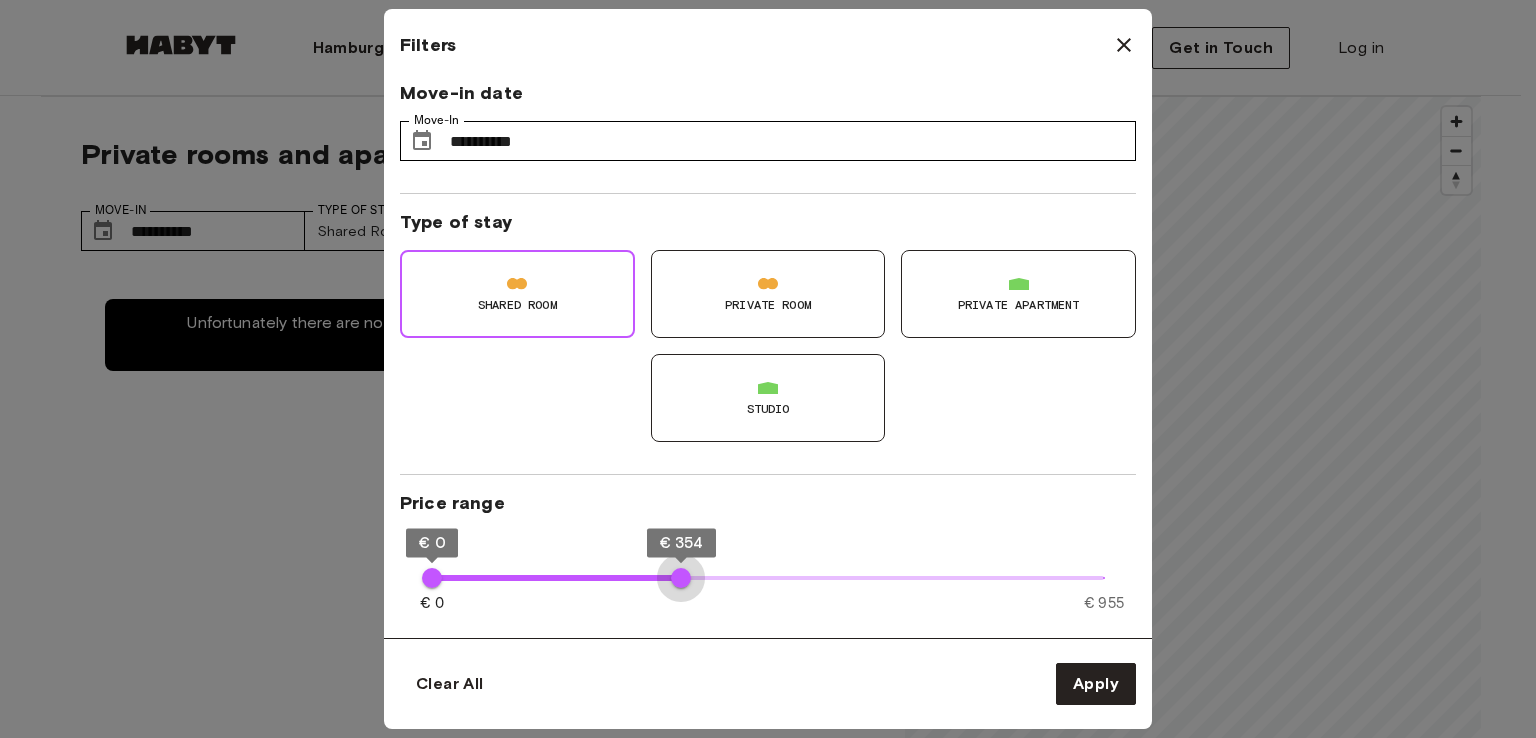 drag, startPoint x: 716, startPoint y: 586, endPoint x: 681, endPoint y: 585, distance: 35.014282 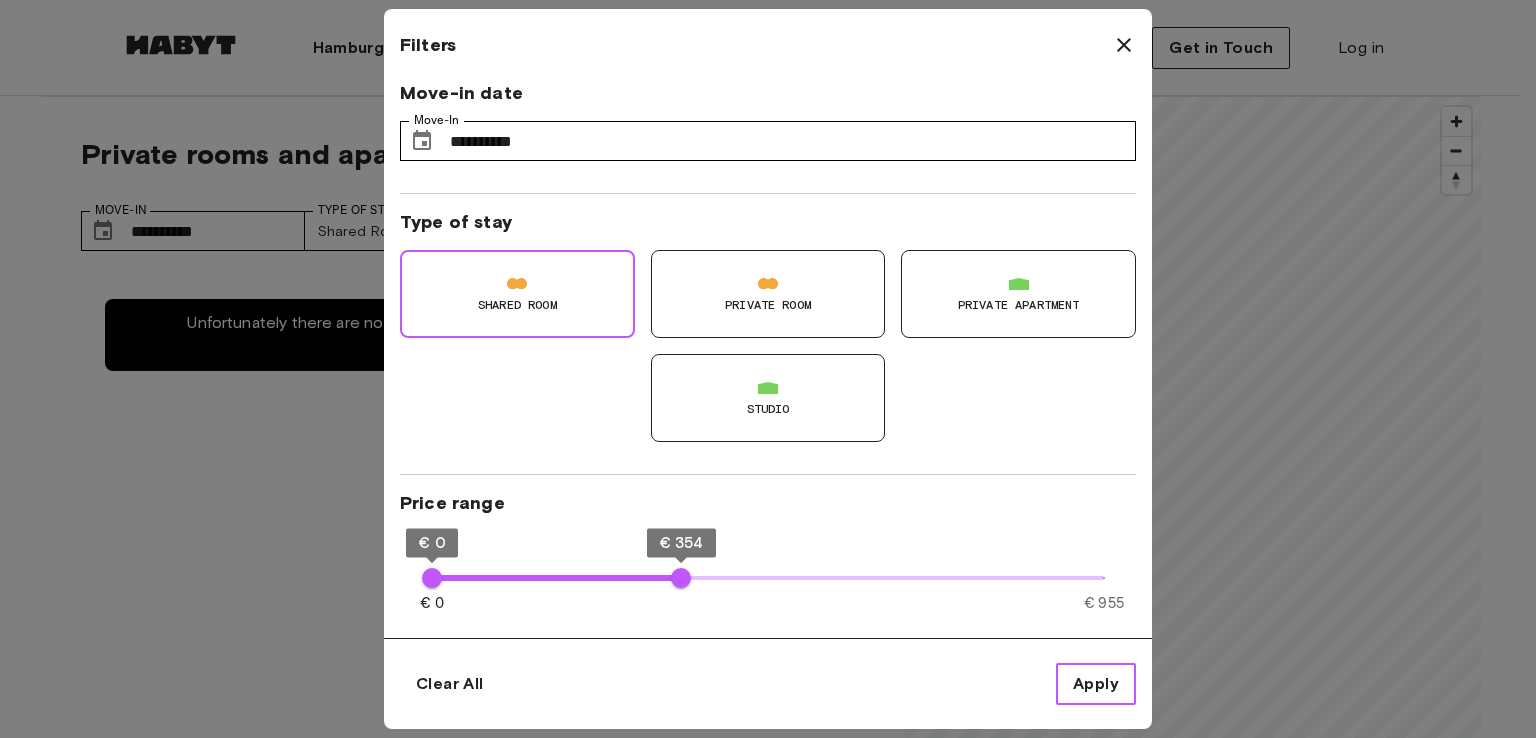 click on "Apply" at bounding box center [1096, 684] 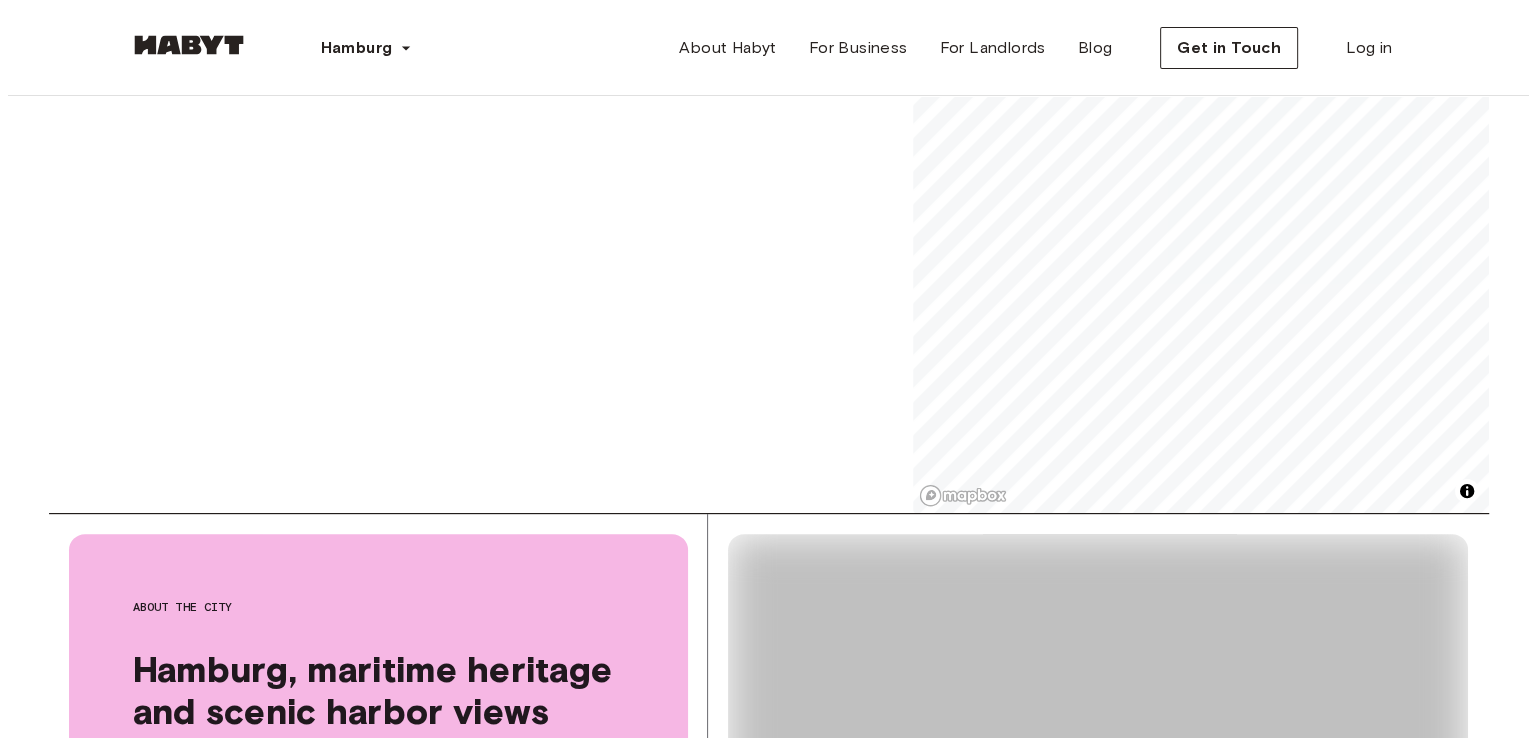 scroll, scrollTop: 0, scrollLeft: 0, axis: both 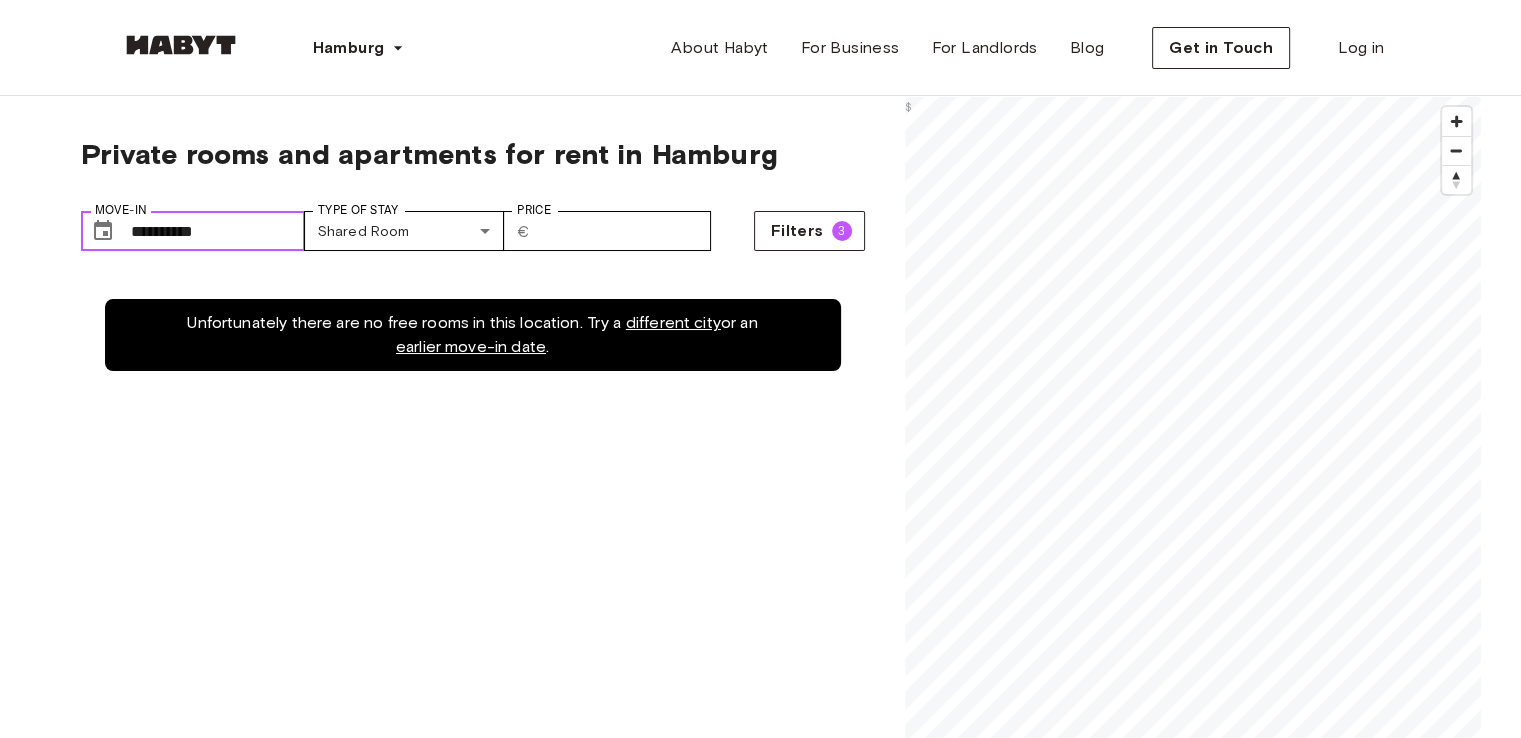 click on "**********" at bounding box center (218, 231) 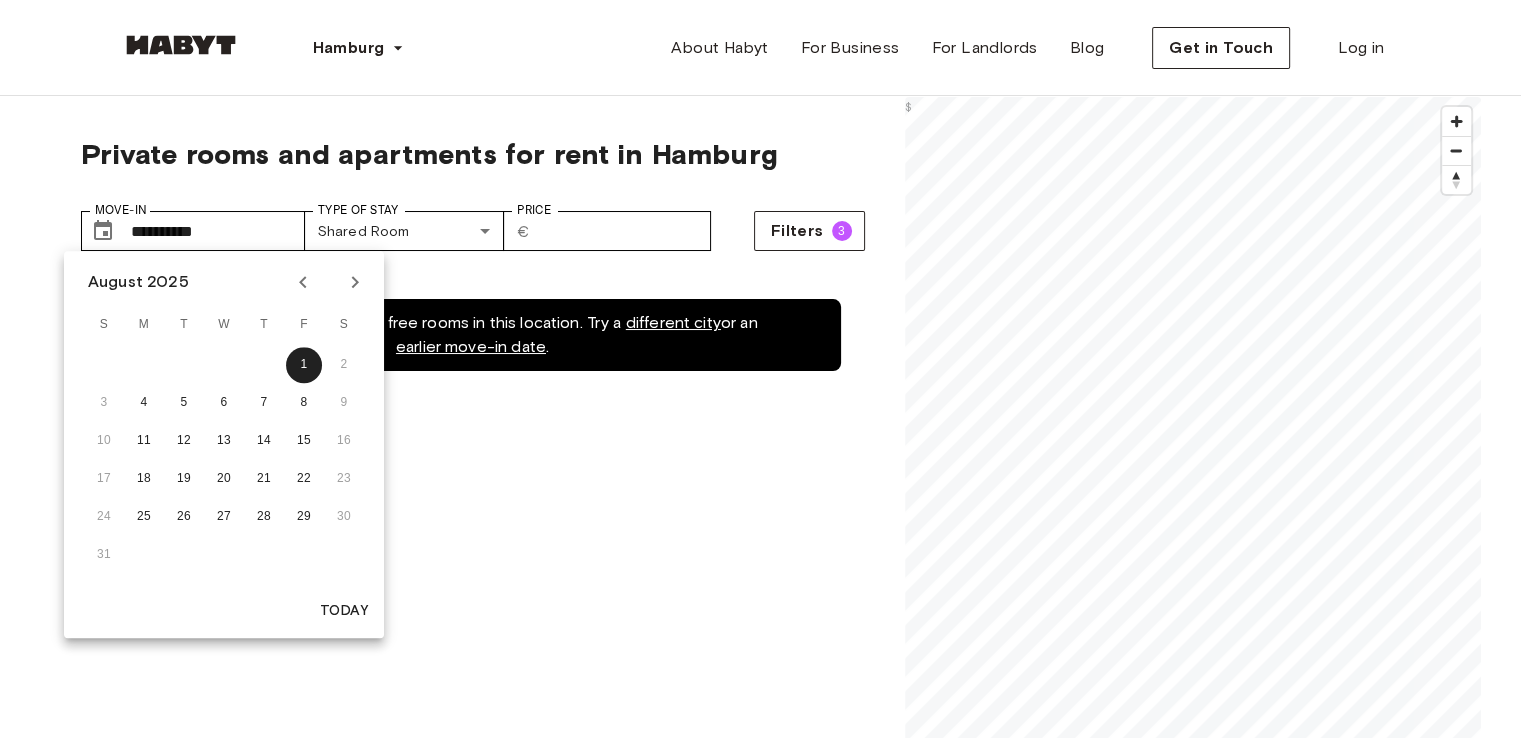 drag, startPoint x: 304, startPoint y: 373, endPoint x: 187, endPoint y: 539, distance: 203.08865 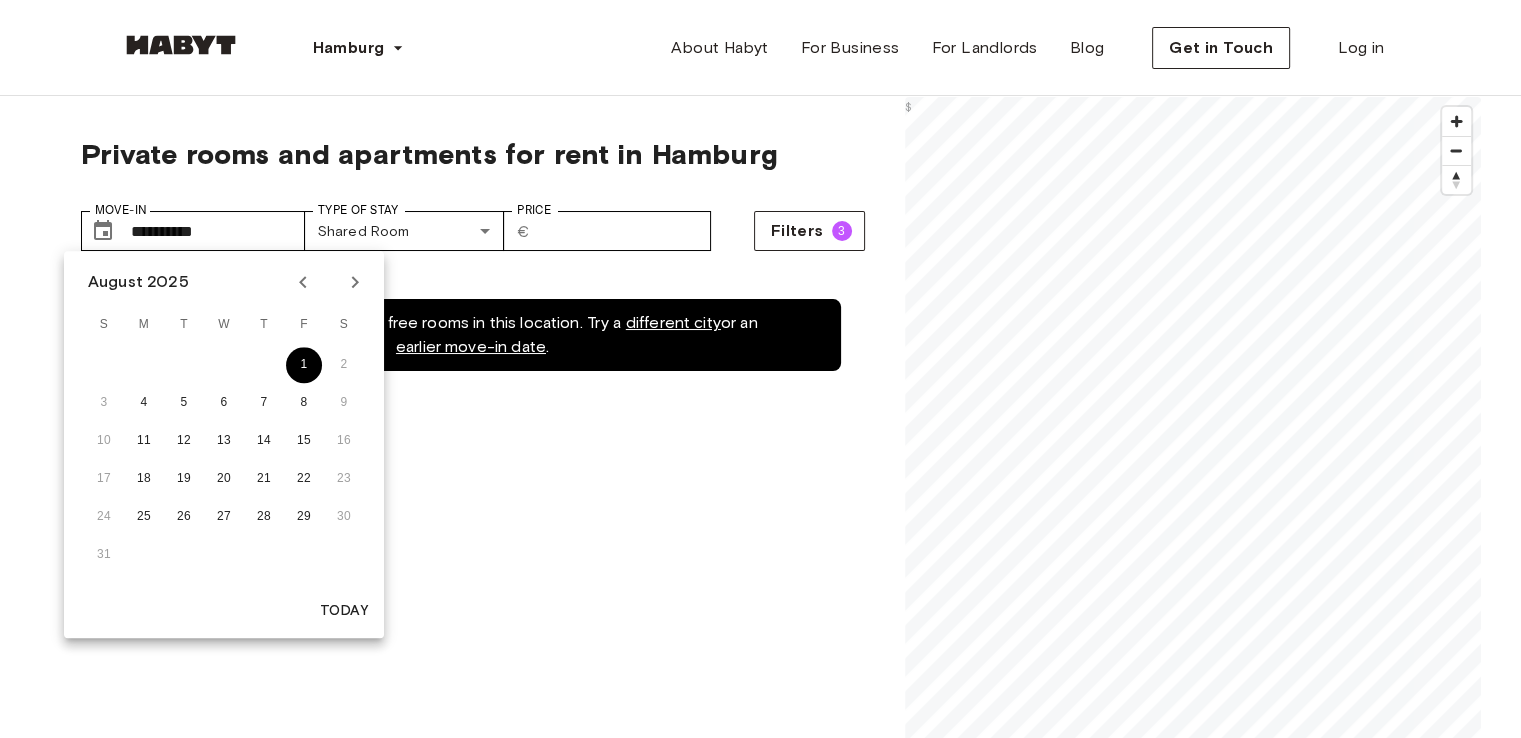 click on "1" at bounding box center [304, 365] 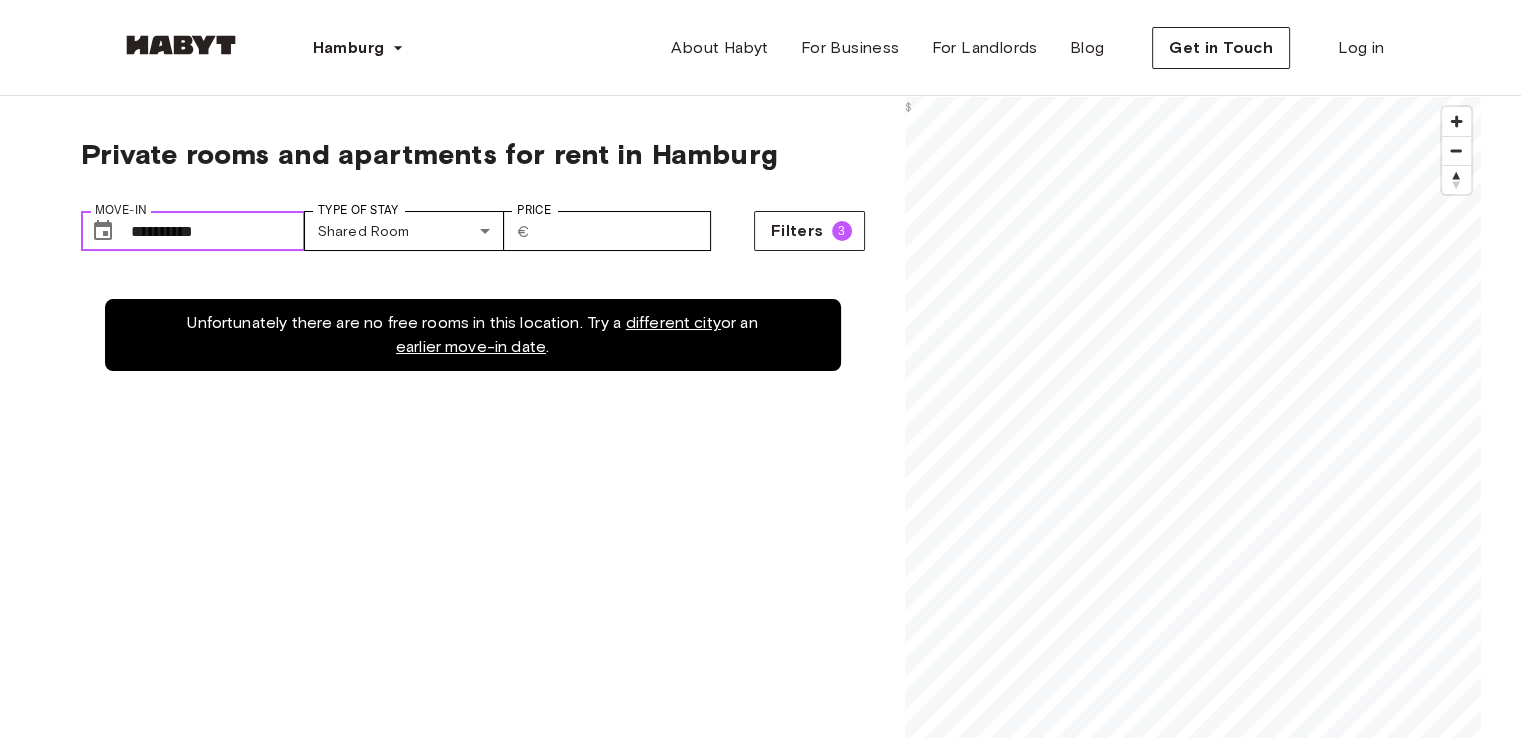 click on "**********" at bounding box center (218, 231) 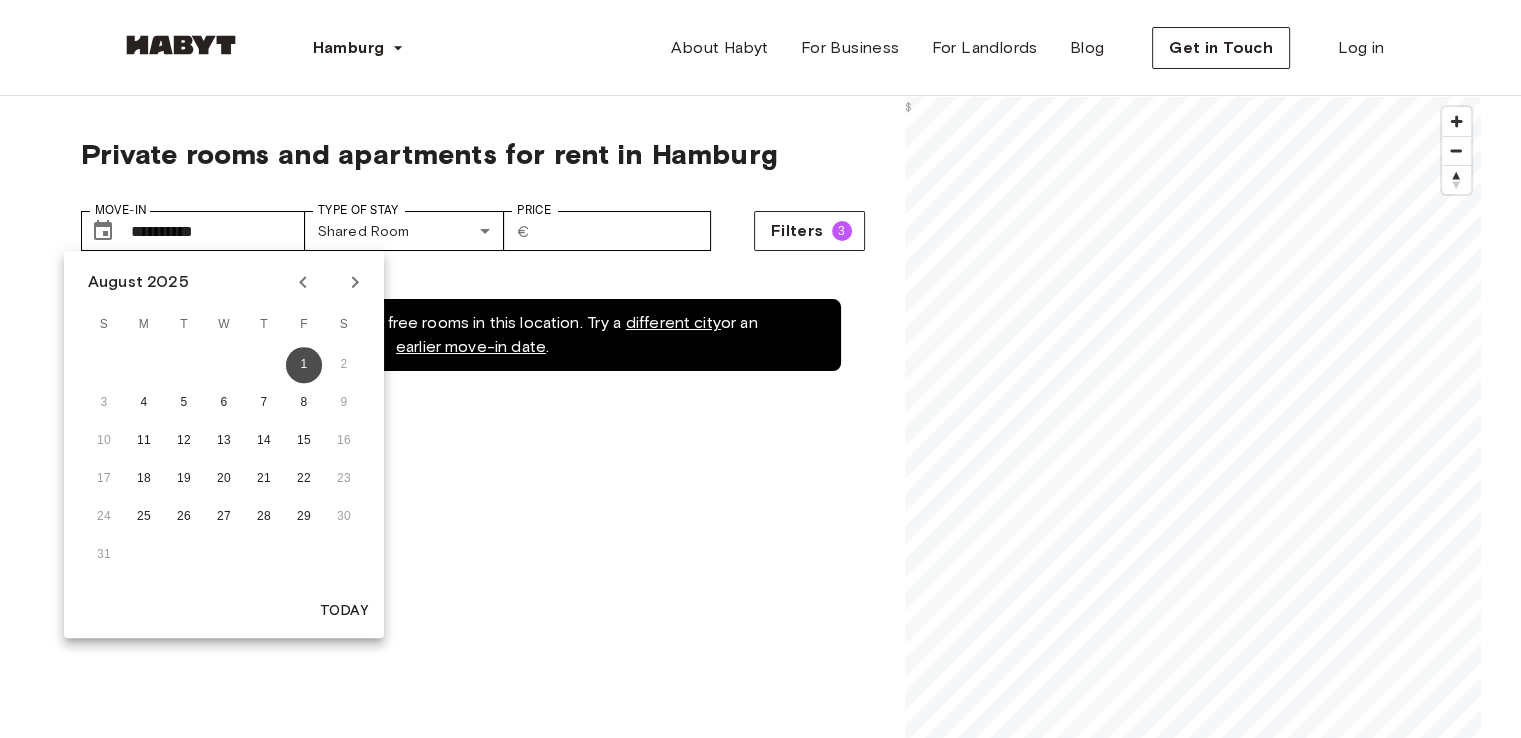 click on "1" at bounding box center (304, 365) 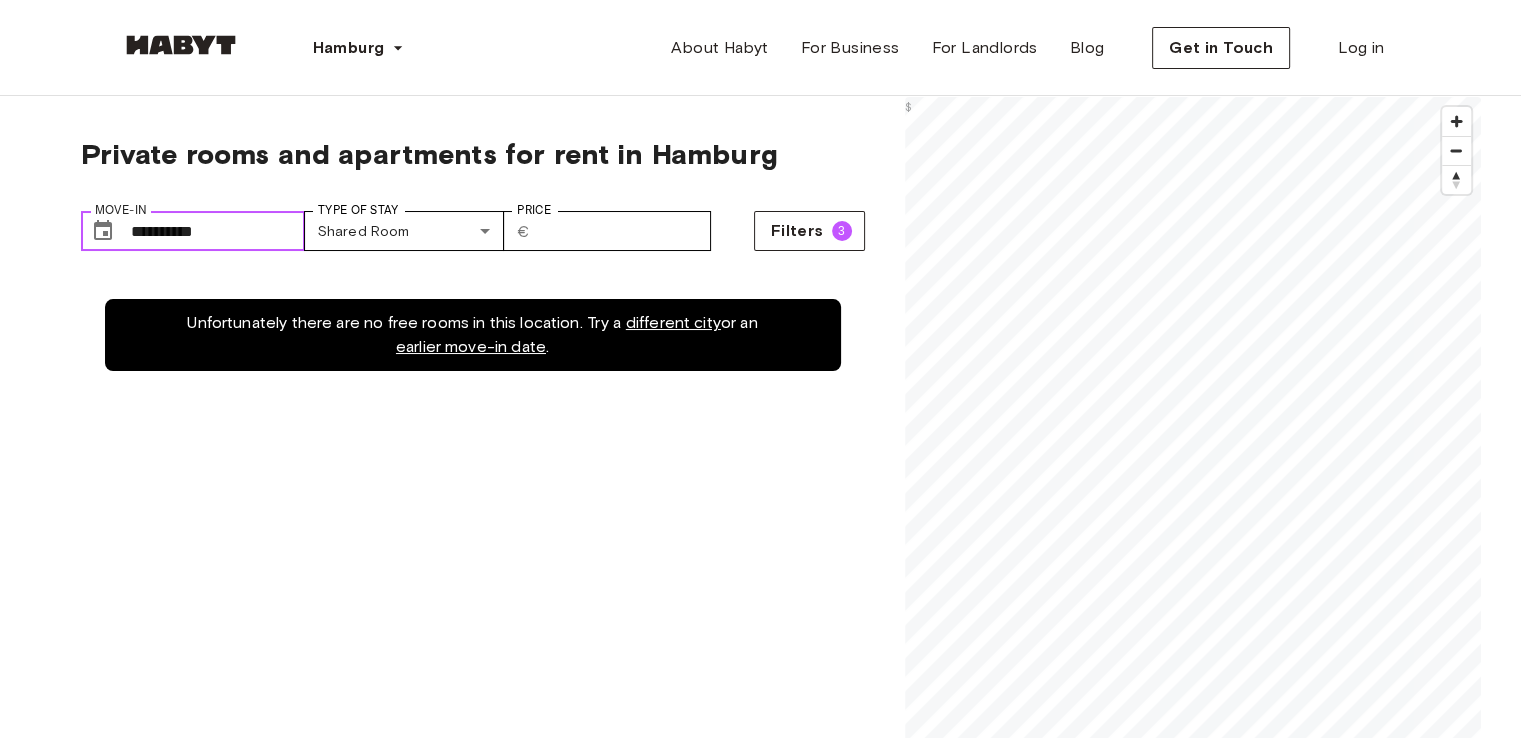 click on "**********" at bounding box center (218, 231) 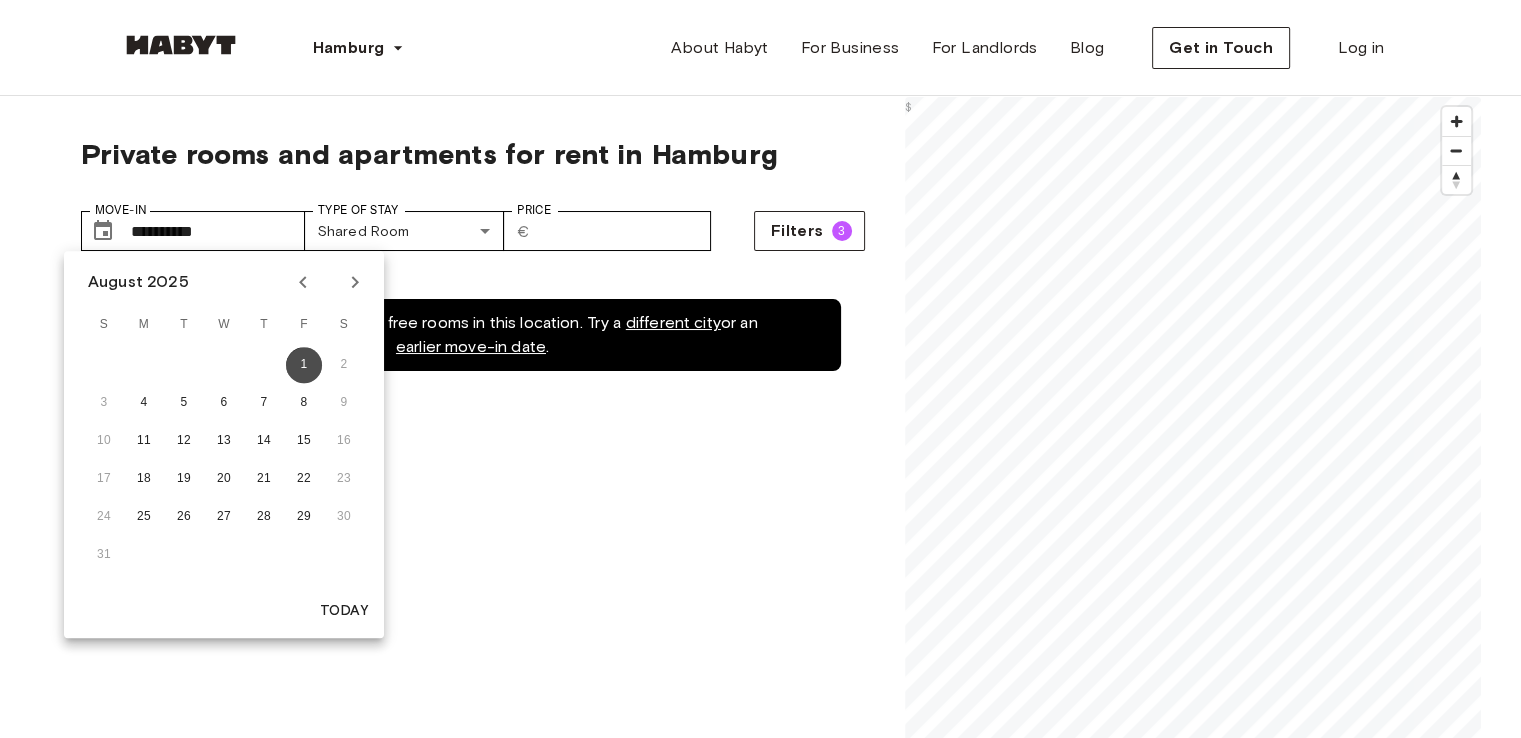 click on "1" at bounding box center [304, 365] 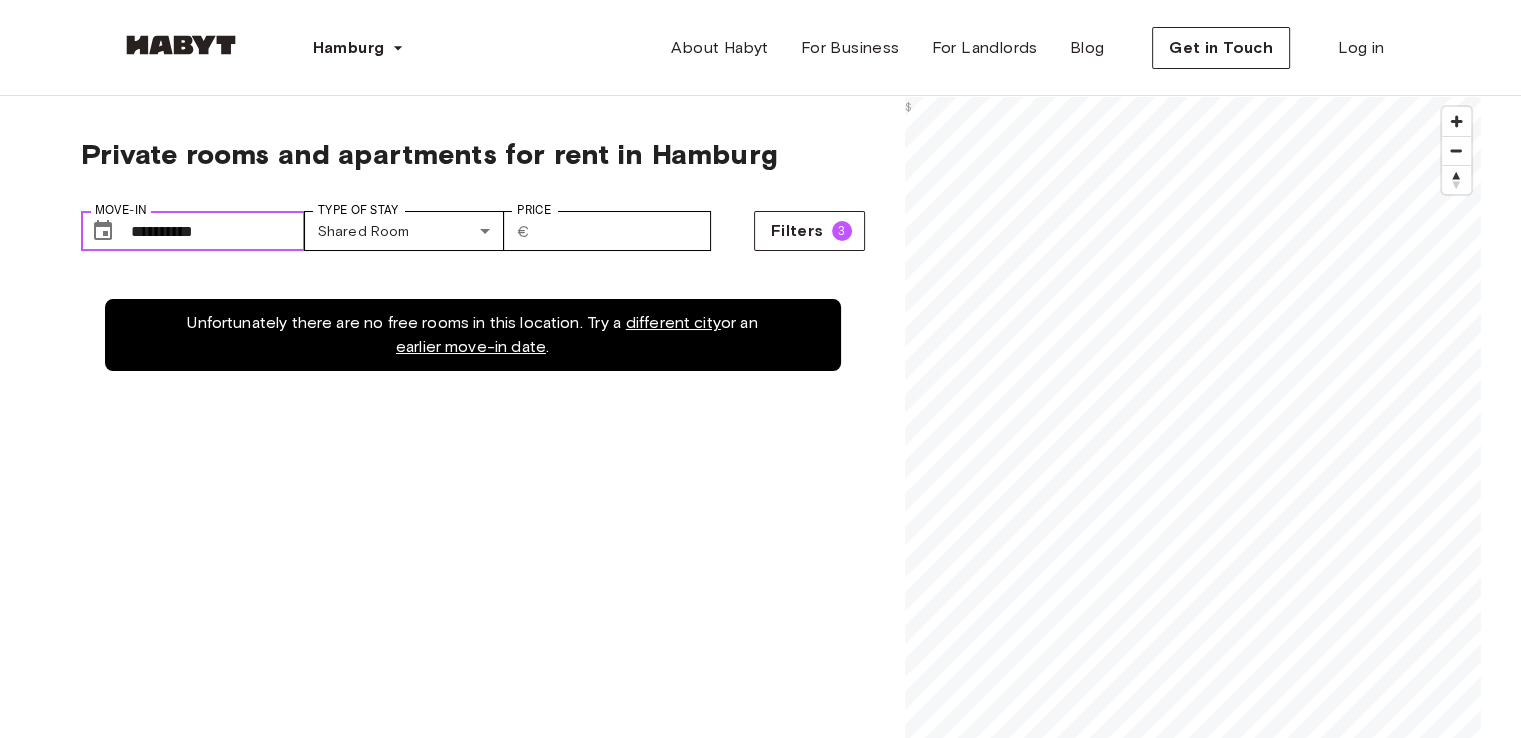 click on "**********" at bounding box center [218, 231] 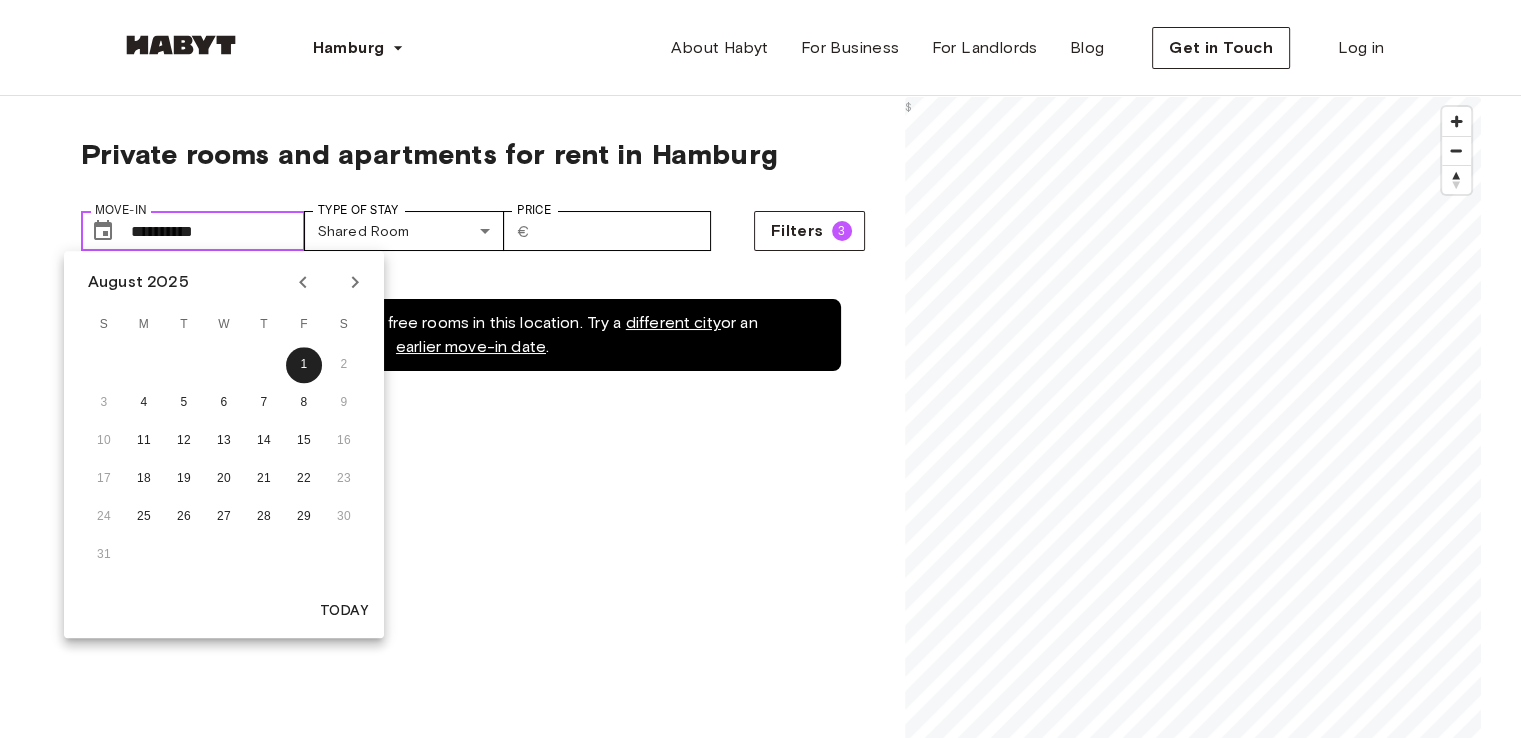drag, startPoint x: 232, startPoint y: 236, endPoint x: 79, endPoint y: 241, distance: 153.08168 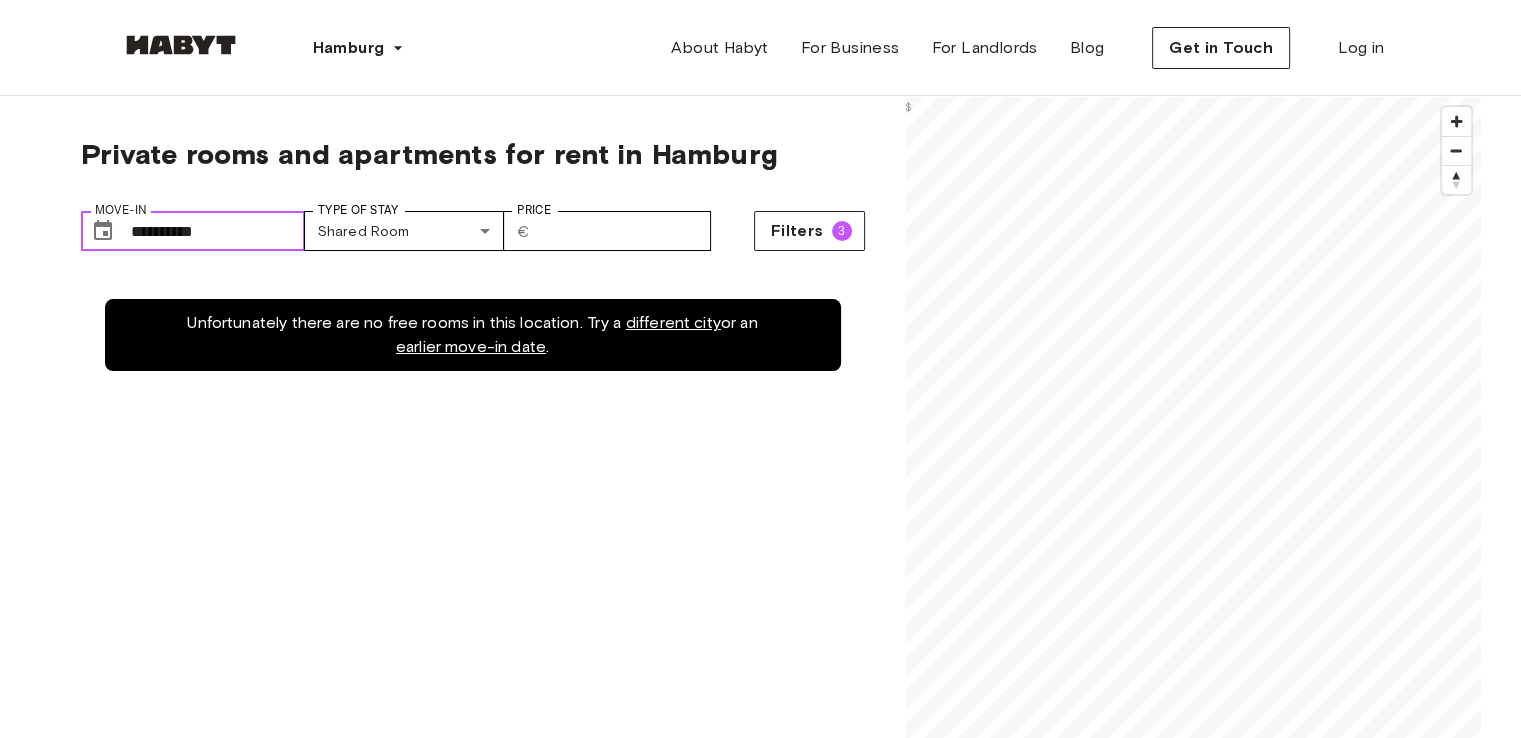 drag, startPoint x: 211, startPoint y: 236, endPoint x: 84, endPoint y: 236, distance: 127 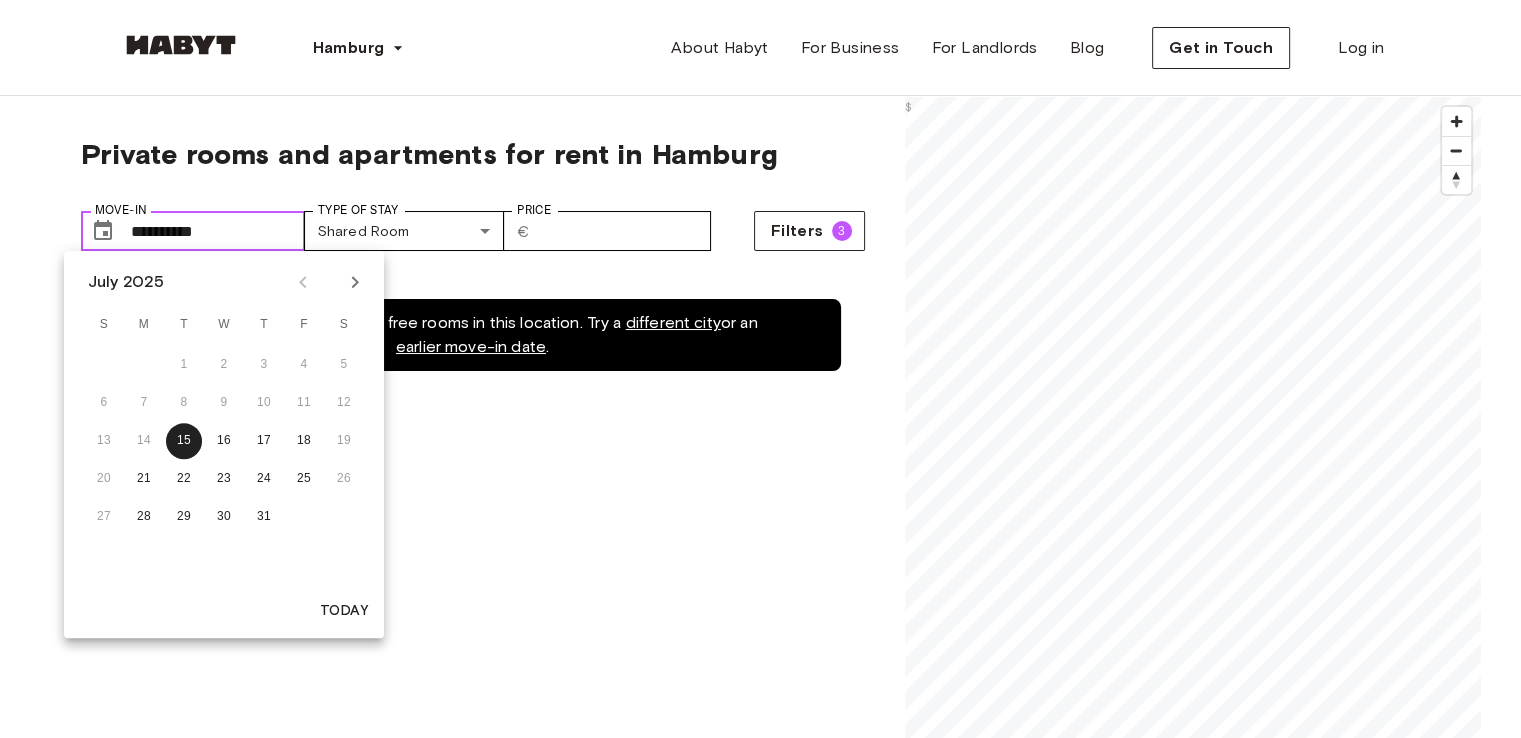 click on "**********" at bounding box center (218, 231) 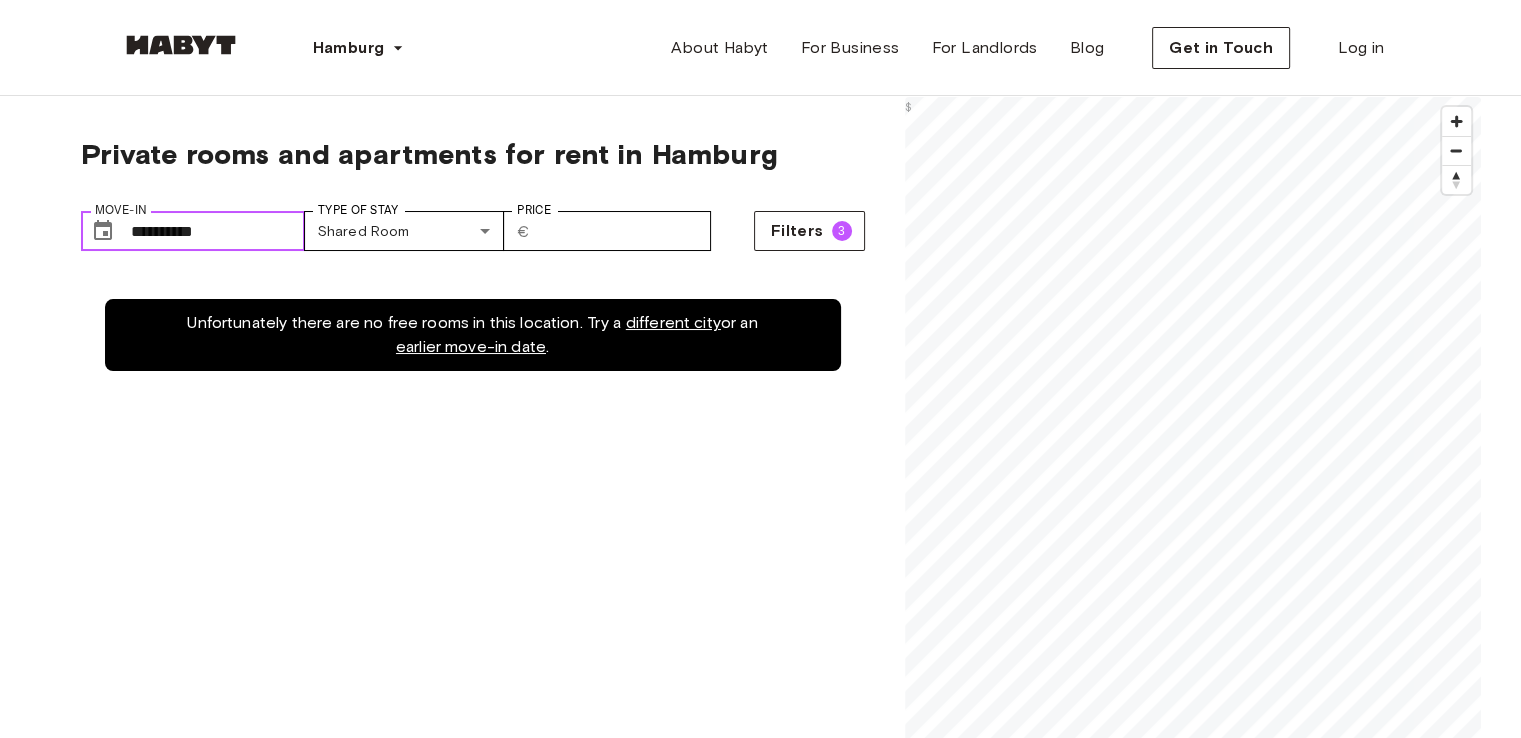 click on "**********" at bounding box center (218, 231) 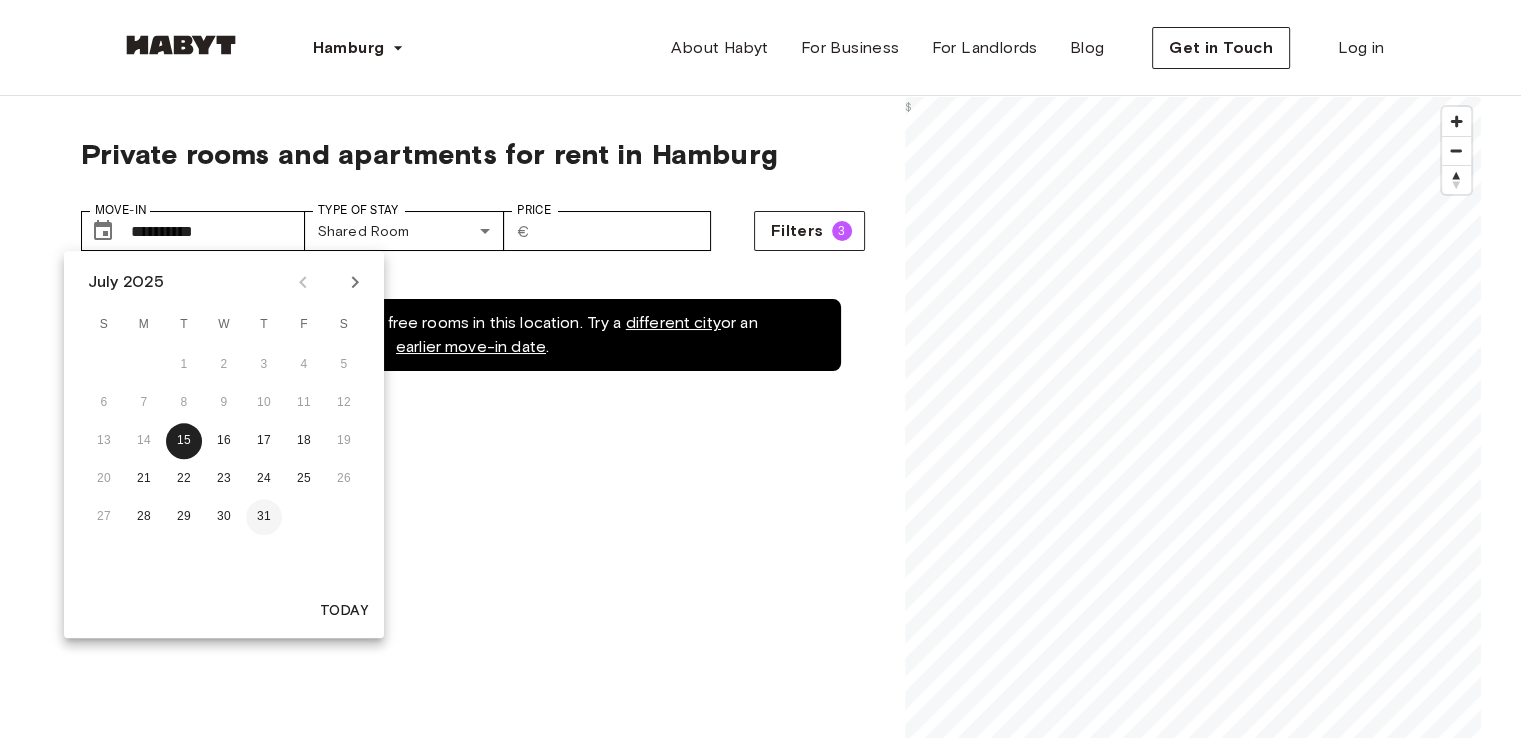 click on "31" at bounding box center (264, 517) 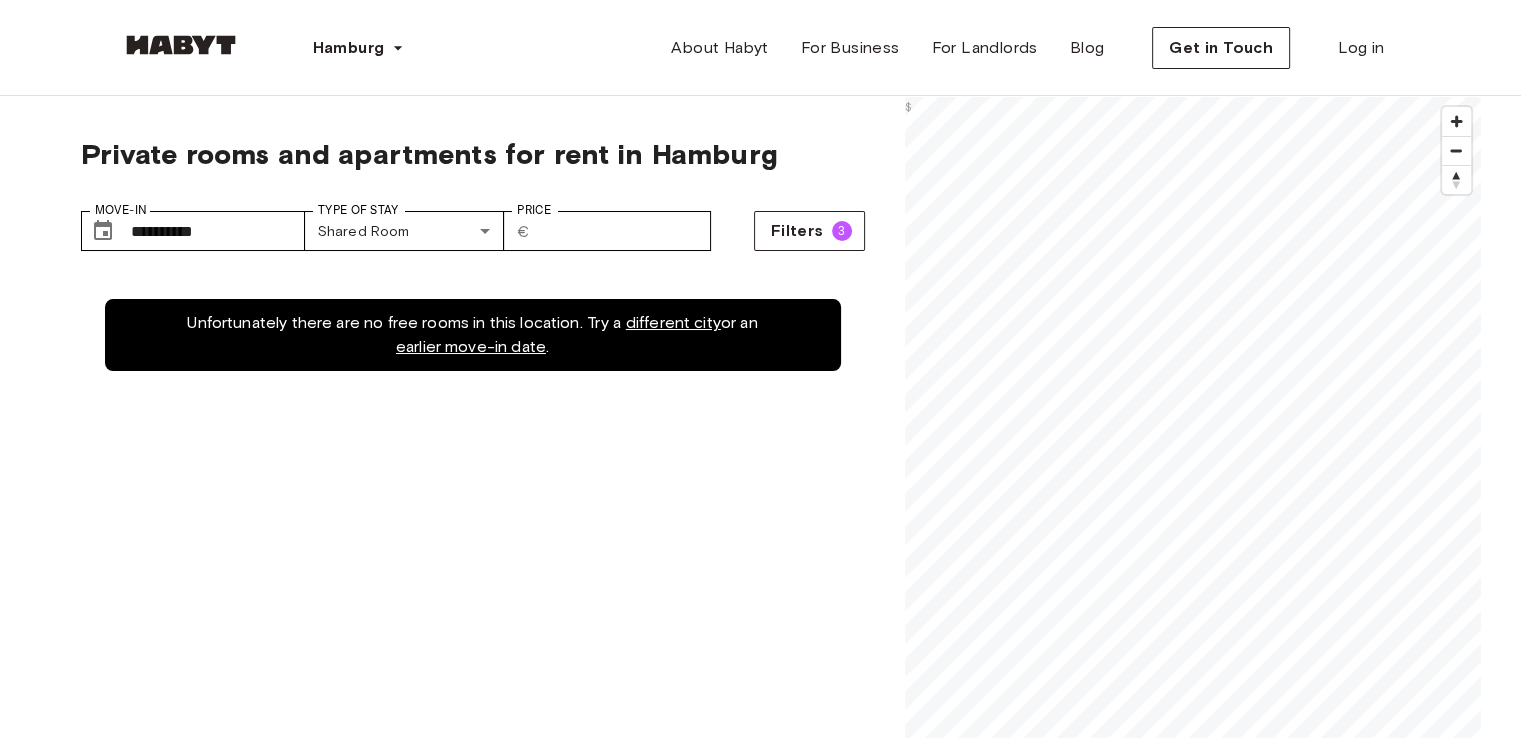 type on "**********" 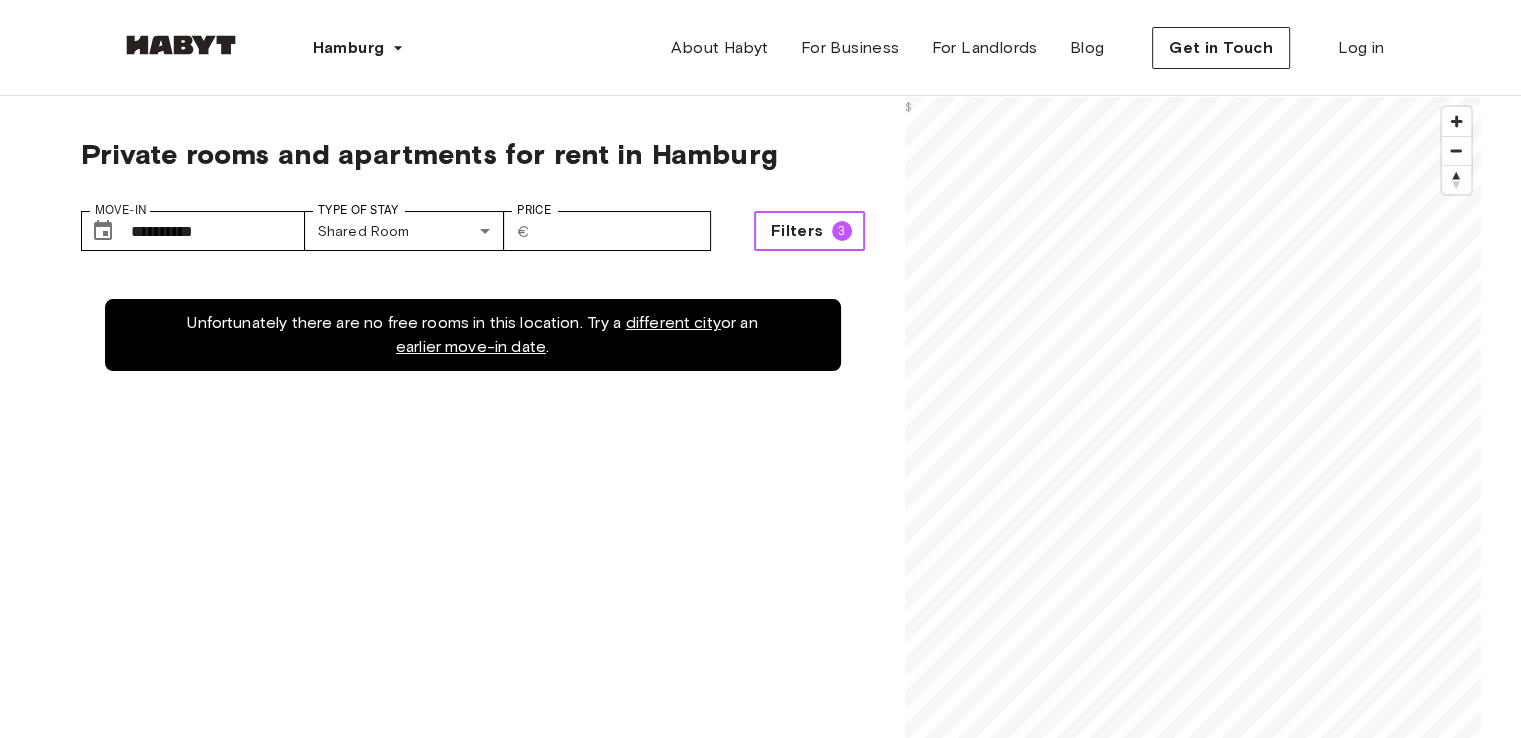 click on "3" at bounding box center [842, 231] 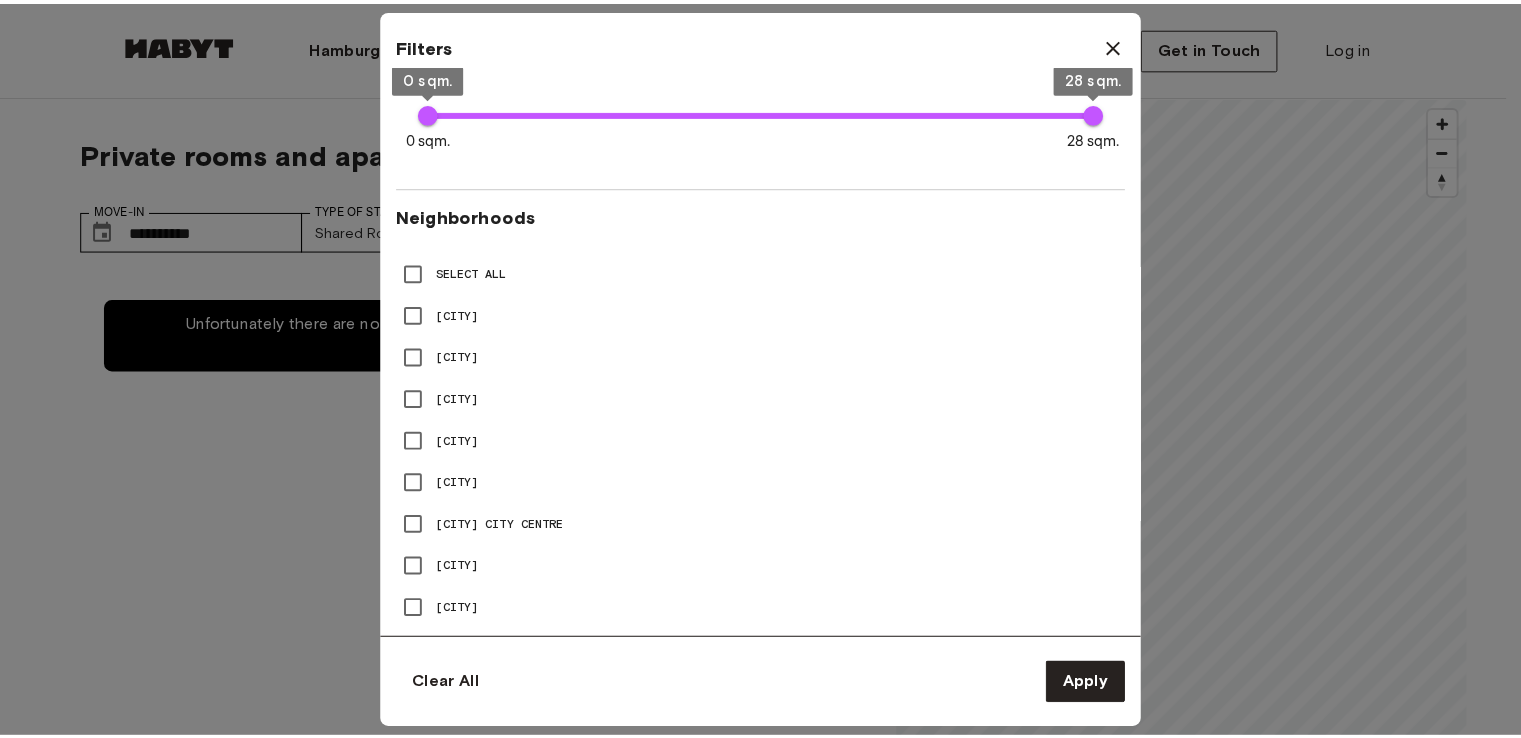 scroll, scrollTop: 800, scrollLeft: 0, axis: vertical 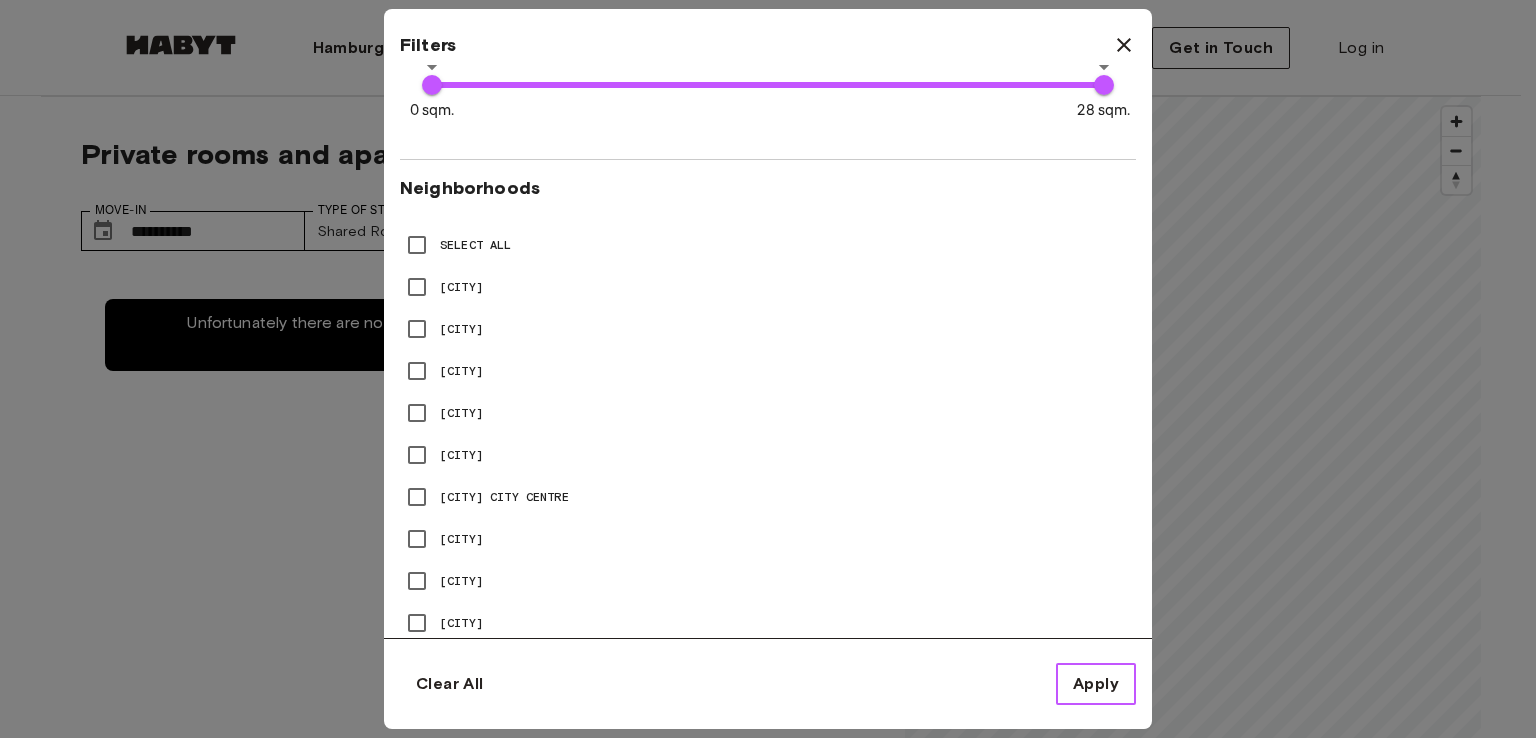 click on "Apply" at bounding box center (1096, 684) 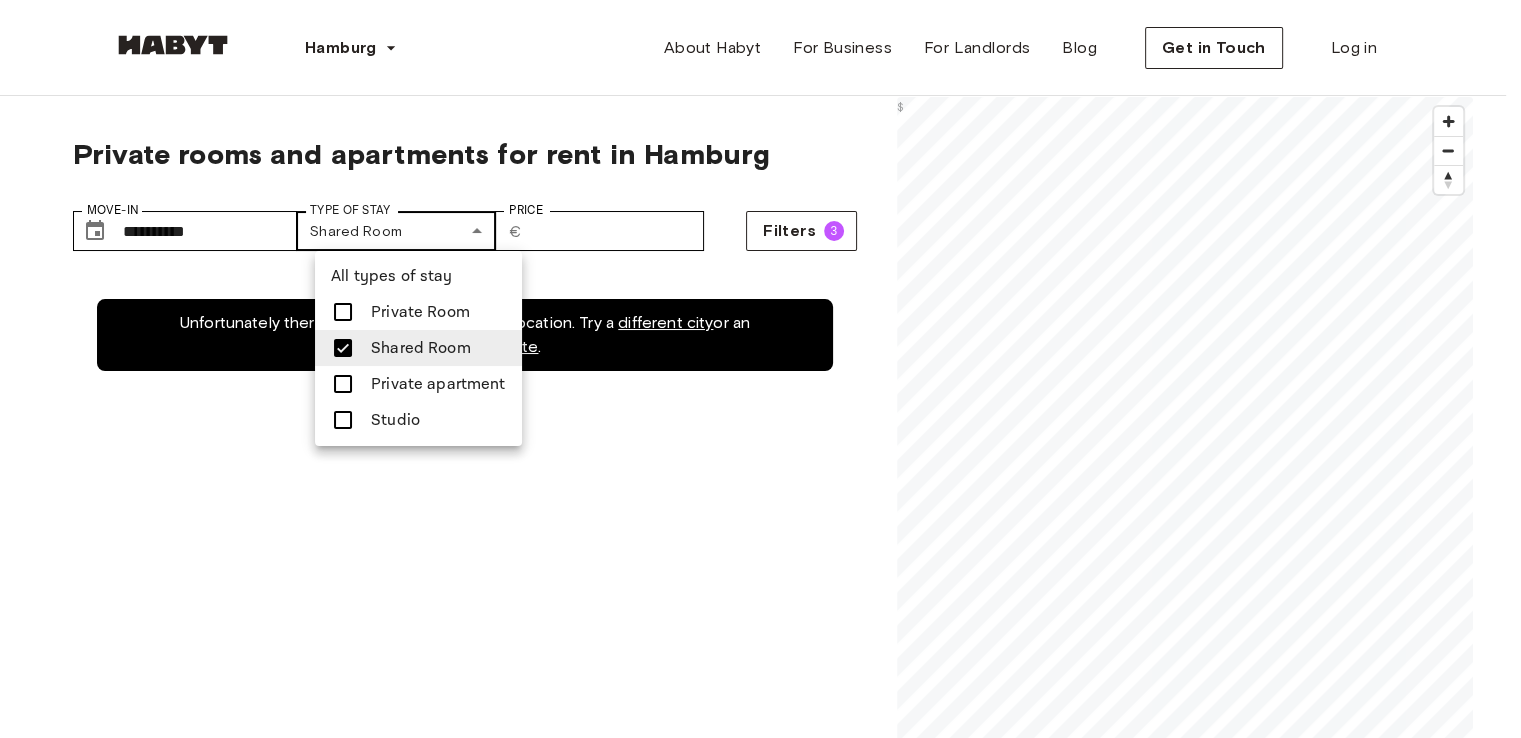 click on "**********" at bounding box center (760, 2412) 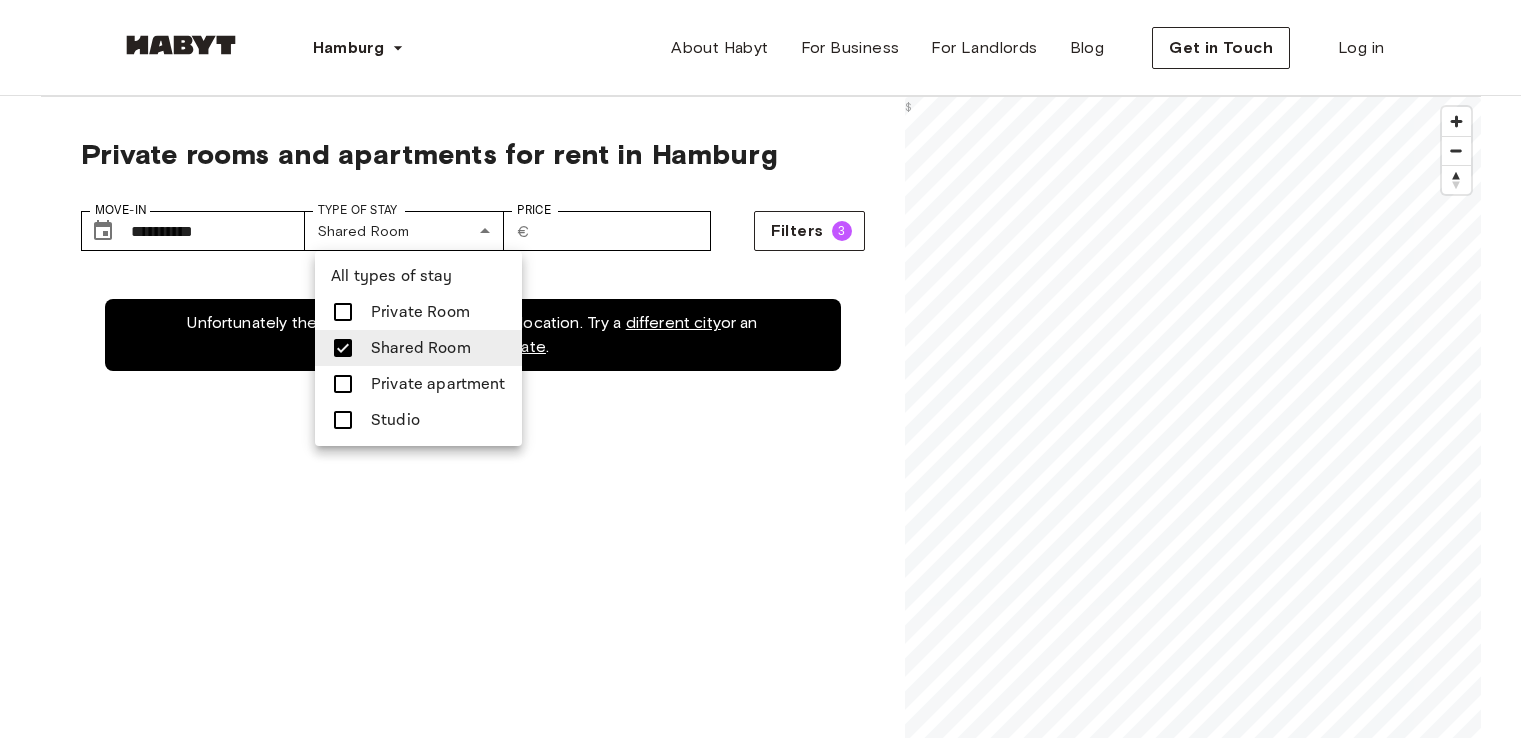click on "Shared Room" at bounding box center (421, 348) 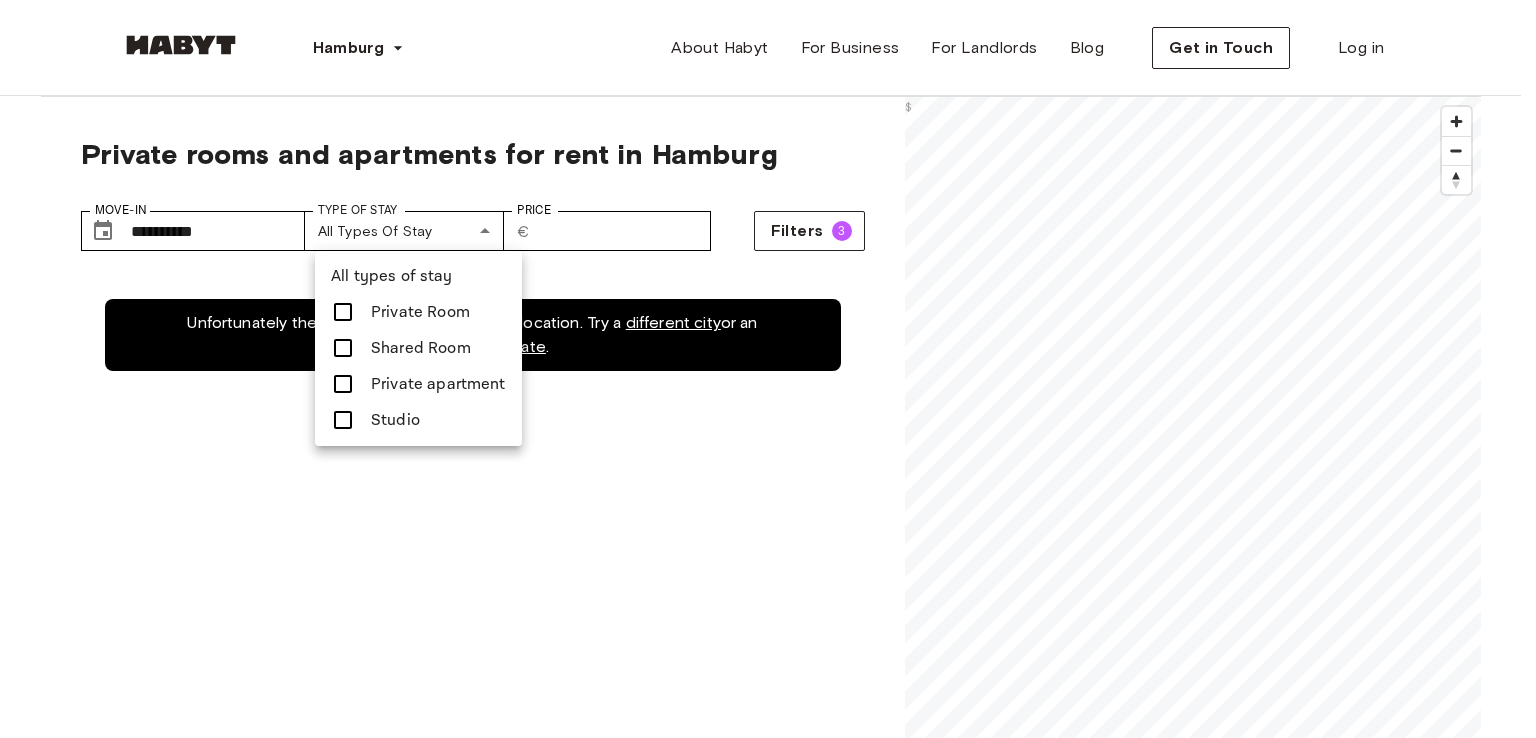 click at bounding box center (768, 369) 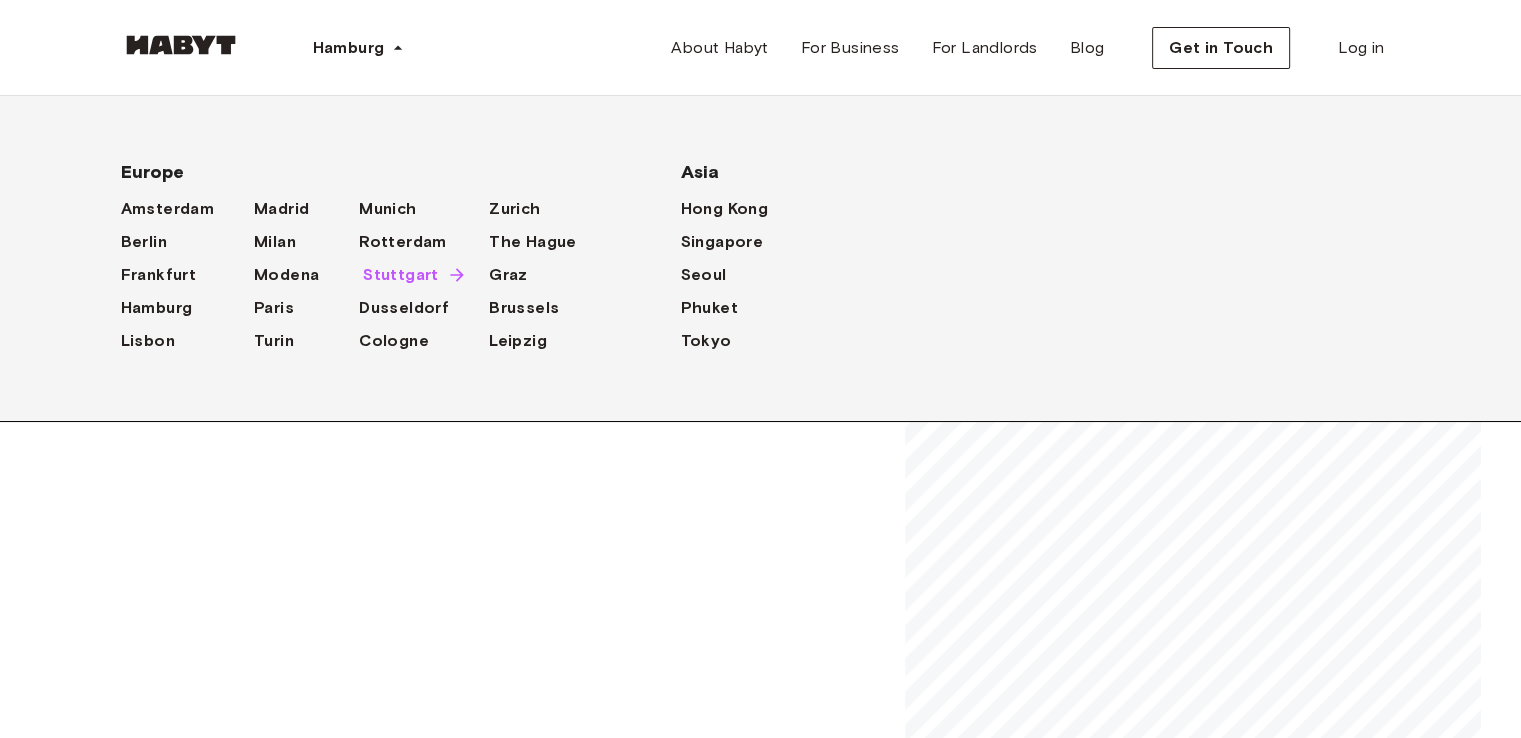 click on "Stuttgart" at bounding box center [401, 275] 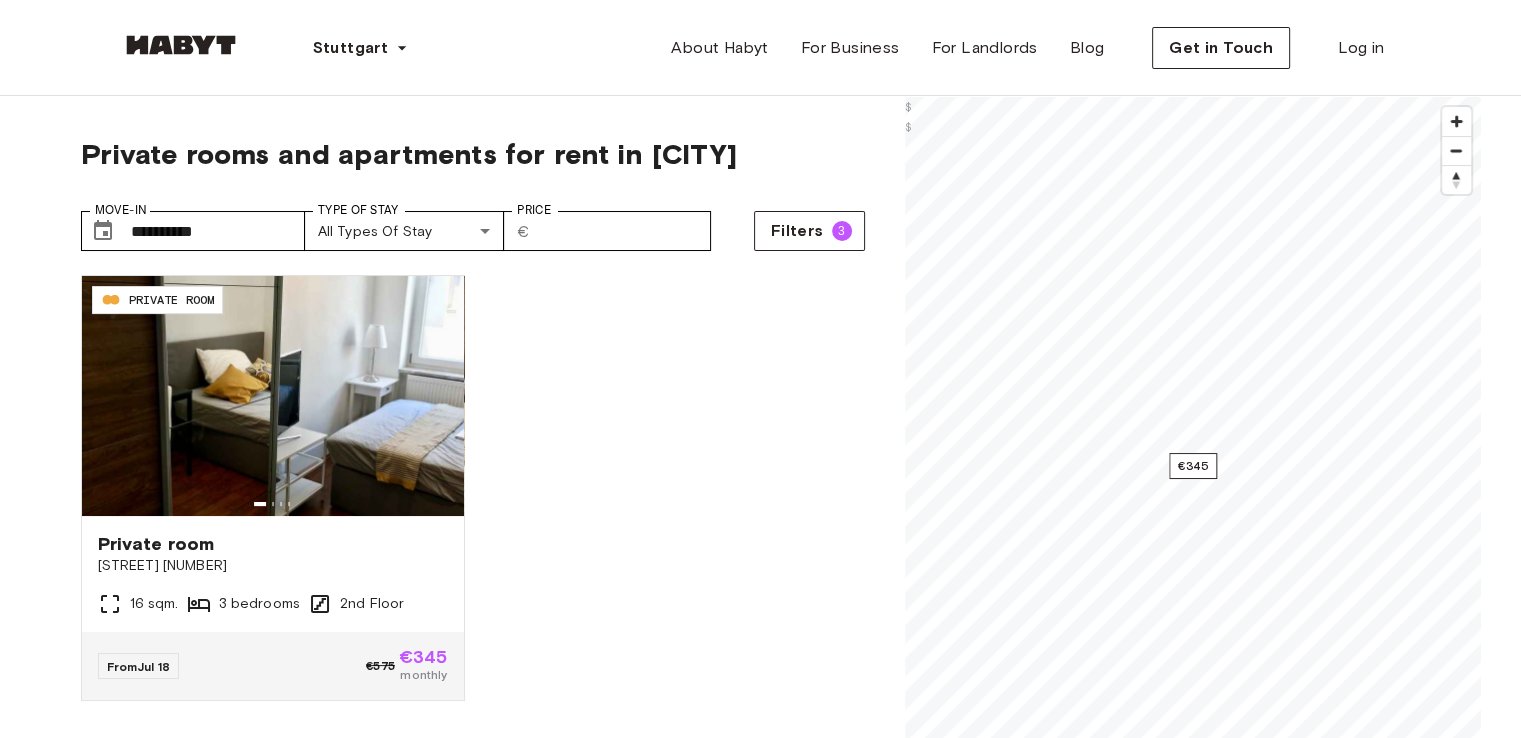scroll, scrollTop: 100, scrollLeft: 0, axis: vertical 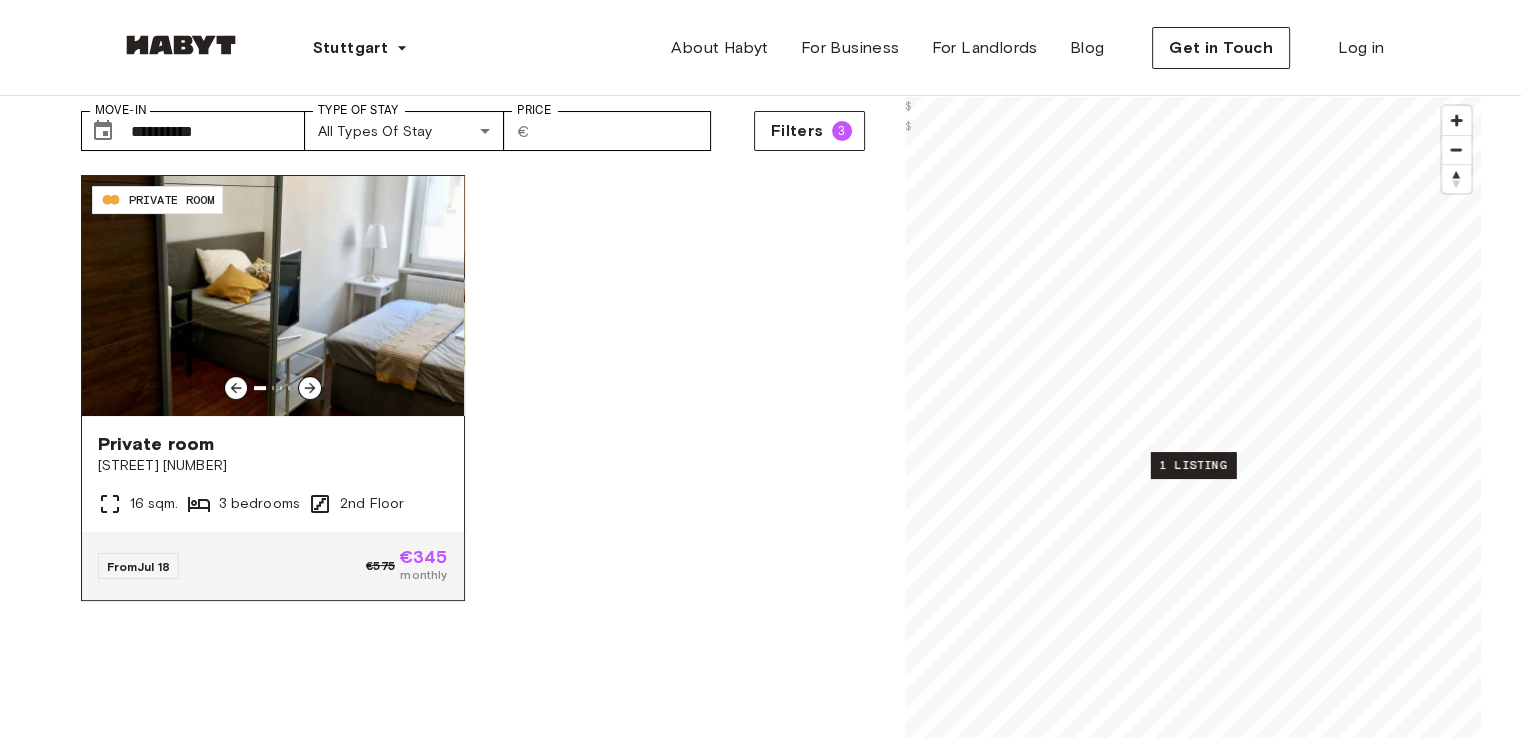 click on "Private room" at bounding box center (273, 444) 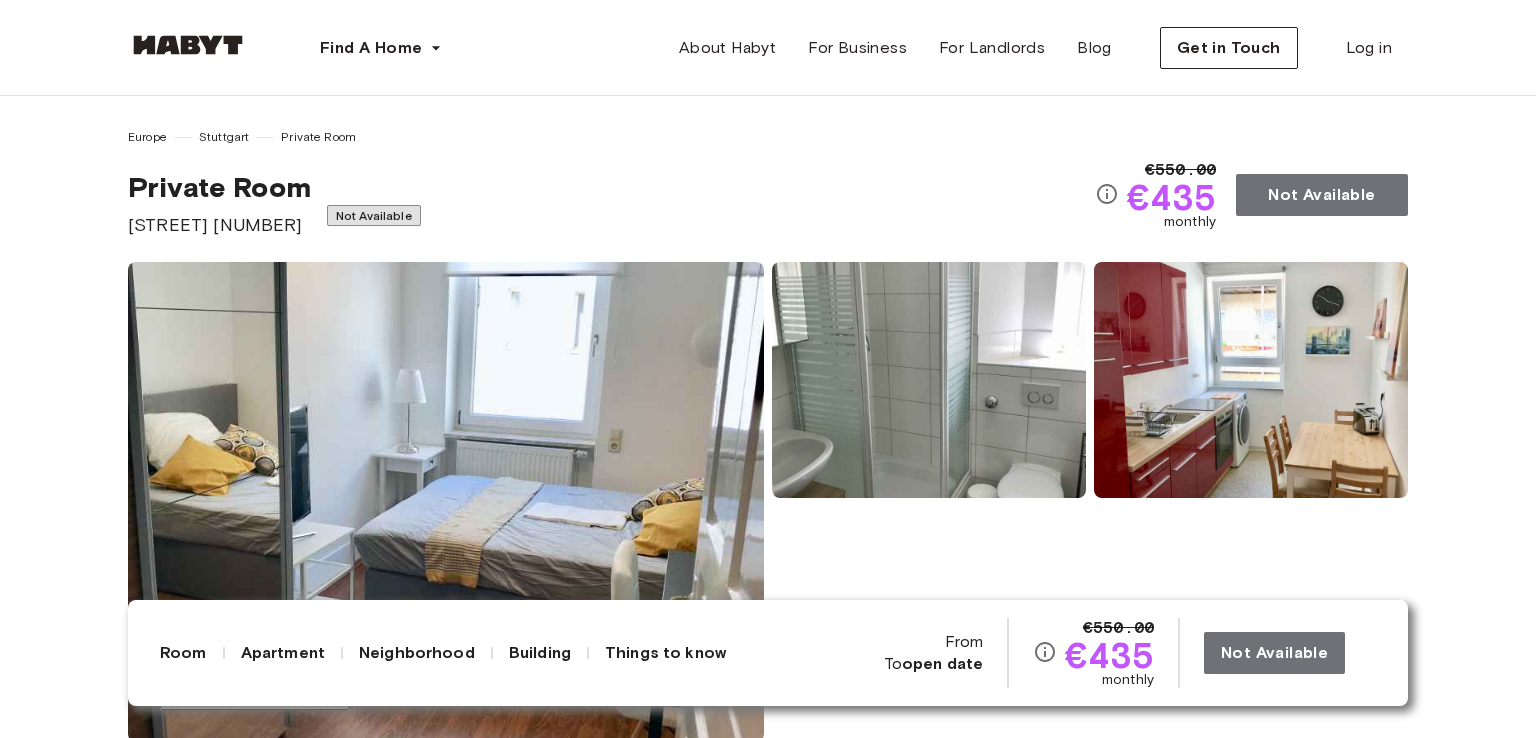 scroll, scrollTop: 0, scrollLeft: 0, axis: both 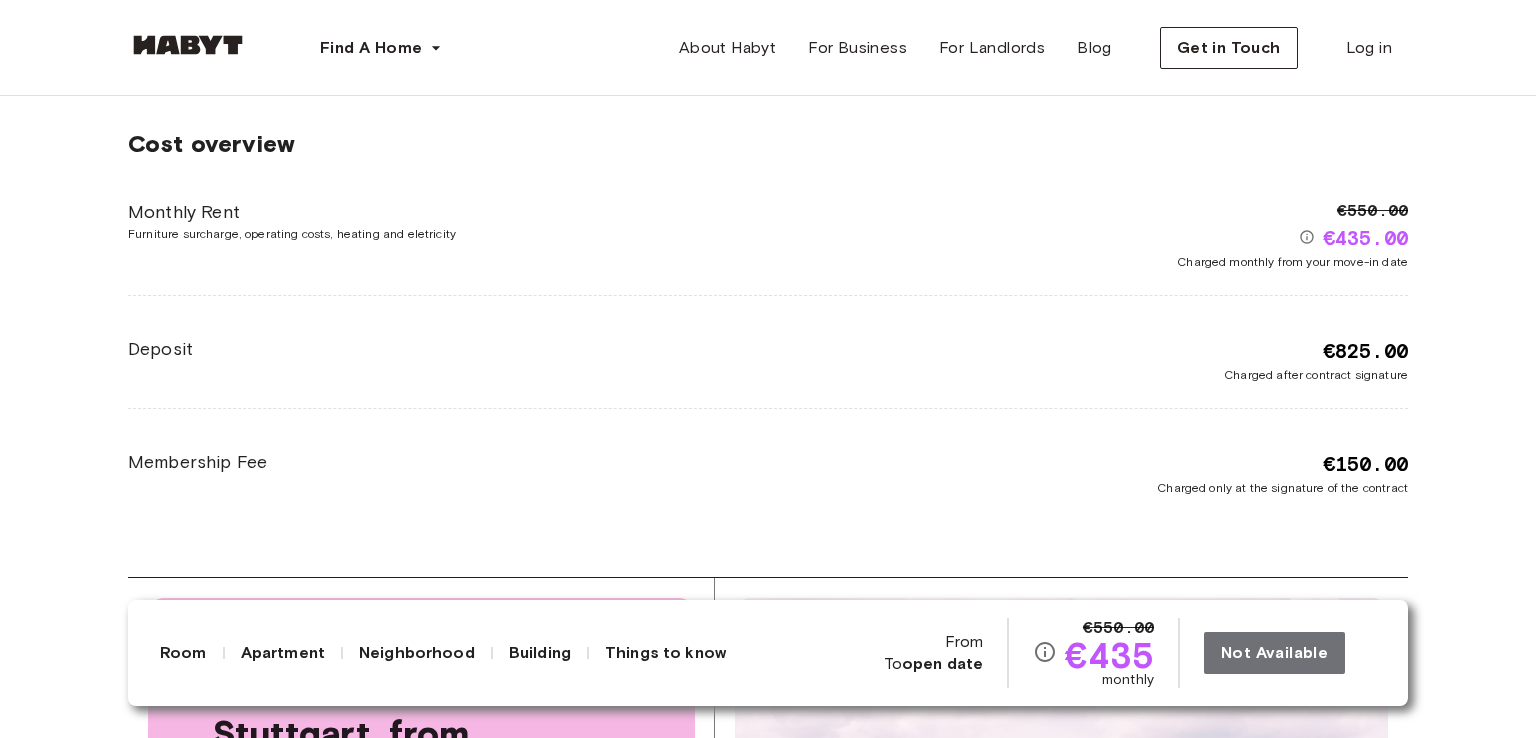 click 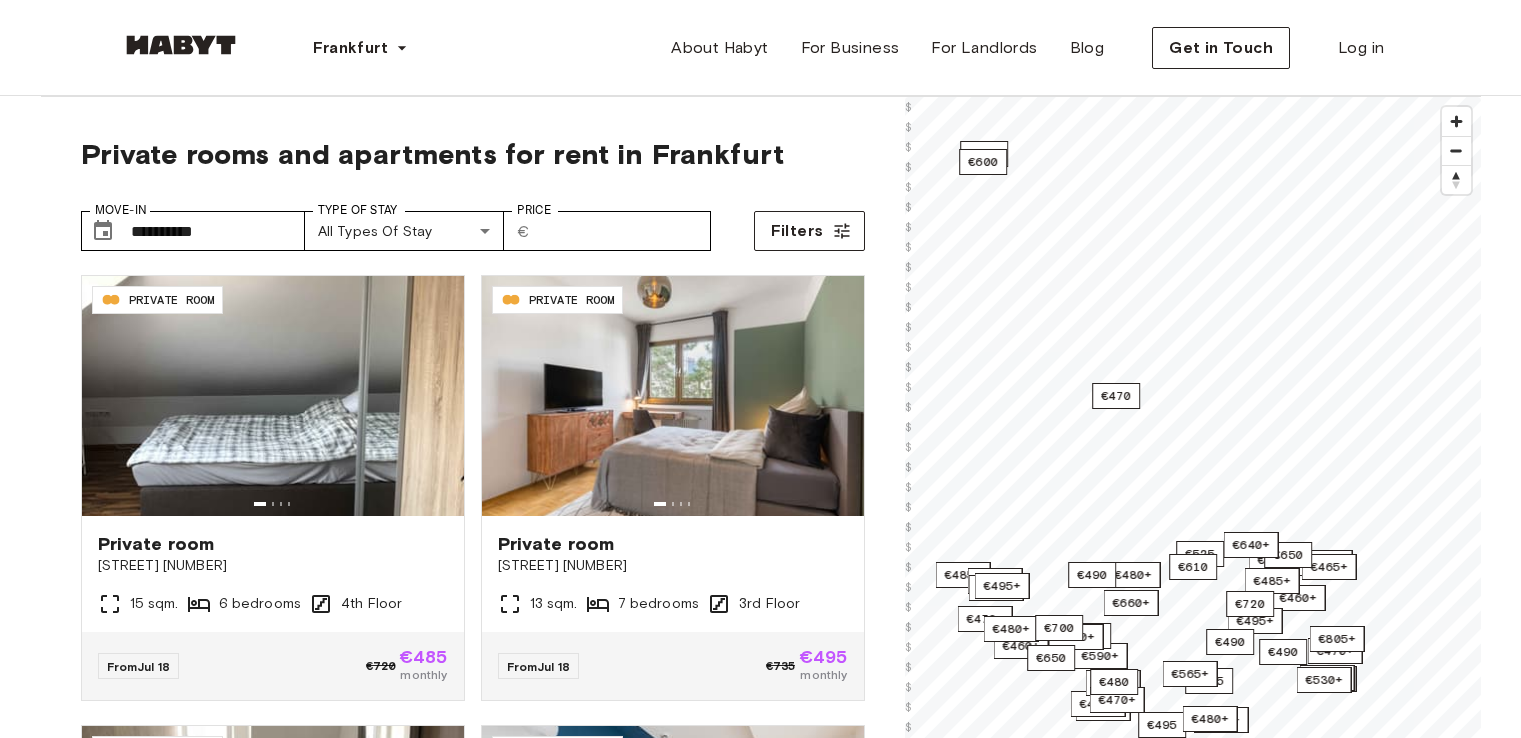 scroll, scrollTop: 0, scrollLeft: 0, axis: both 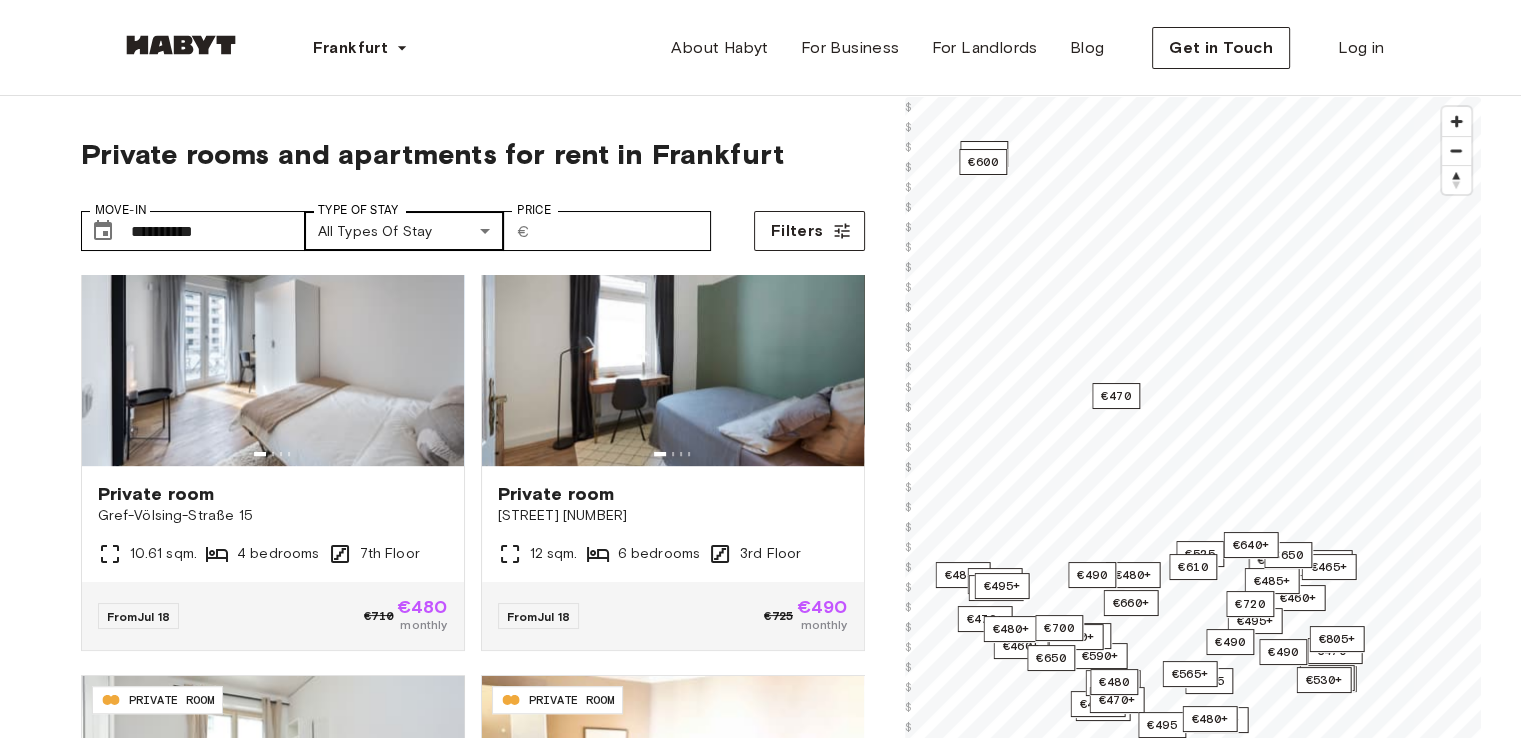 click on "**********" at bounding box center (760, 2449) 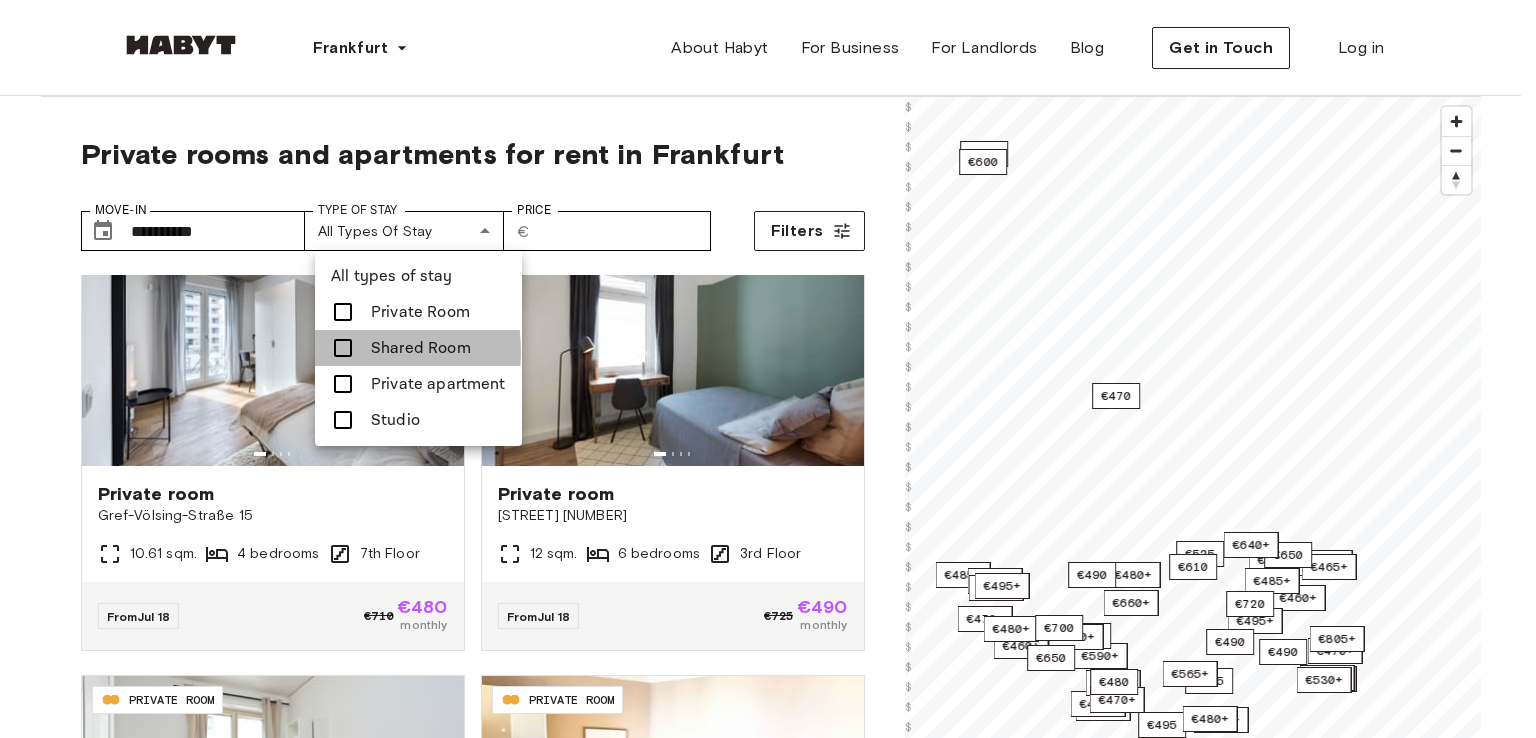 click on "Shared Room" at bounding box center (418, 348) 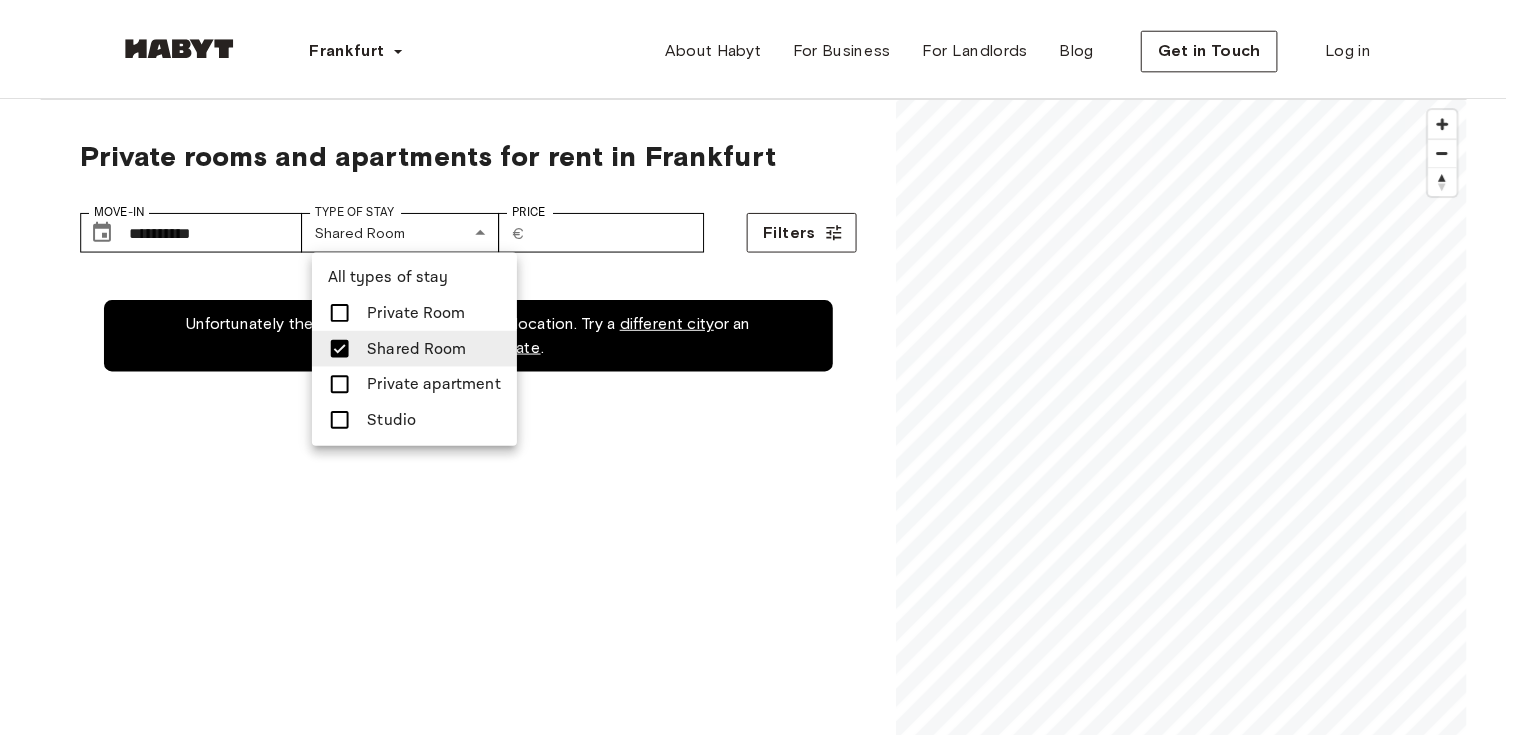 scroll, scrollTop: 0, scrollLeft: 0, axis: both 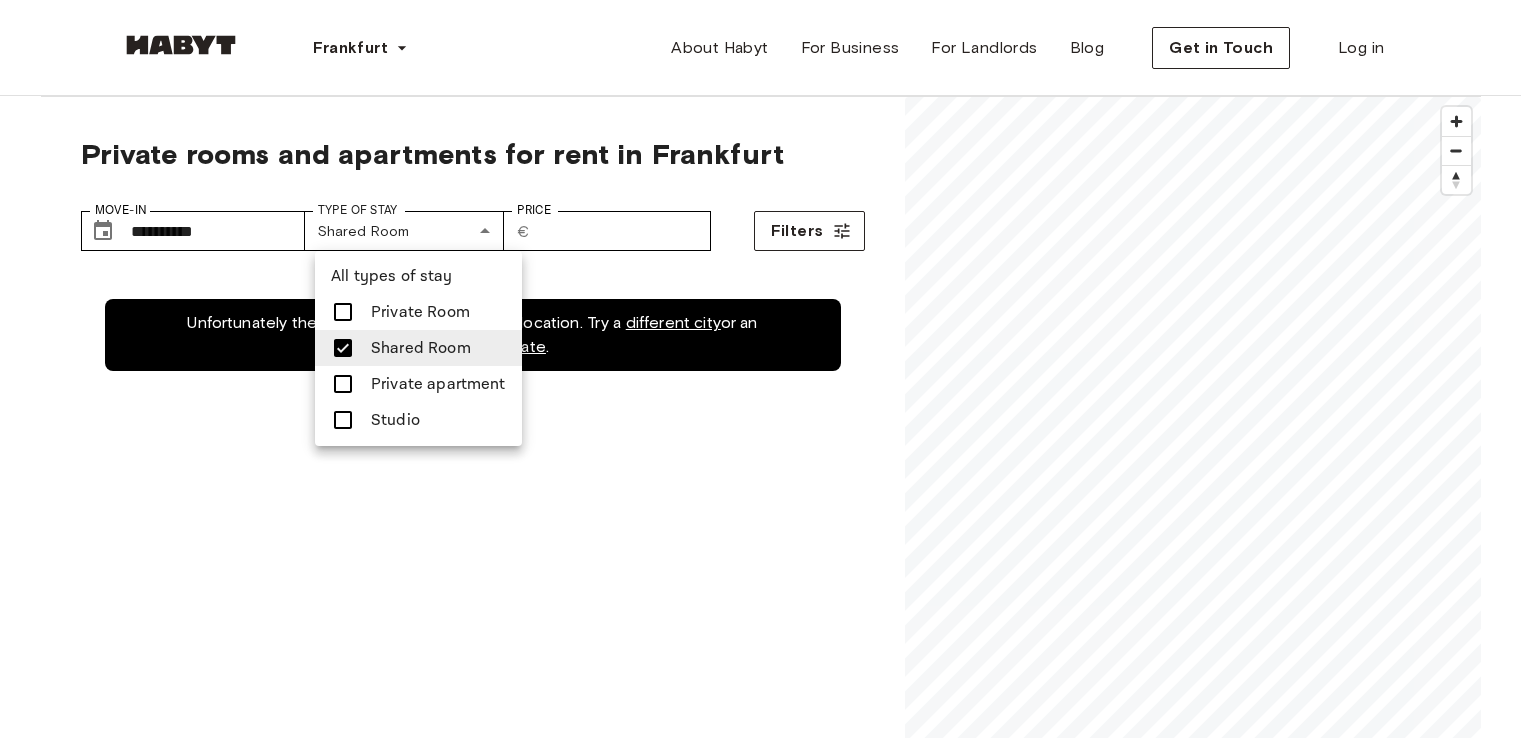 click at bounding box center [343, 312] 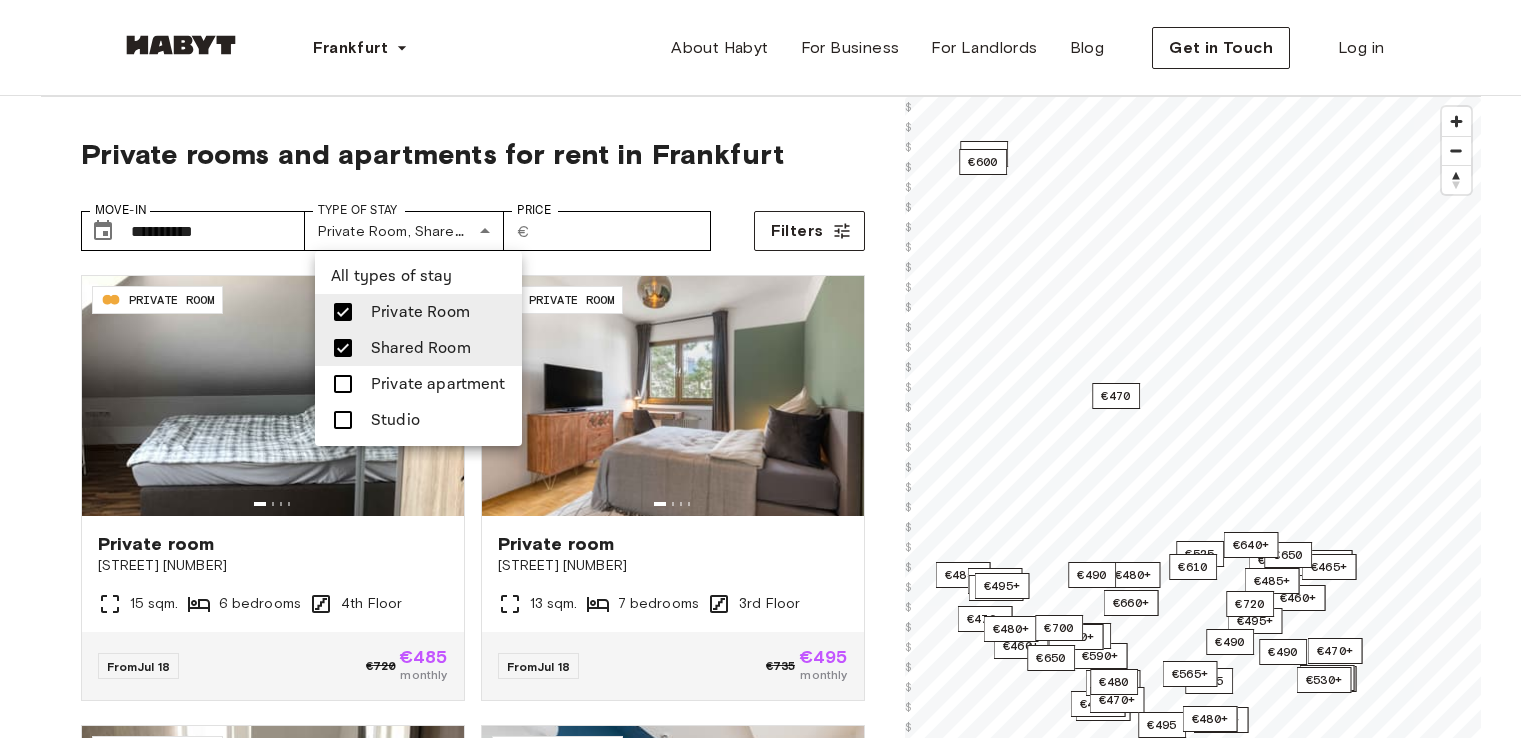 click at bounding box center (343, 348) 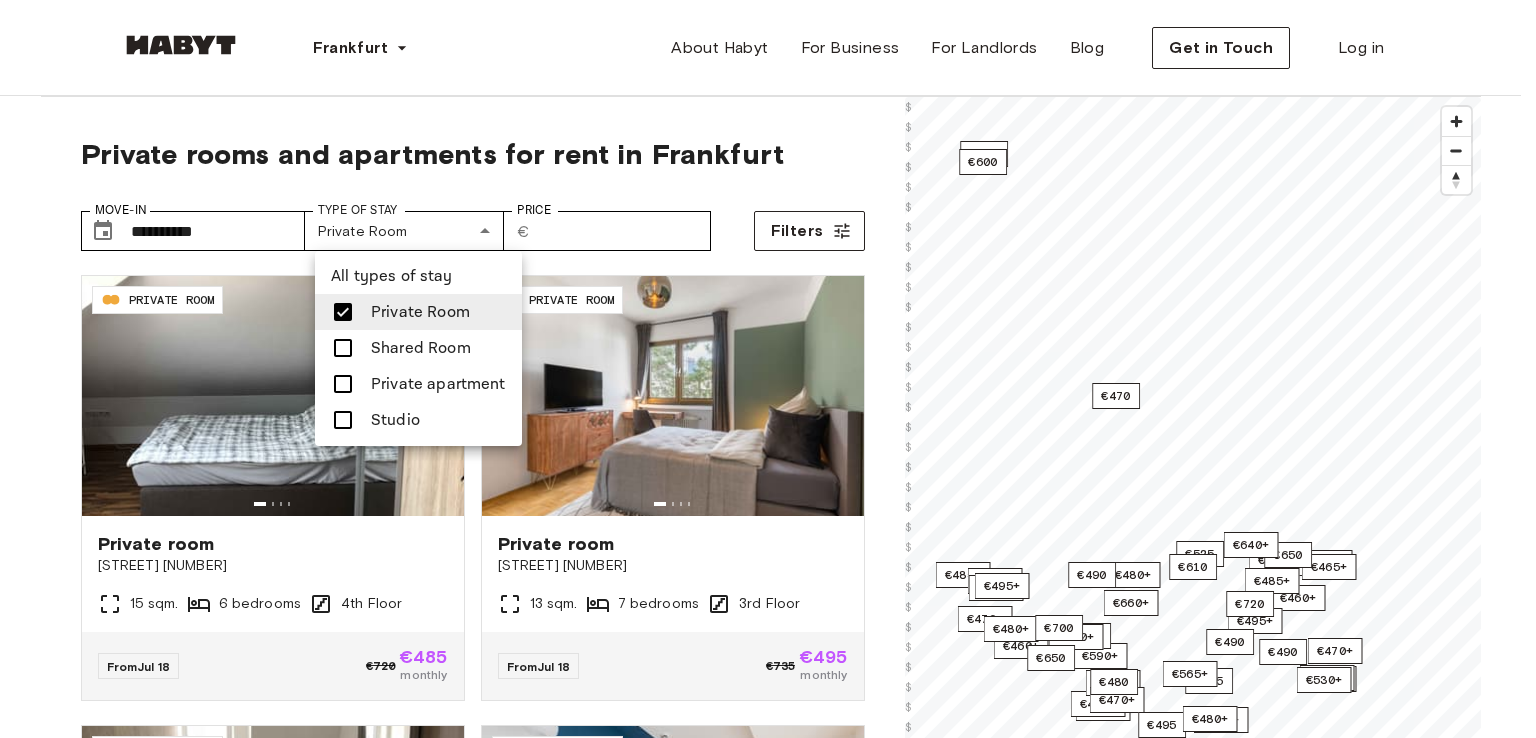 click at bounding box center (768, 369) 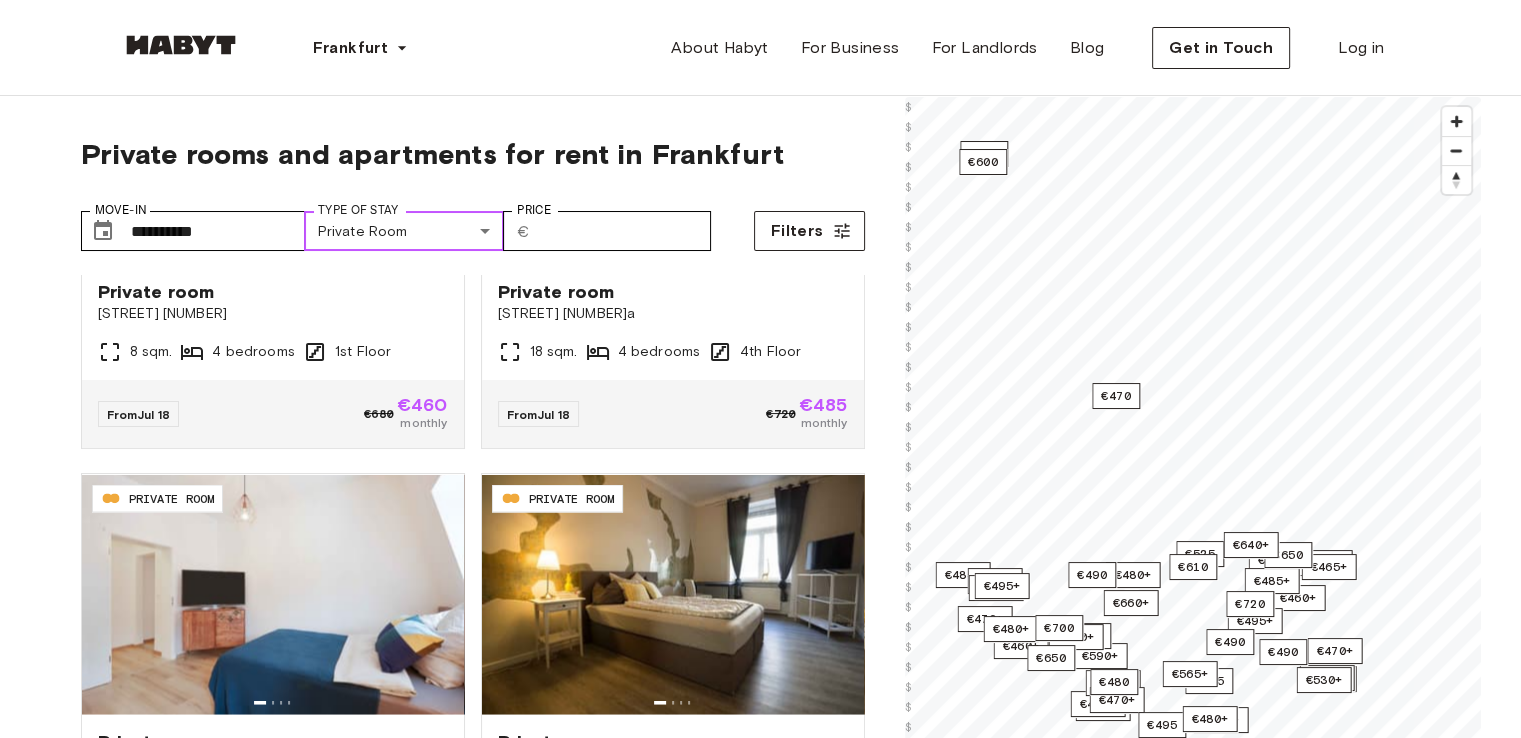 scroll, scrollTop: 3863, scrollLeft: 0, axis: vertical 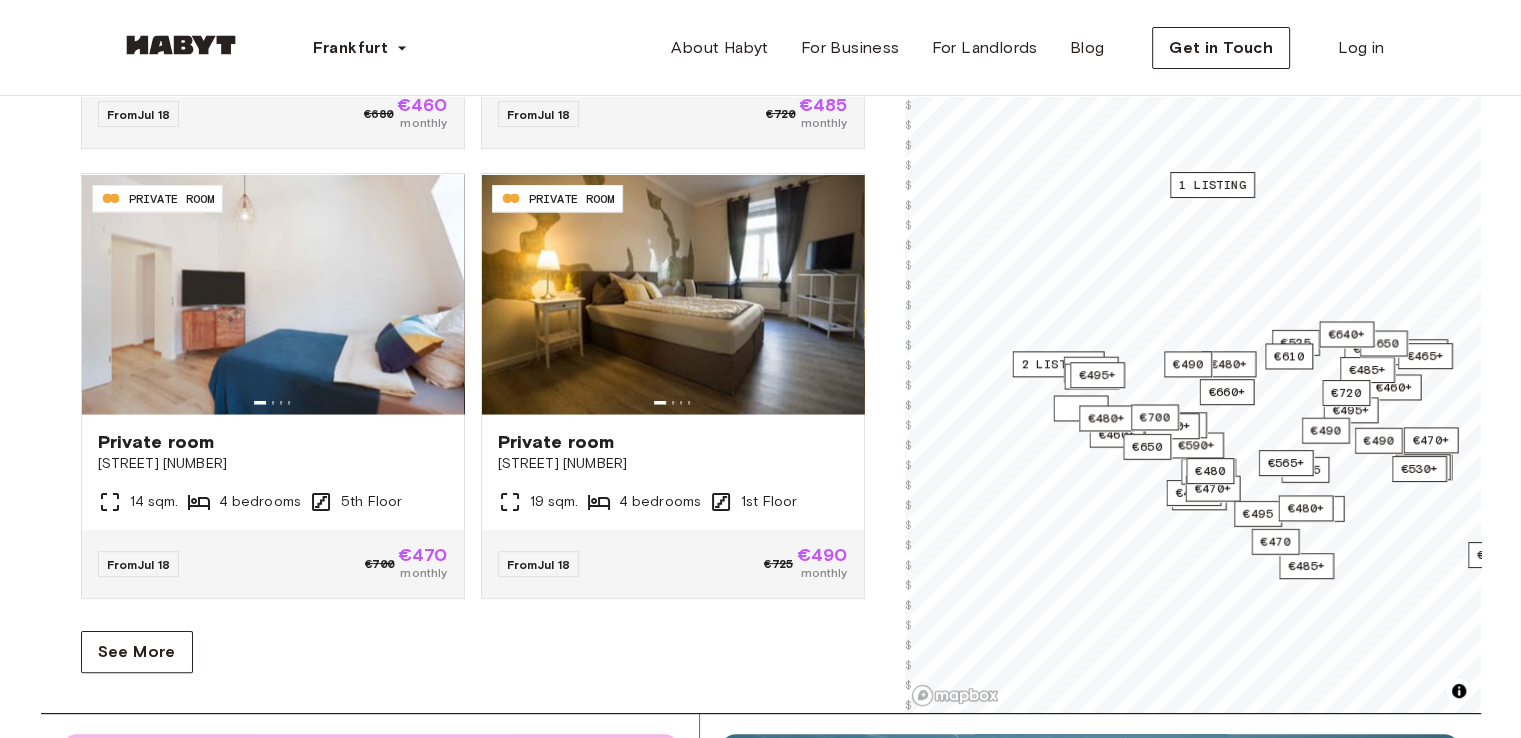 drag, startPoint x: 1064, startPoint y: 355, endPoint x: 1029, endPoint y: 275, distance: 87.32124 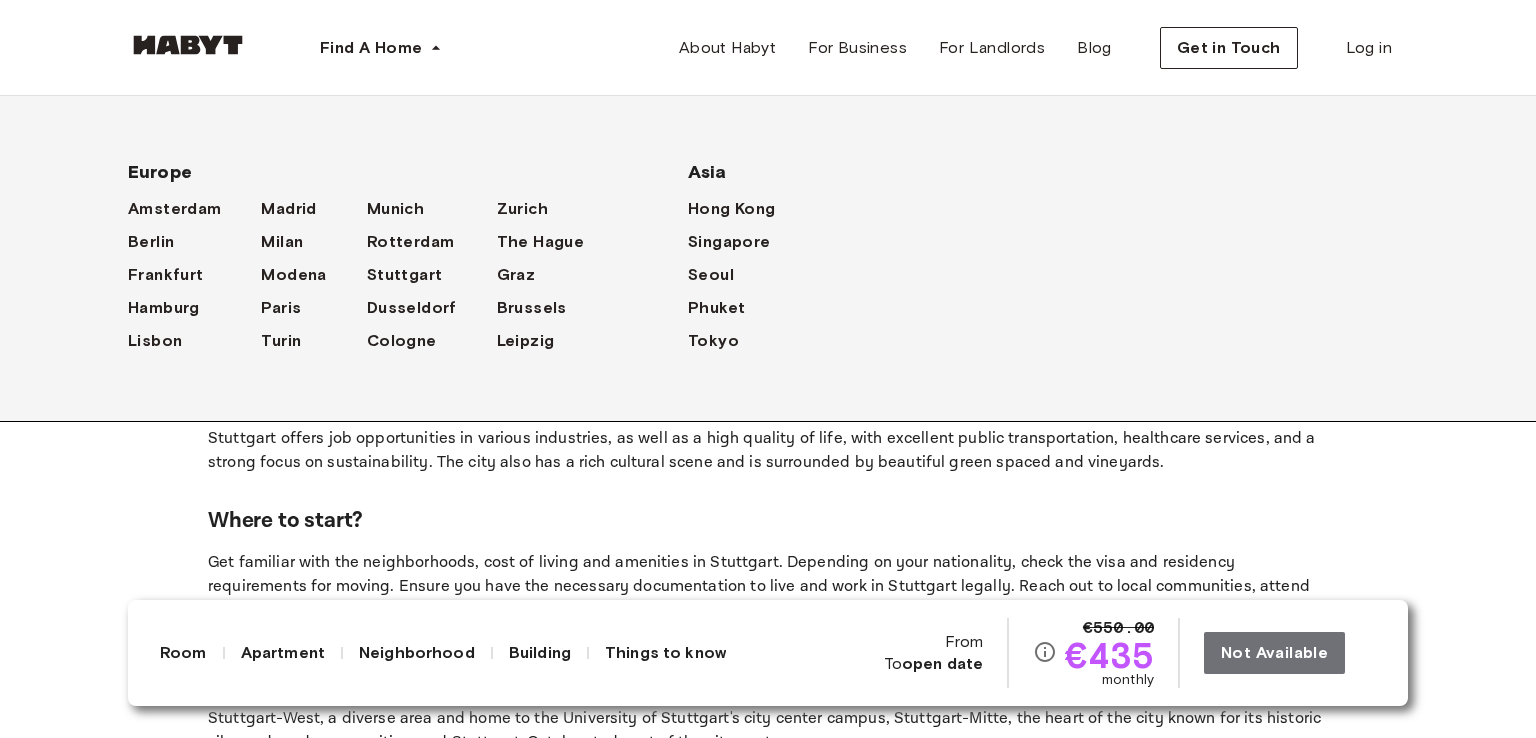 scroll, scrollTop: 3900, scrollLeft: 0, axis: vertical 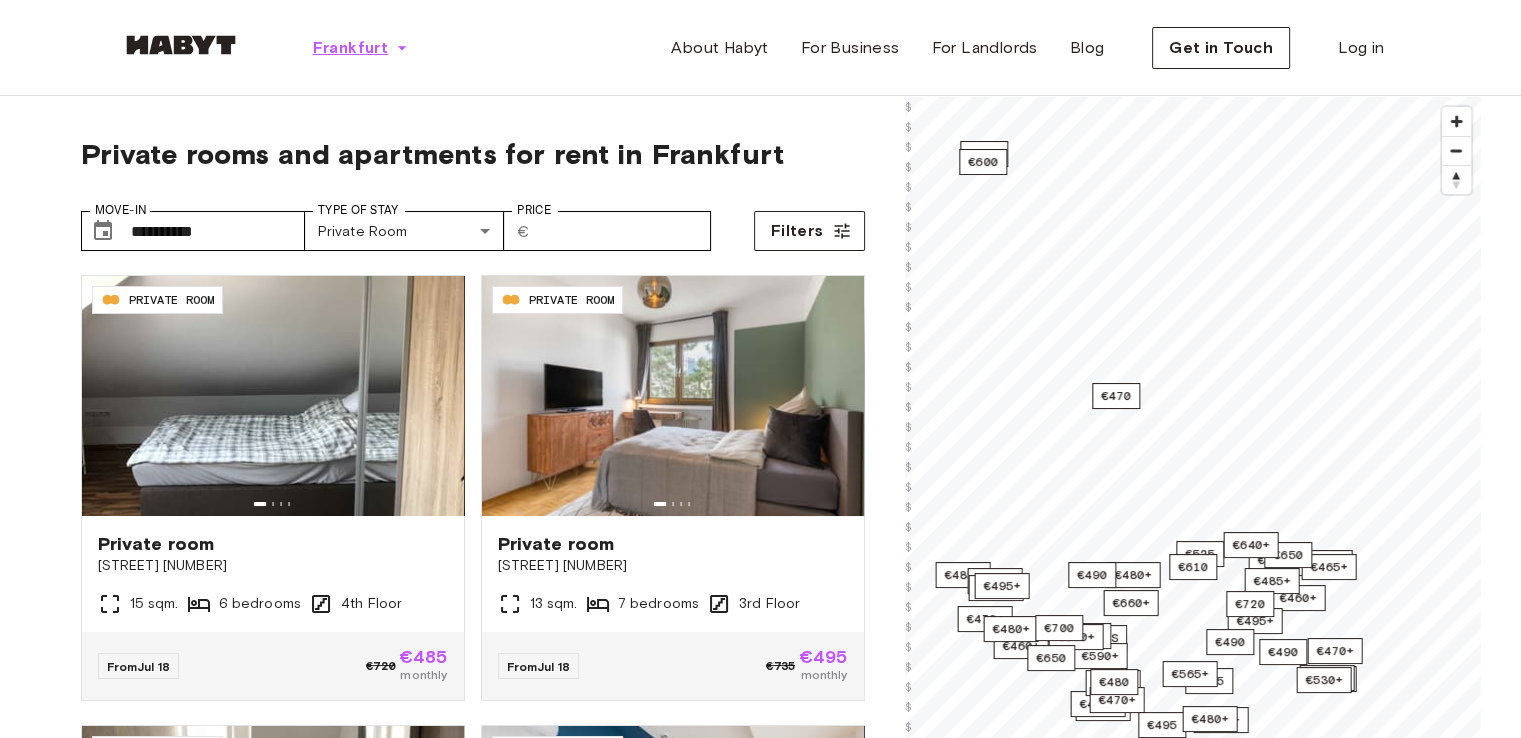 click on "Frankfurt" at bounding box center (351, 48) 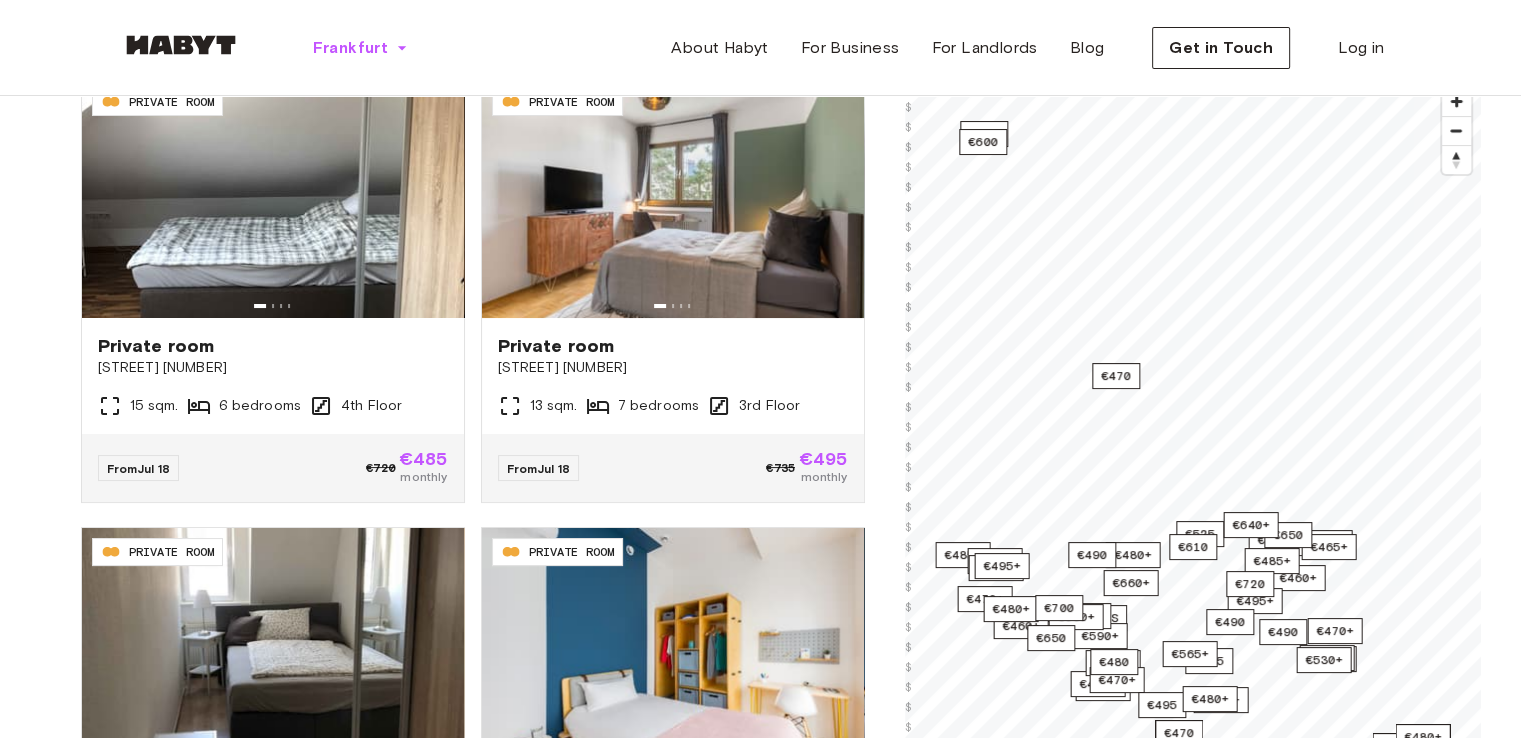 scroll, scrollTop: 200, scrollLeft: 0, axis: vertical 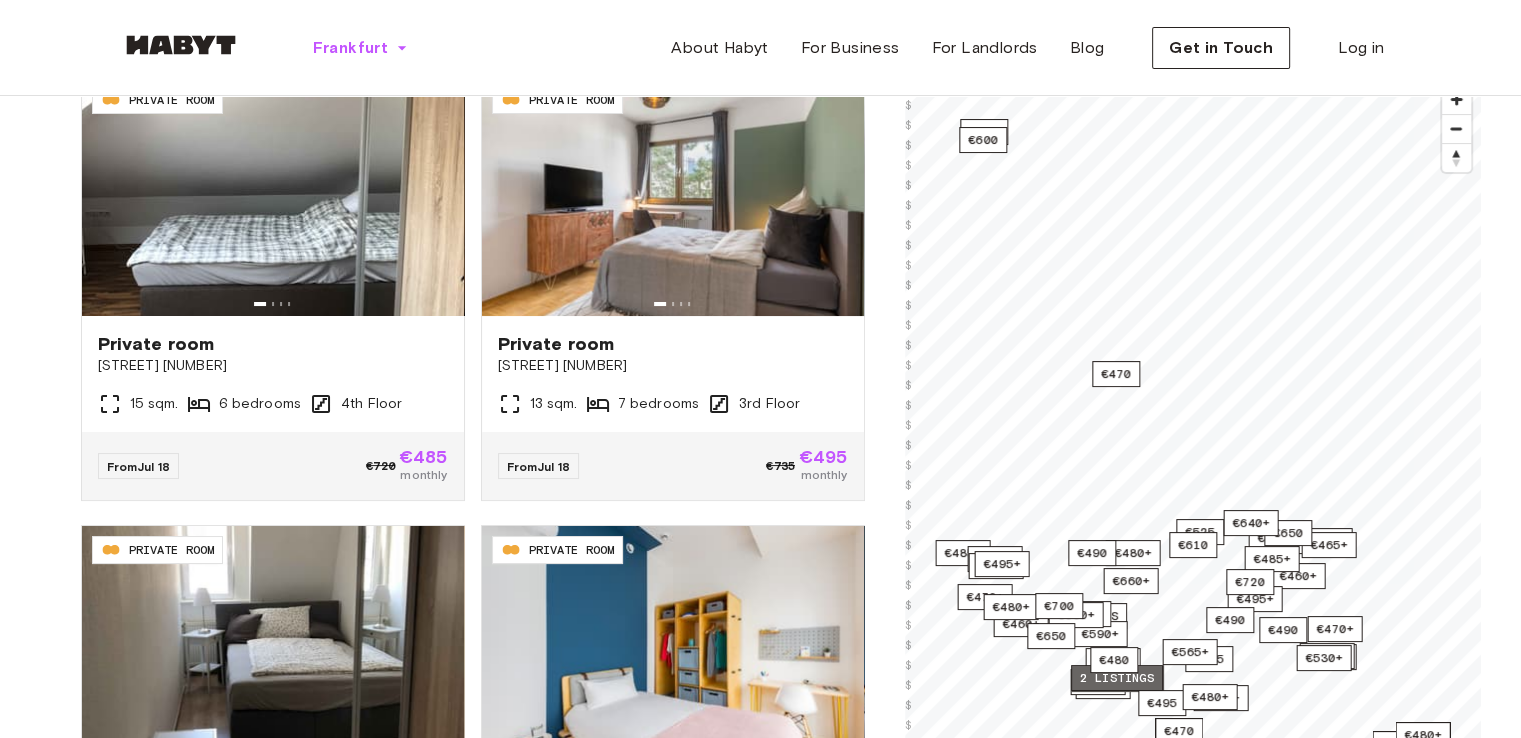 click on "2 listings" at bounding box center (1117, 678) 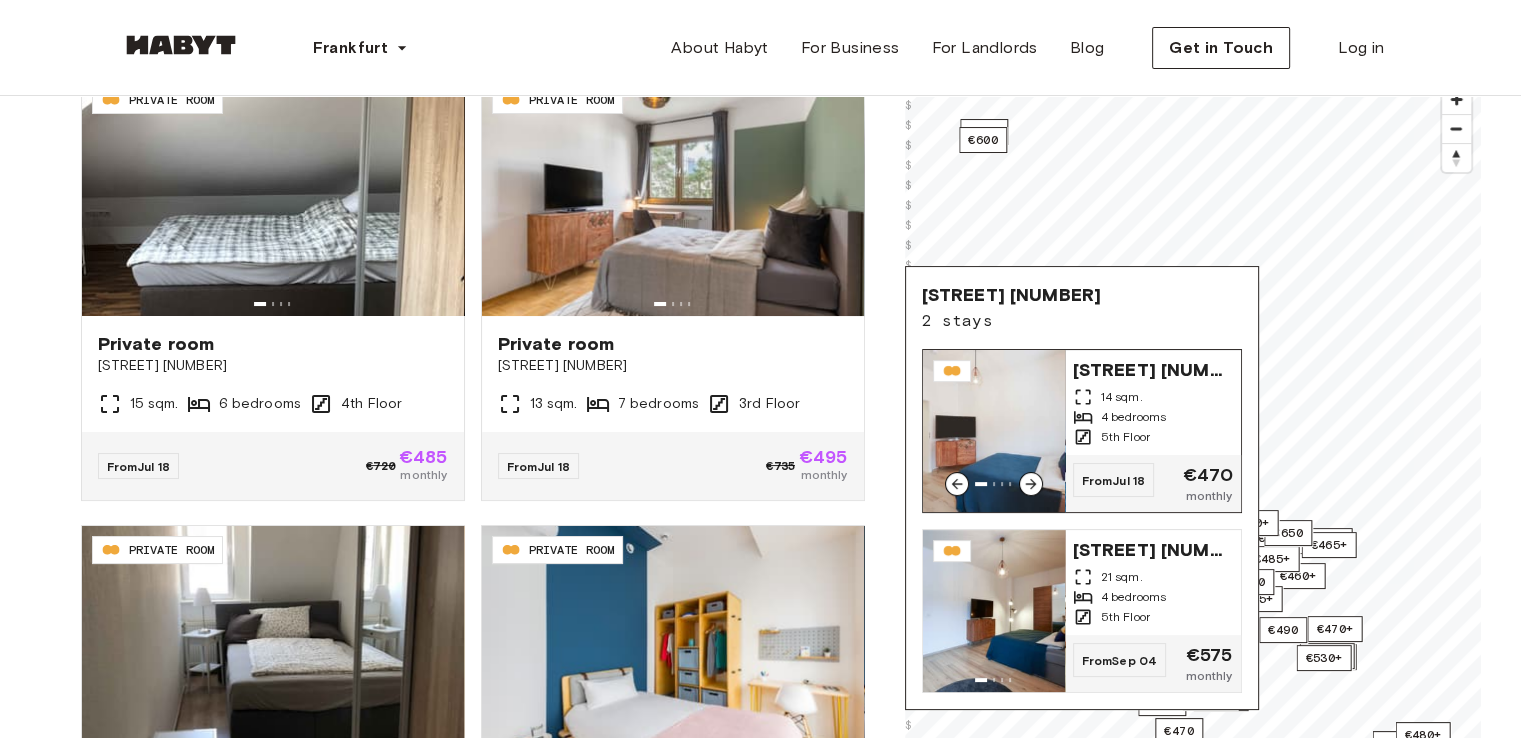 click on "14 sqm." at bounding box center (1122, 397) 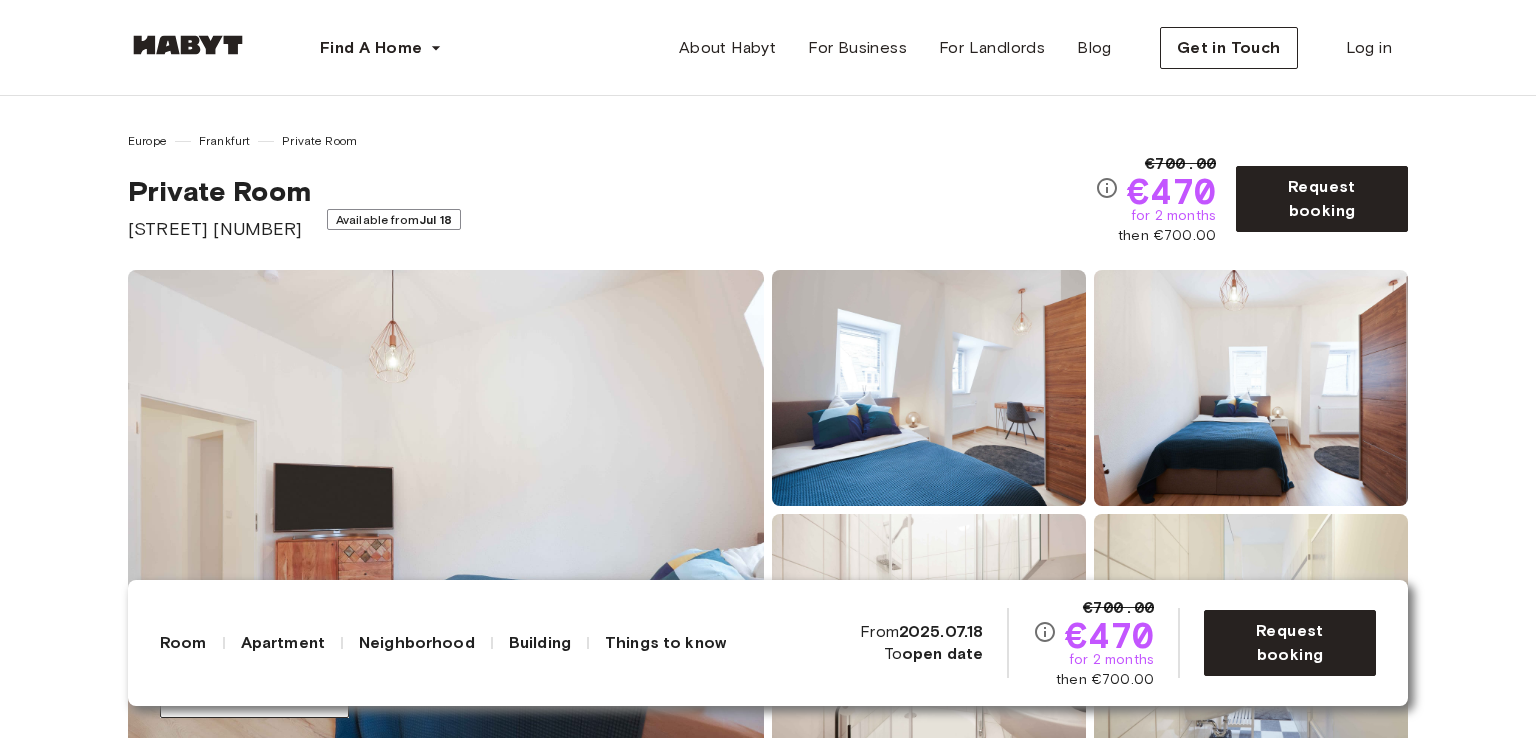 scroll, scrollTop: 0, scrollLeft: 0, axis: both 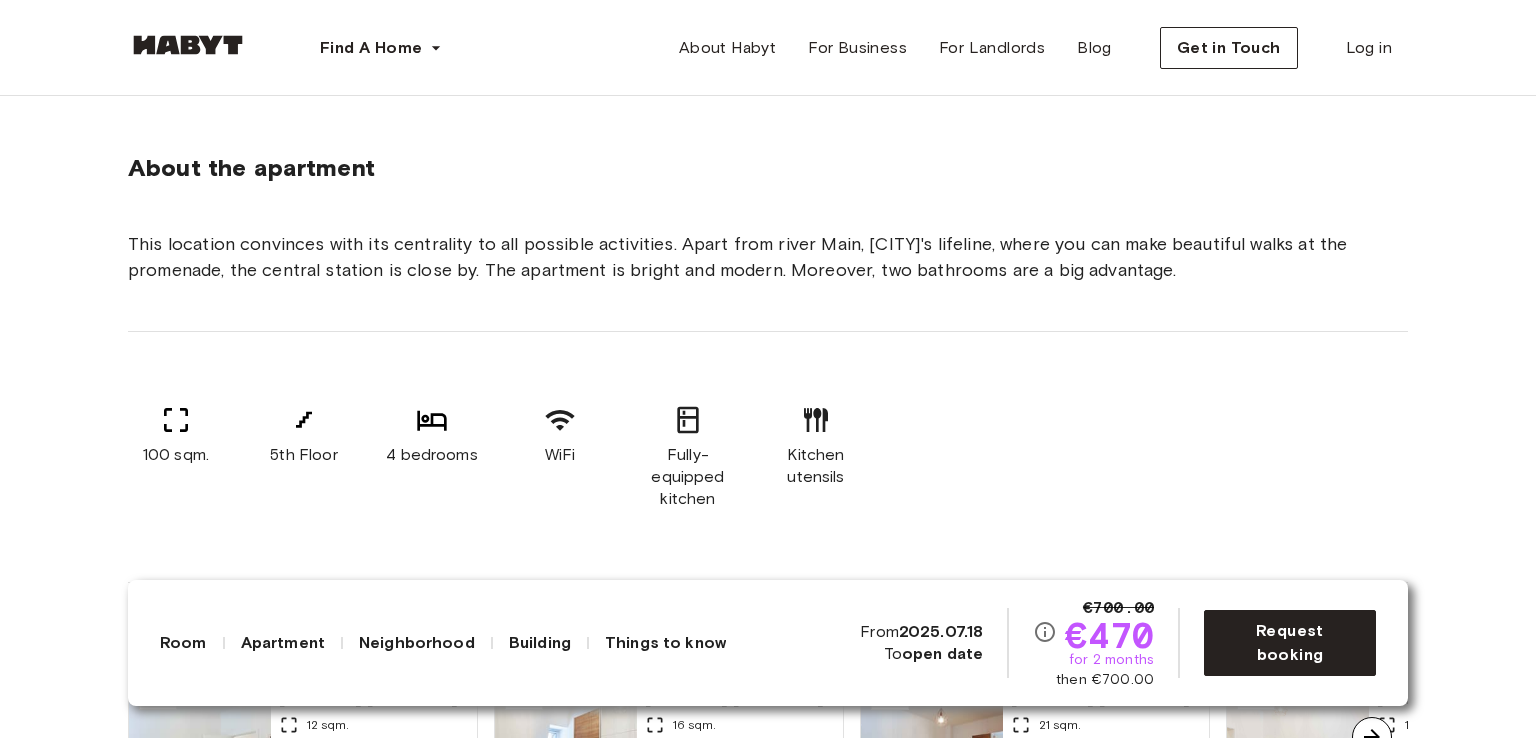 click on "4 bedrooms" at bounding box center (432, 457) 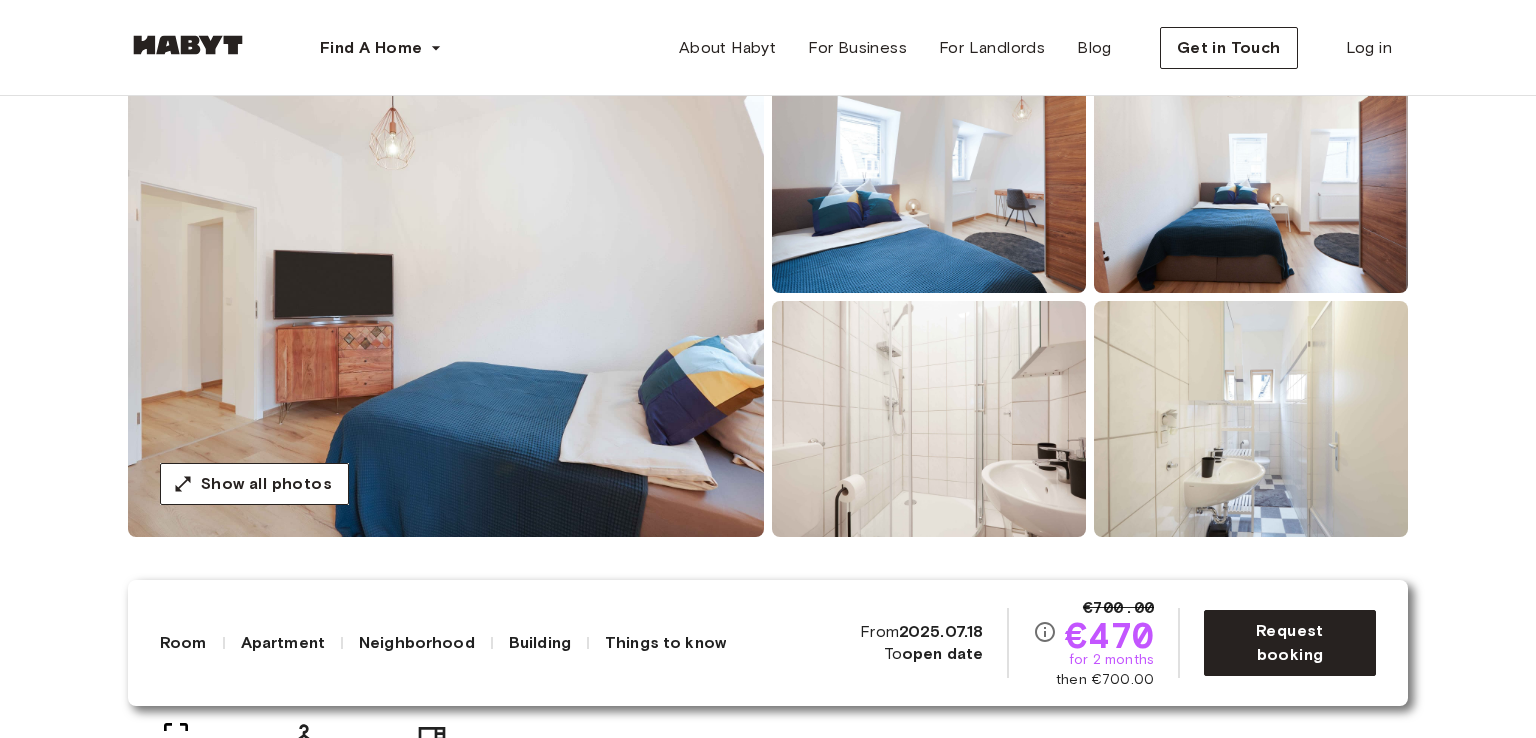 scroll, scrollTop: 0, scrollLeft: 0, axis: both 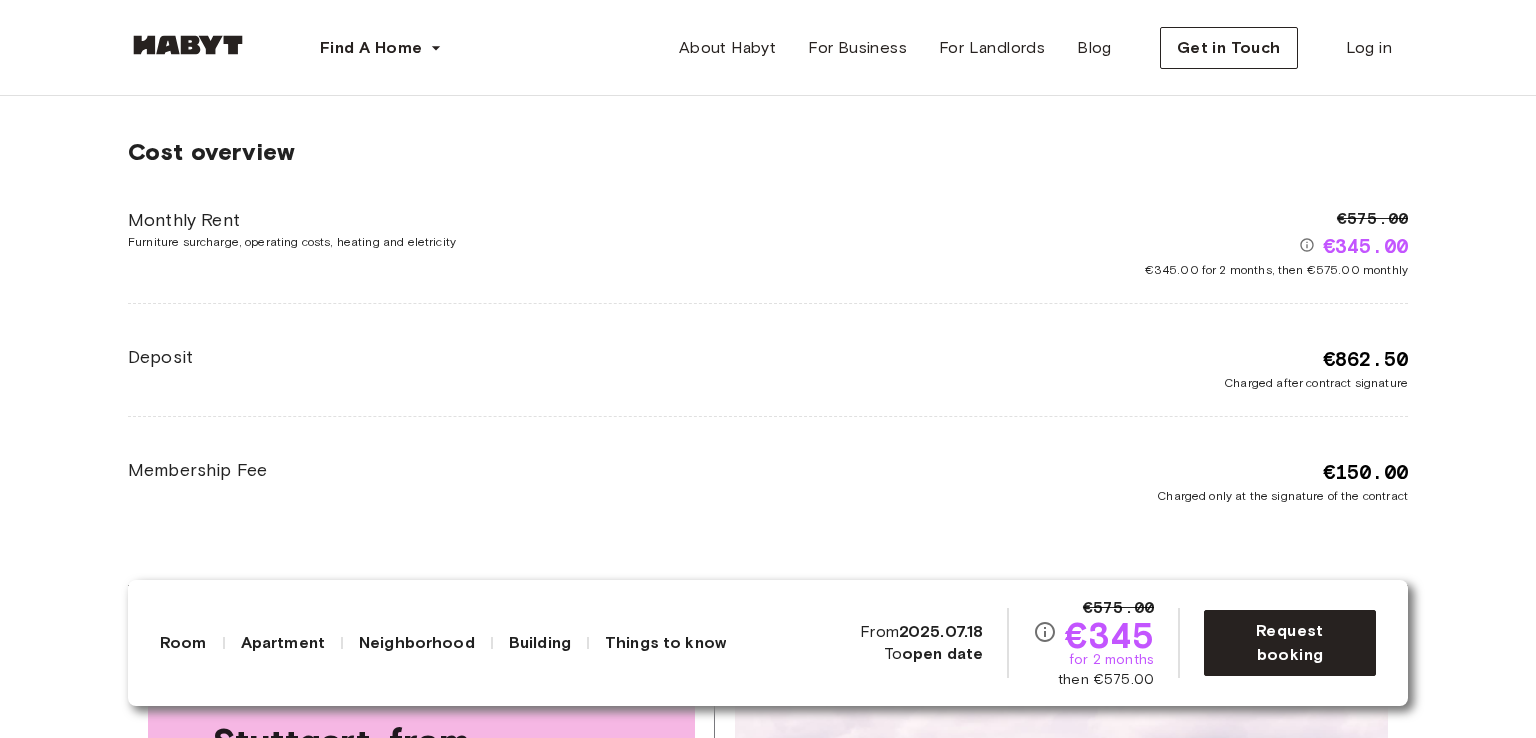 click on "€575.00 €345.00 €345.00 for 2 months, then €575.00 monthly" at bounding box center [1088, 243] 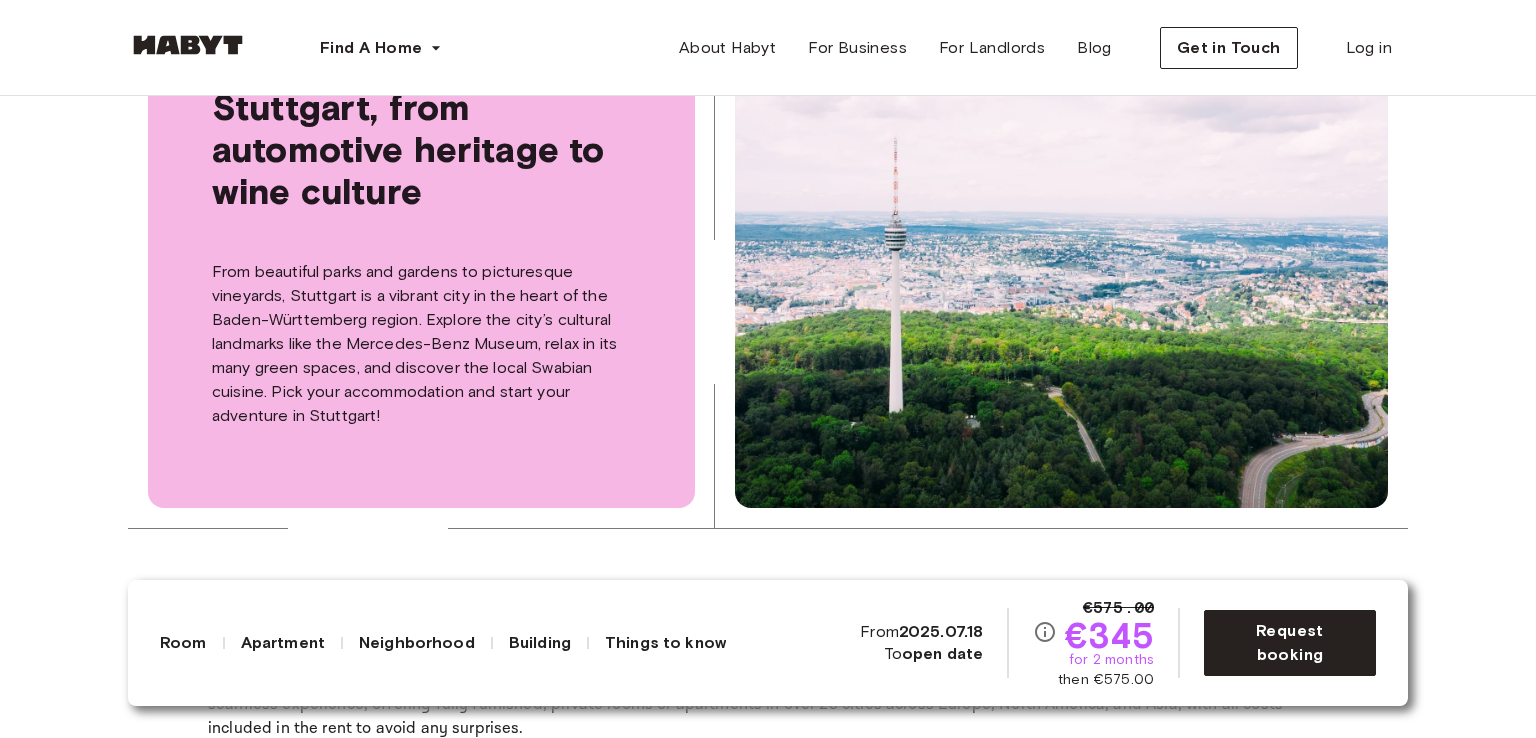 scroll, scrollTop: 3500, scrollLeft: 0, axis: vertical 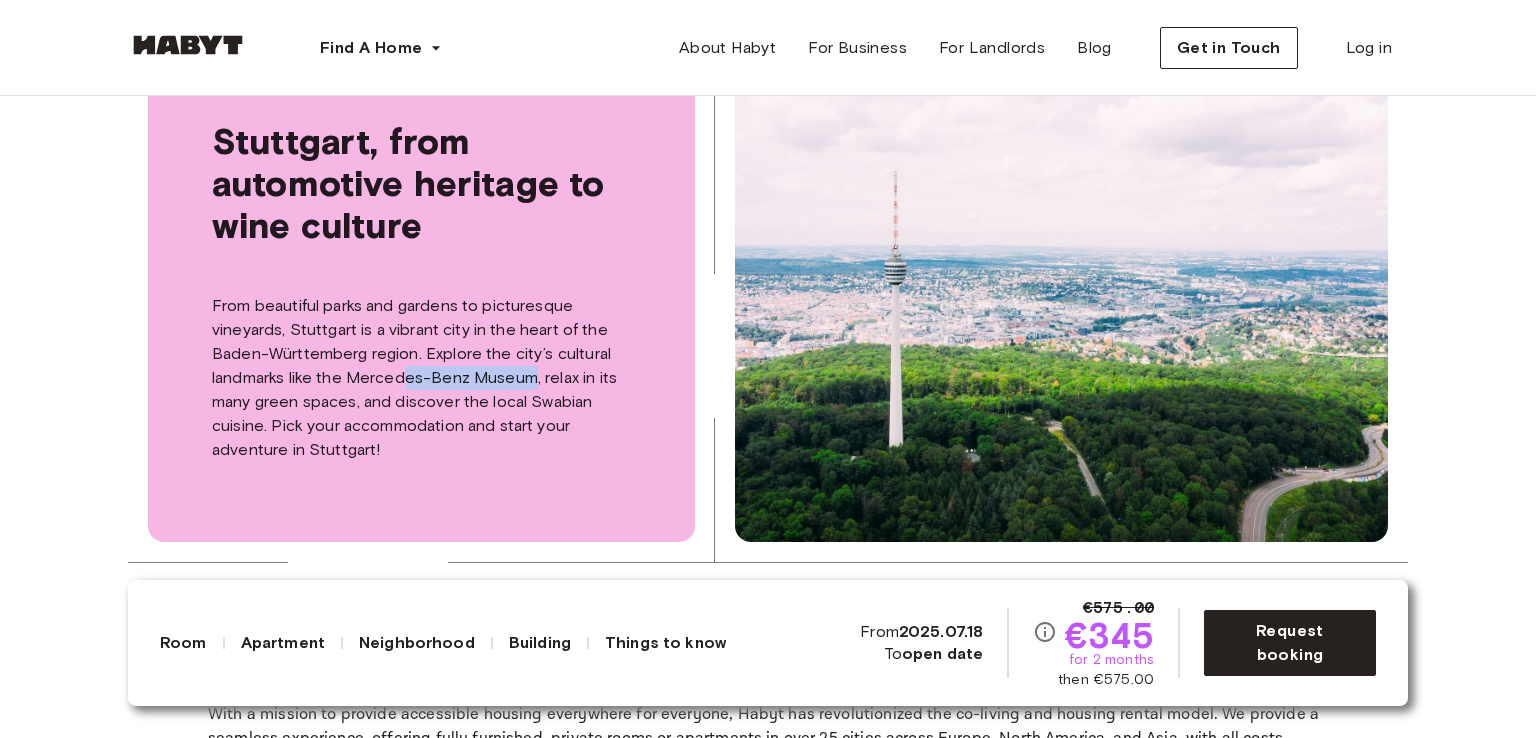 drag, startPoint x: 408, startPoint y: 369, endPoint x: 527, endPoint y: 377, distance: 119.26861 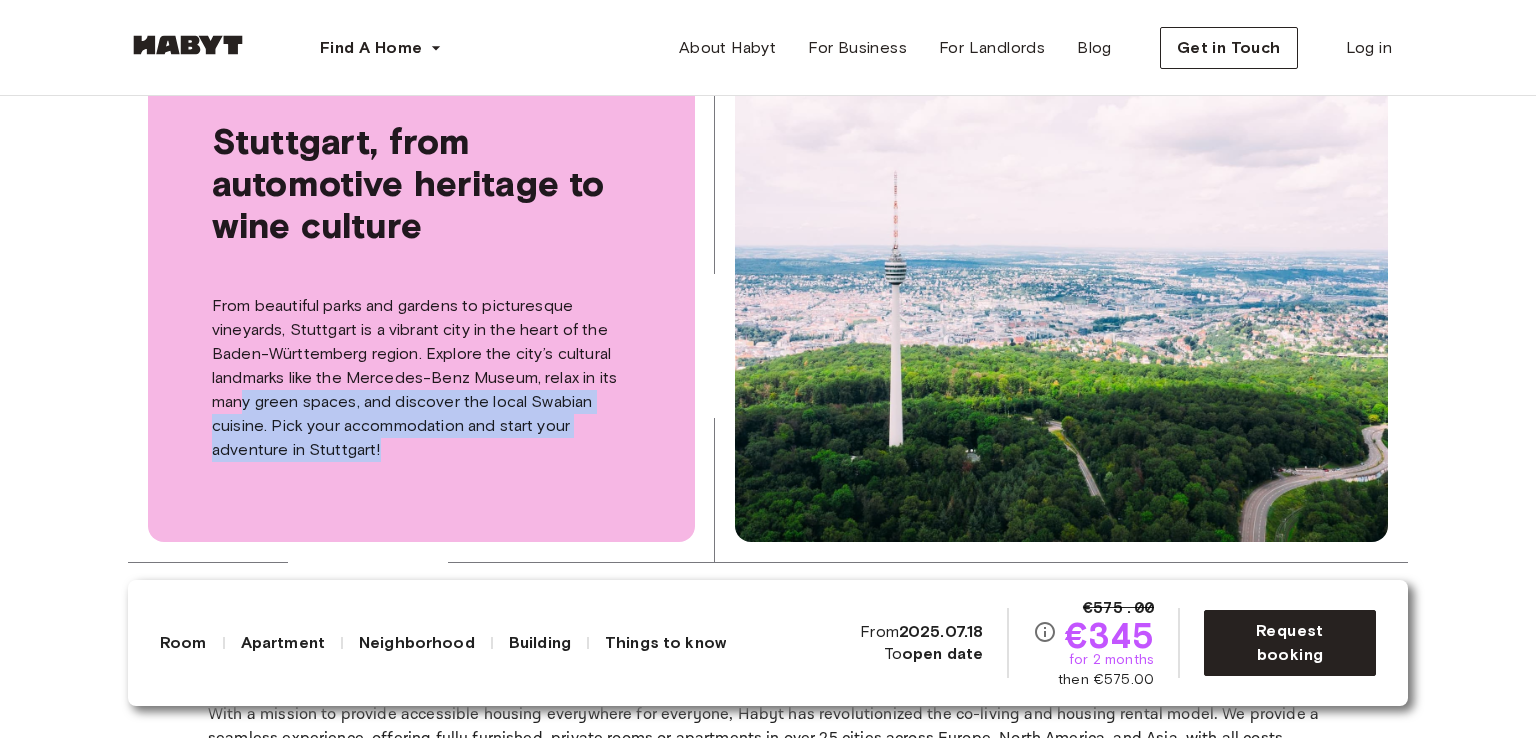 drag, startPoint x: 243, startPoint y: 399, endPoint x: 576, endPoint y: 450, distance: 336.88278 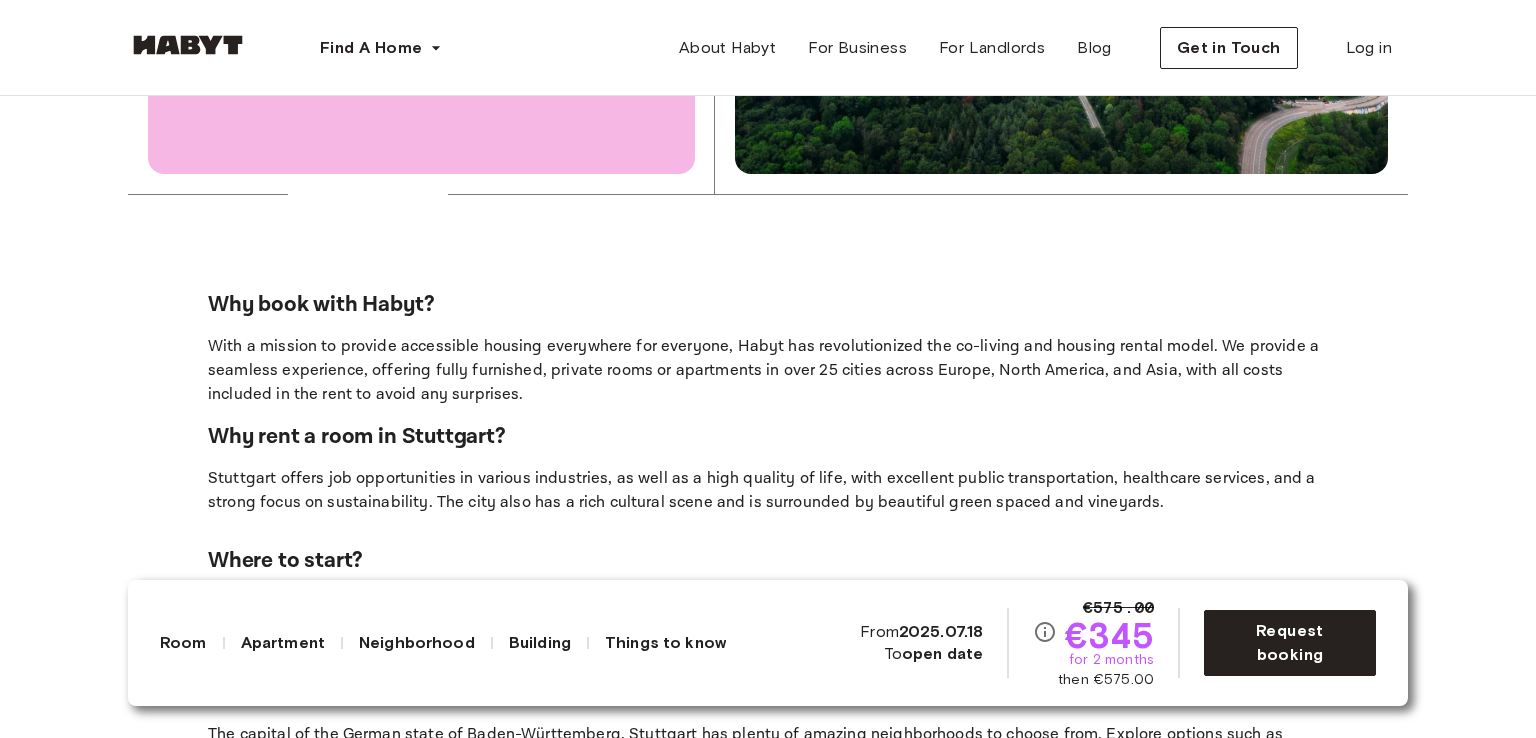 scroll, scrollTop: 4100, scrollLeft: 0, axis: vertical 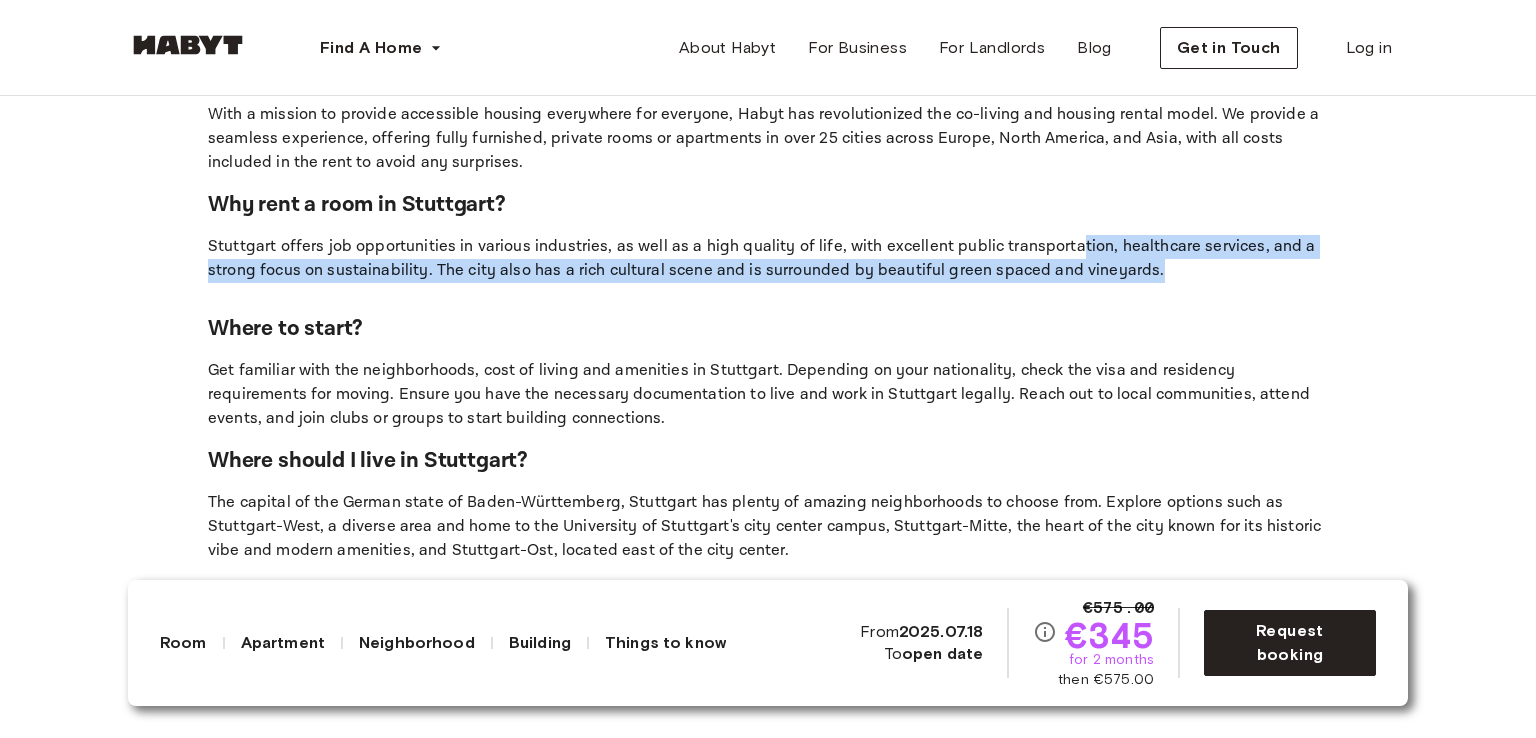 drag, startPoint x: 1062, startPoint y: 248, endPoint x: 1279, endPoint y: 275, distance: 218.67328 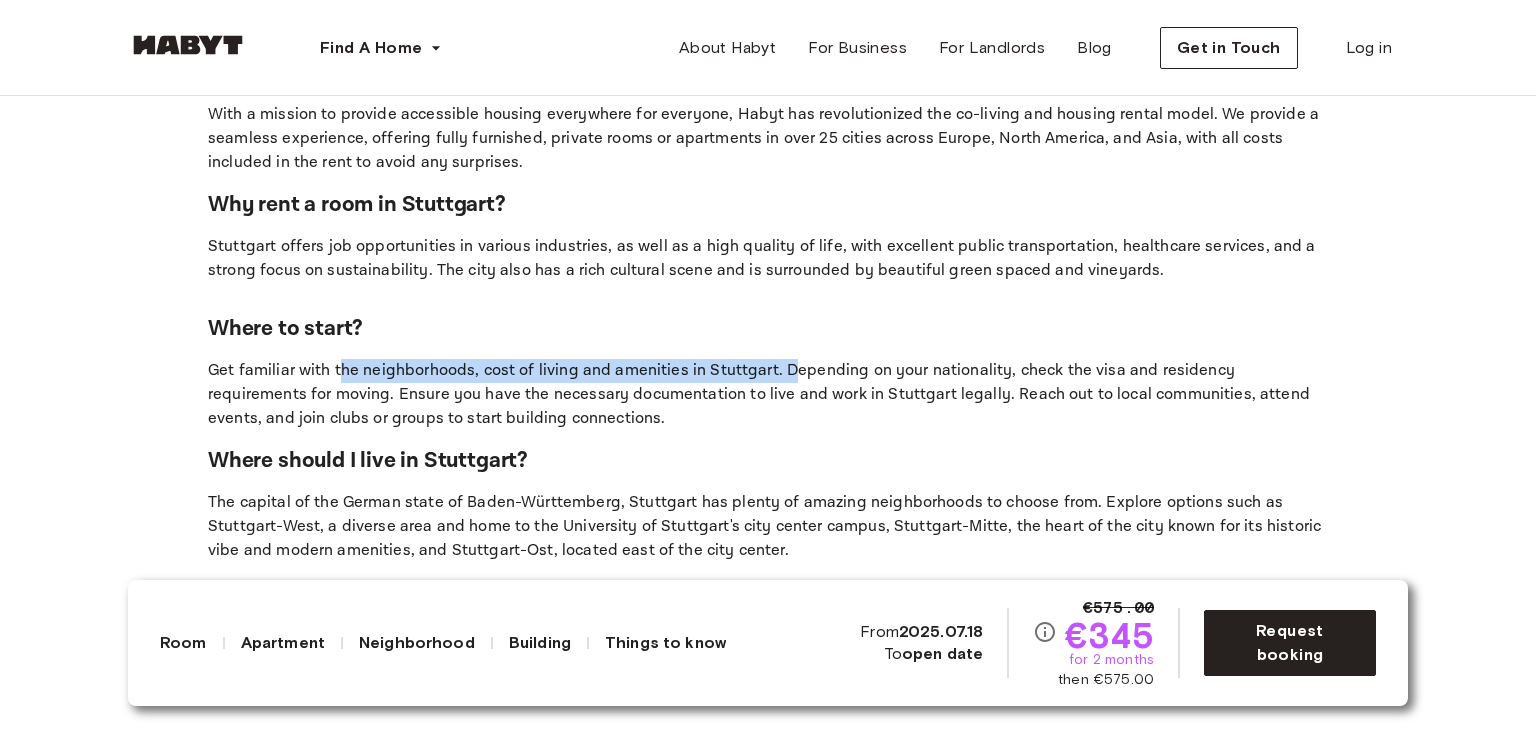 drag, startPoint x: 383, startPoint y: 380, endPoint x: 783, endPoint y: 389, distance: 400.10123 